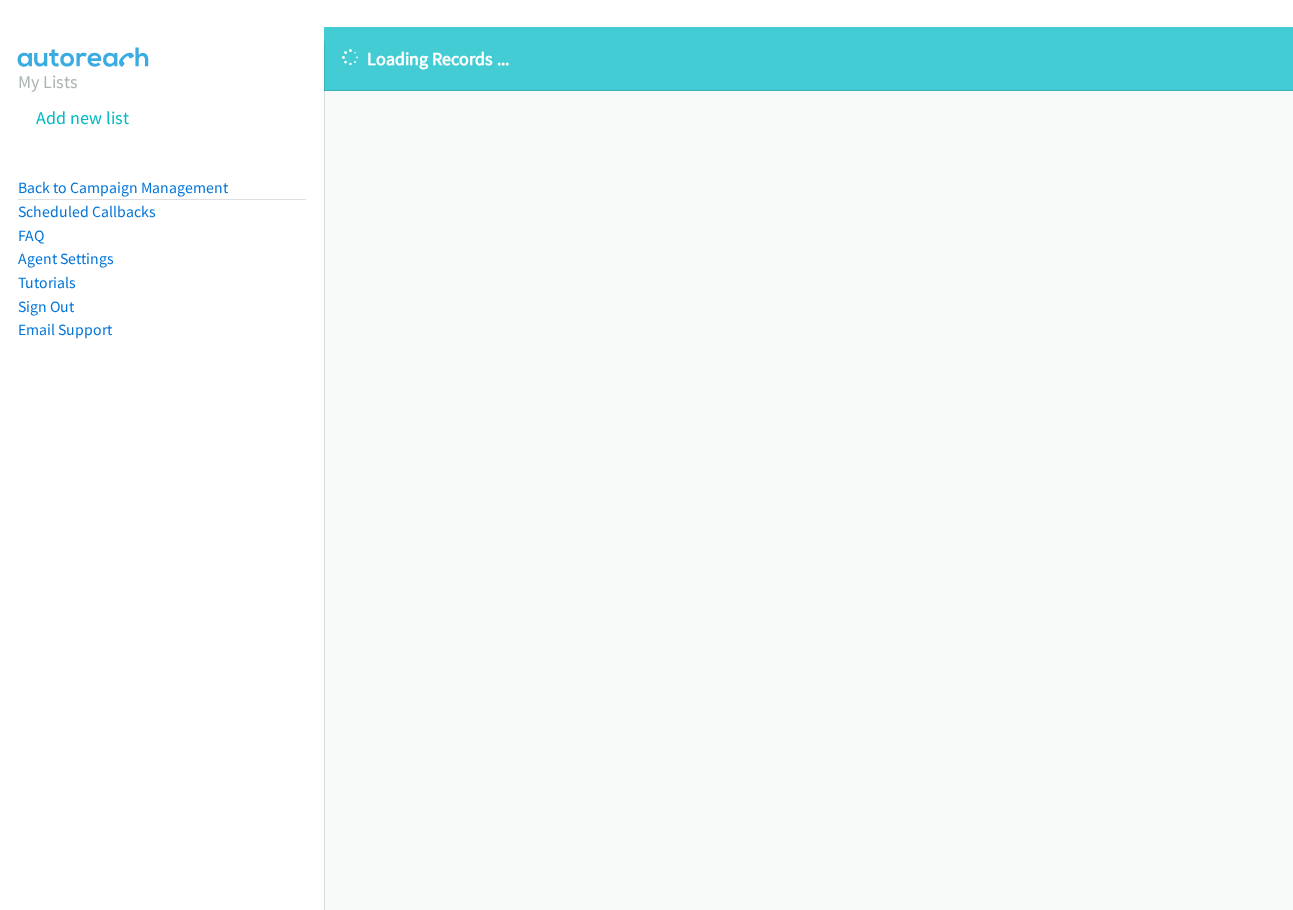 scroll, scrollTop: 0, scrollLeft: 0, axis: both 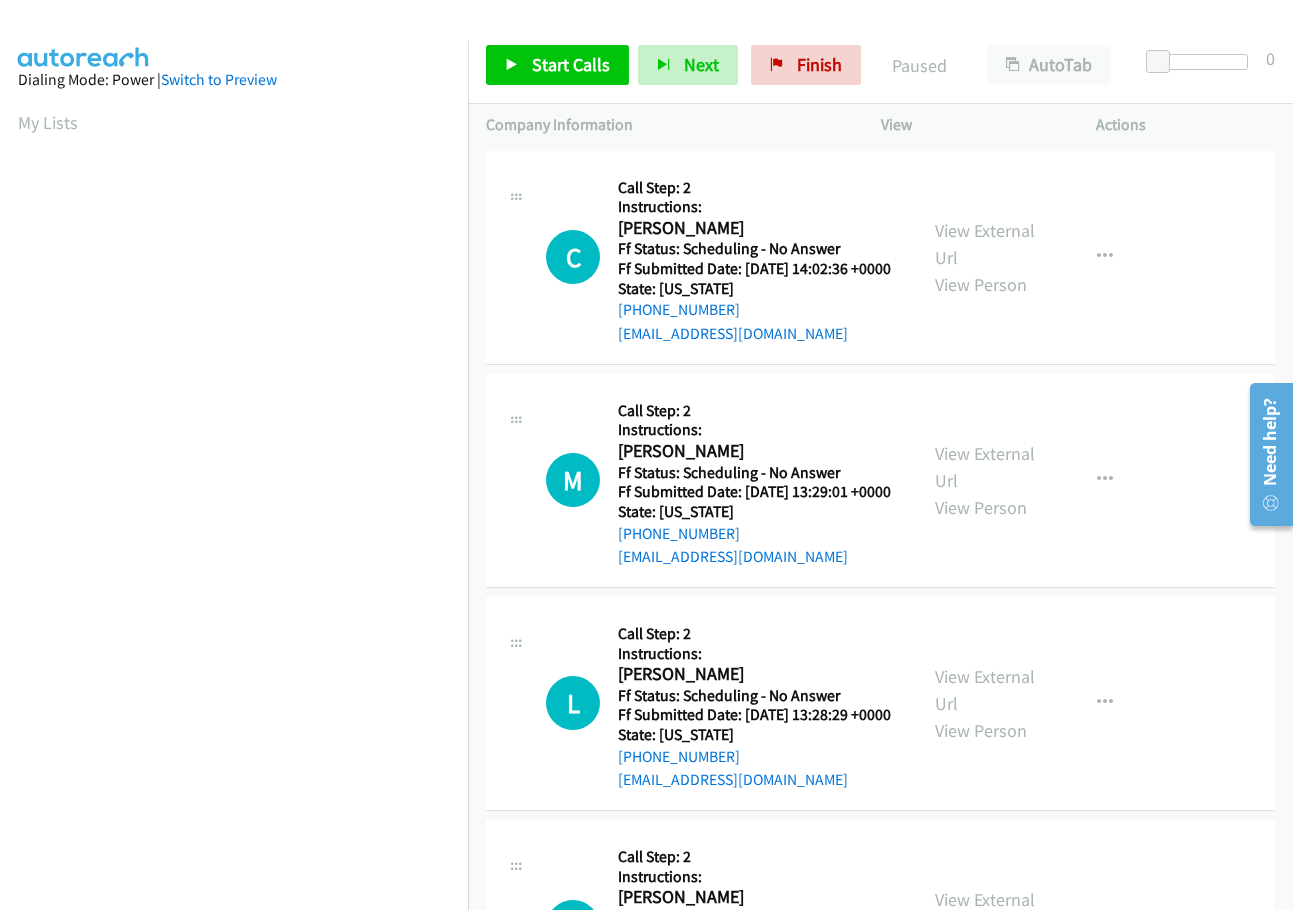 click at bounding box center [637, 38] 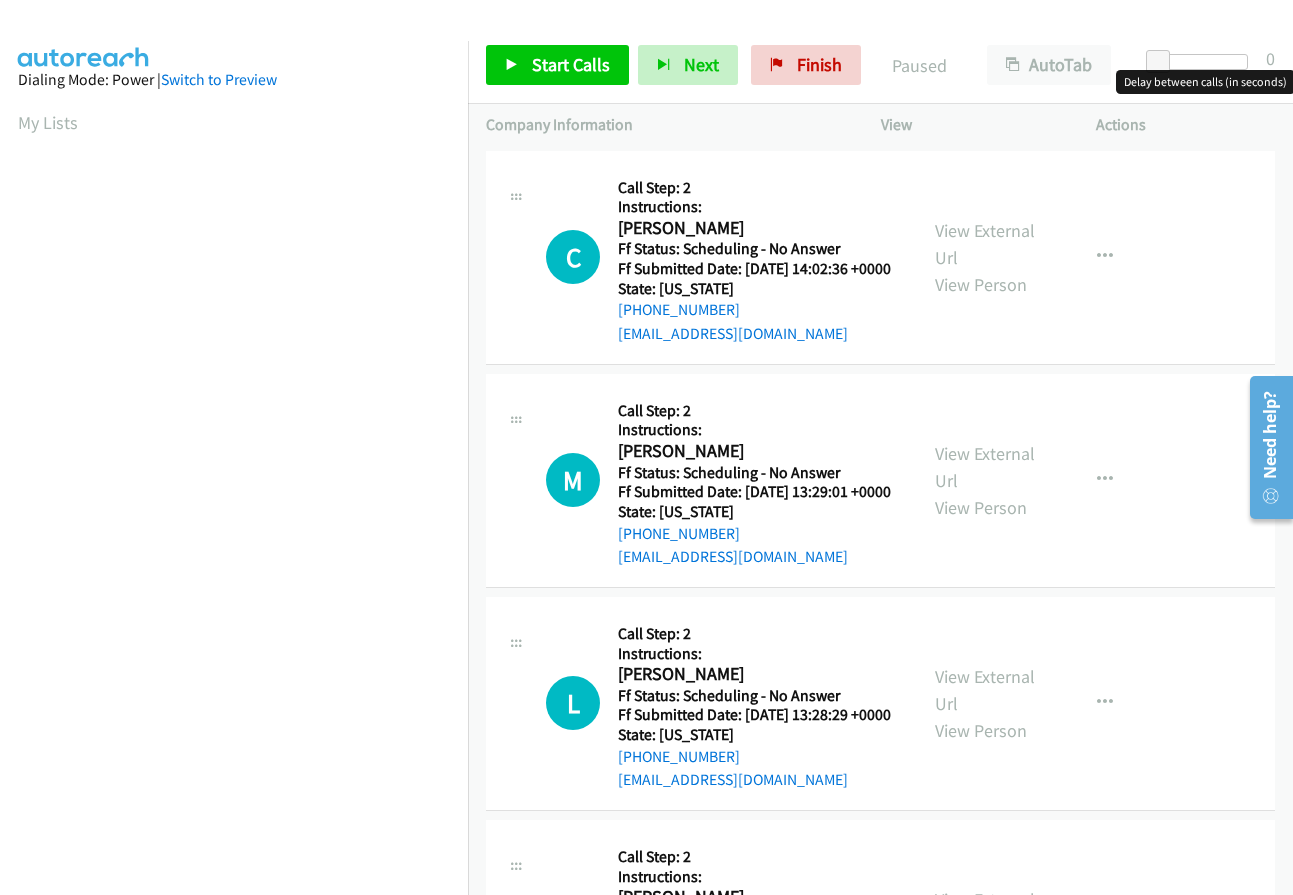 click at bounding box center (1202, 62) 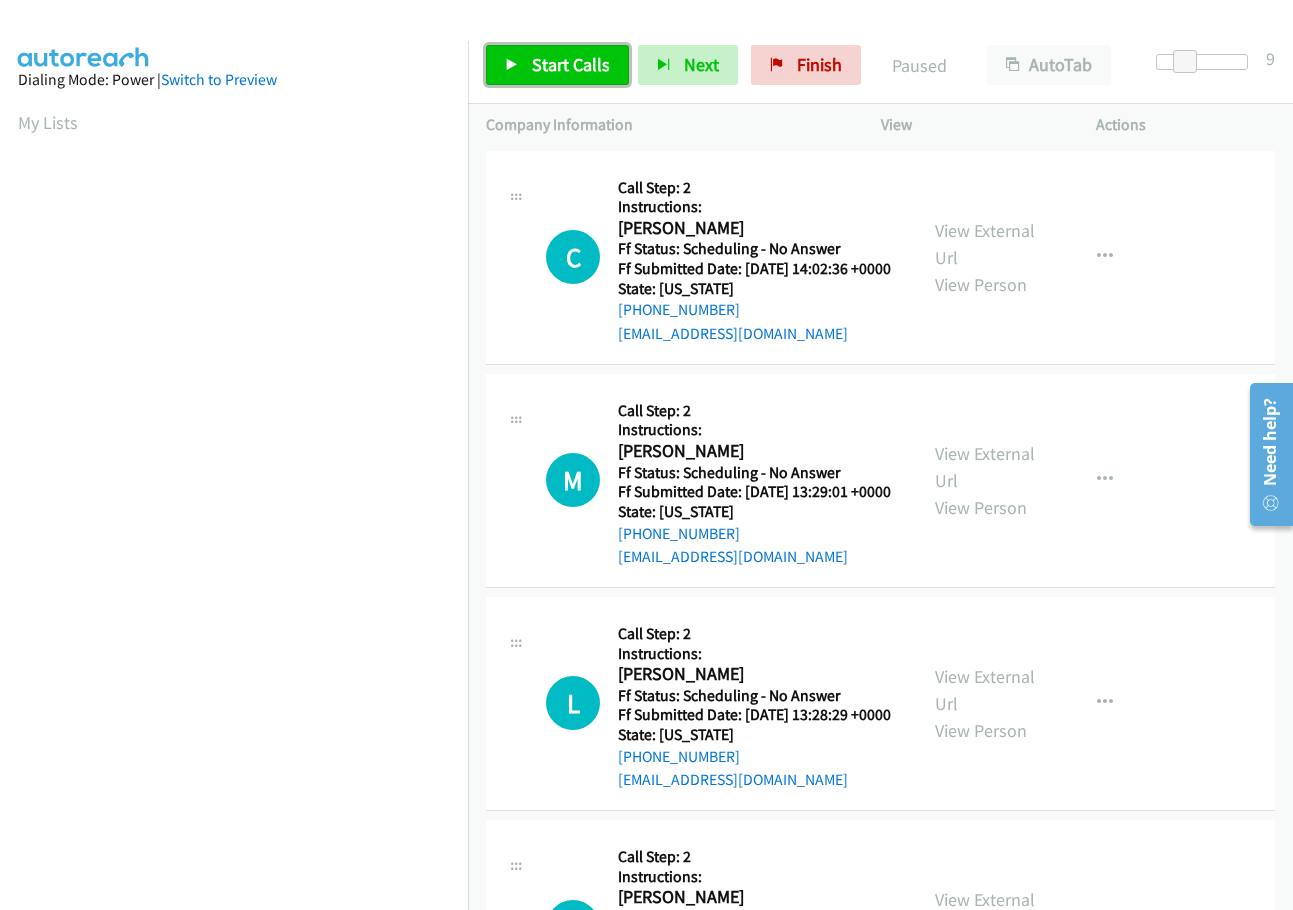 click on "Start Calls" at bounding box center [571, 64] 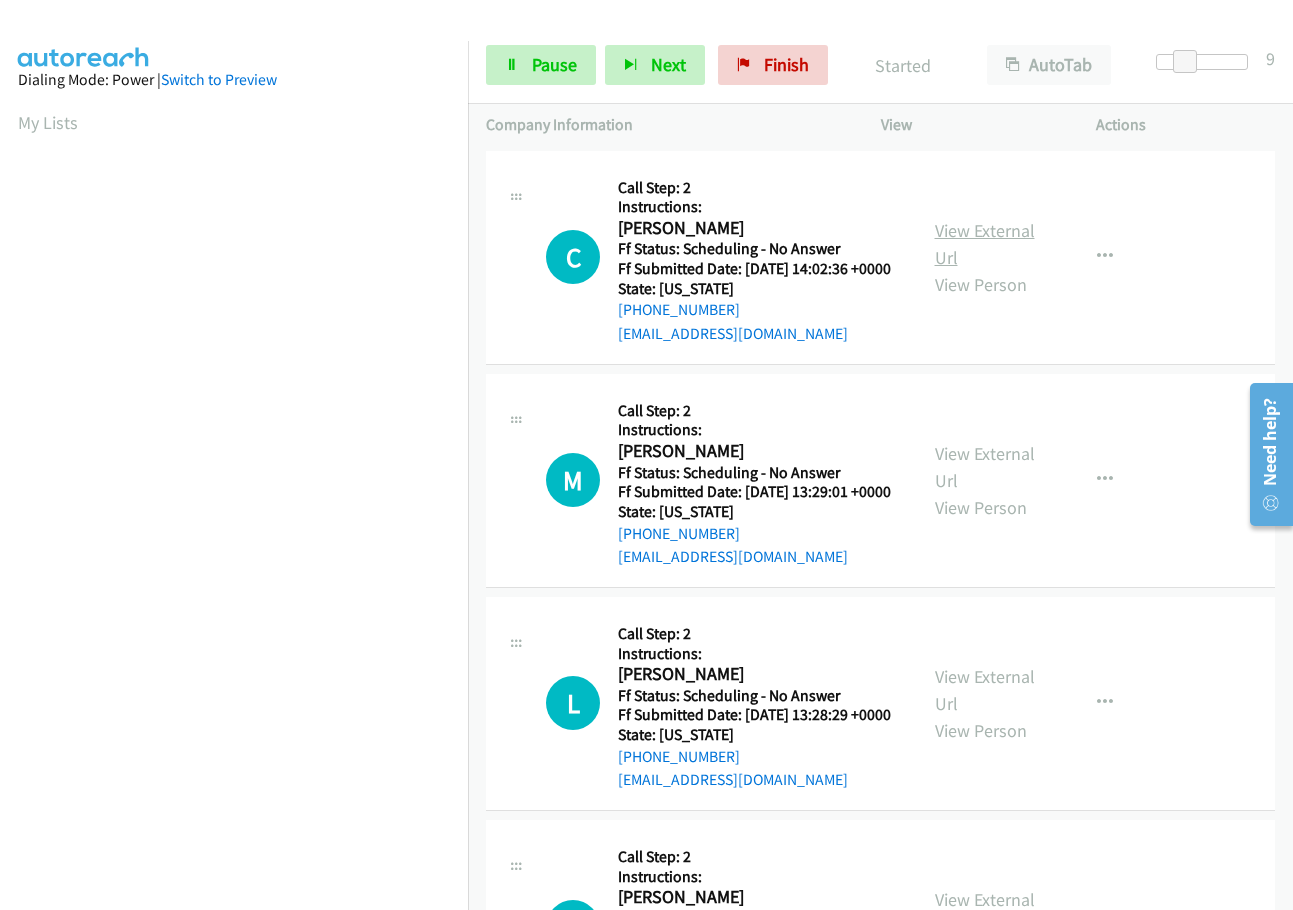 click on "View External Url" at bounding box center (985, 244) 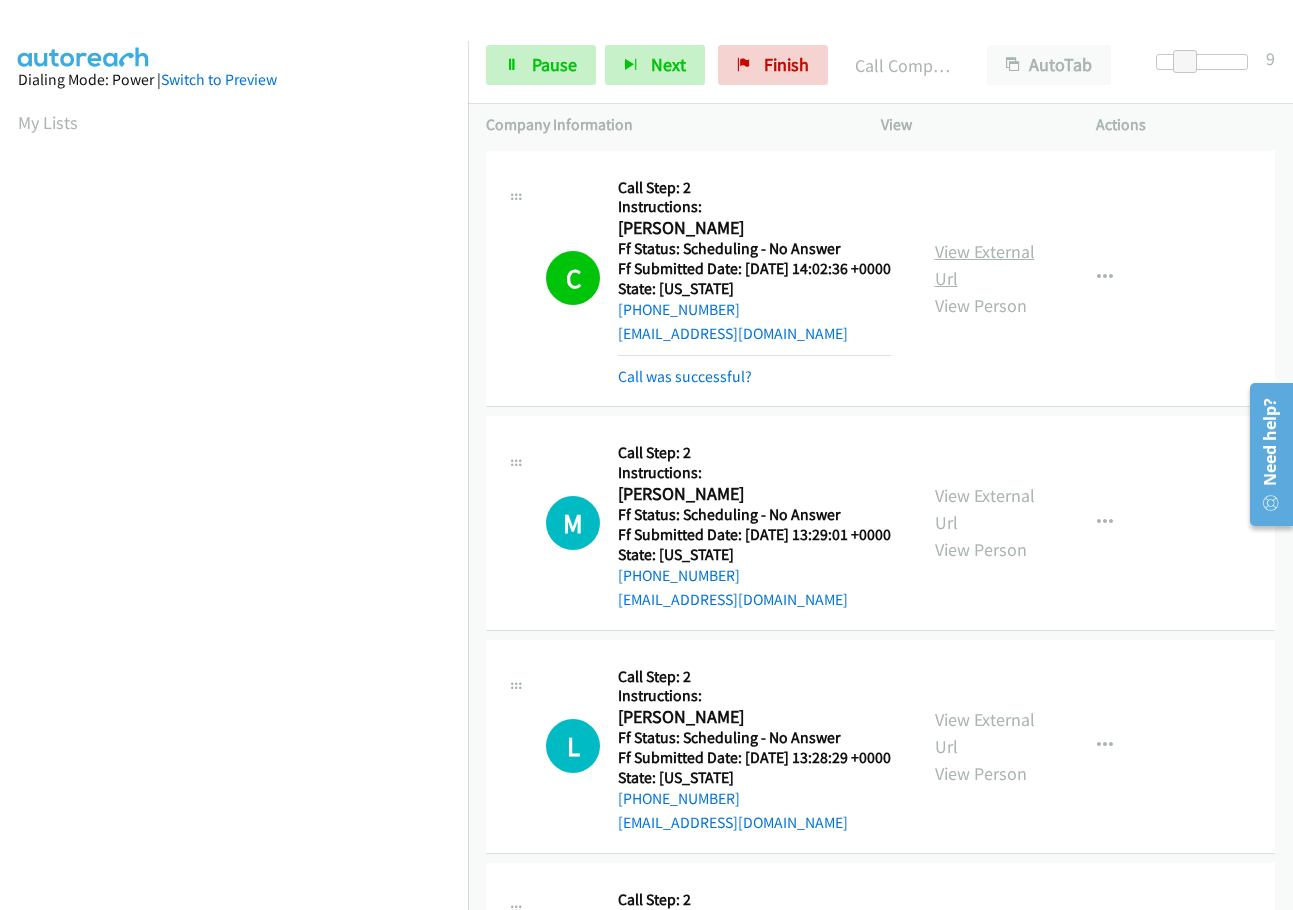 scroll, scrollTop: 212, scrollLeft: 0, axis: vertical 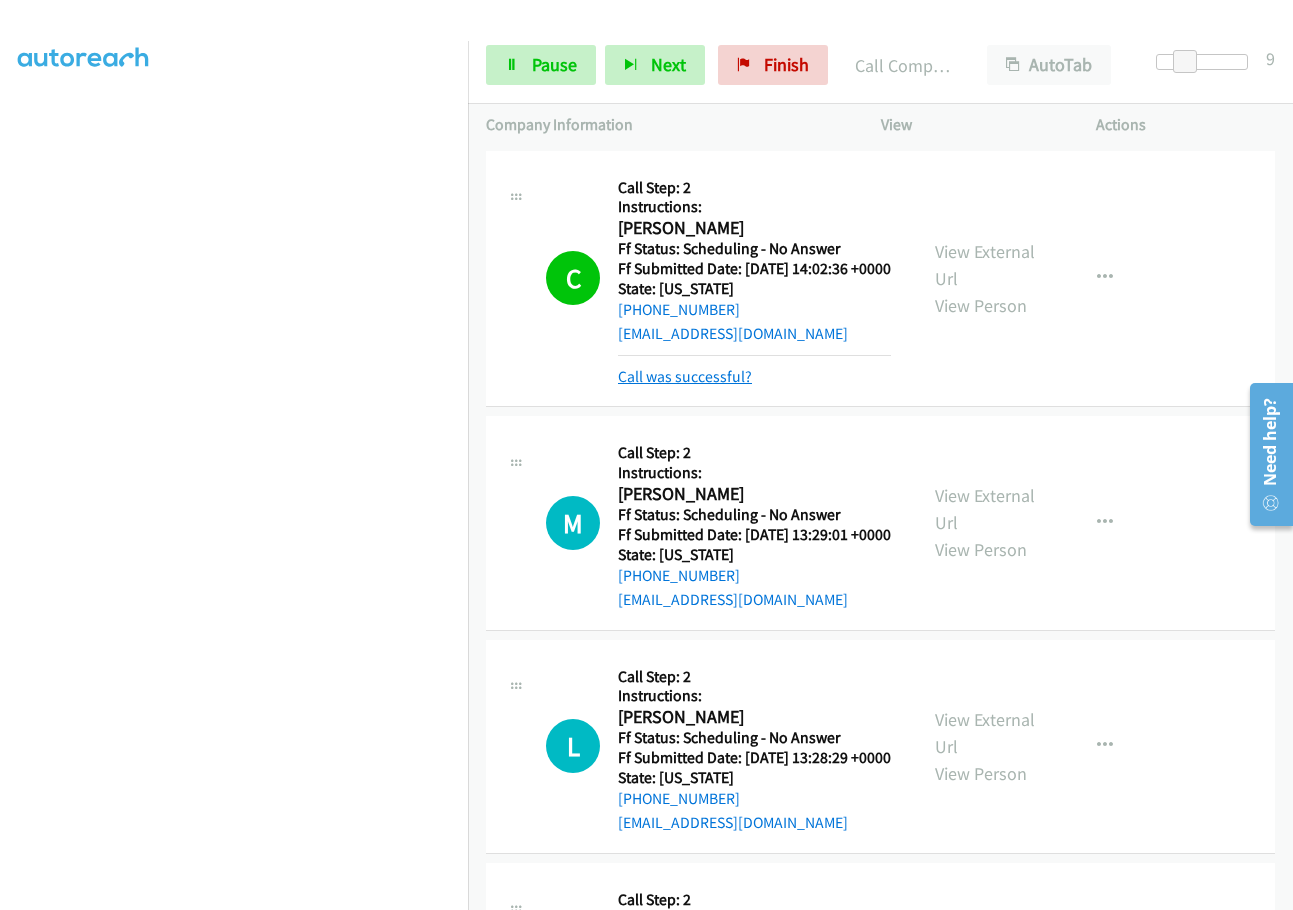 click on "Call was successful?" at bounding box center [685, 376] 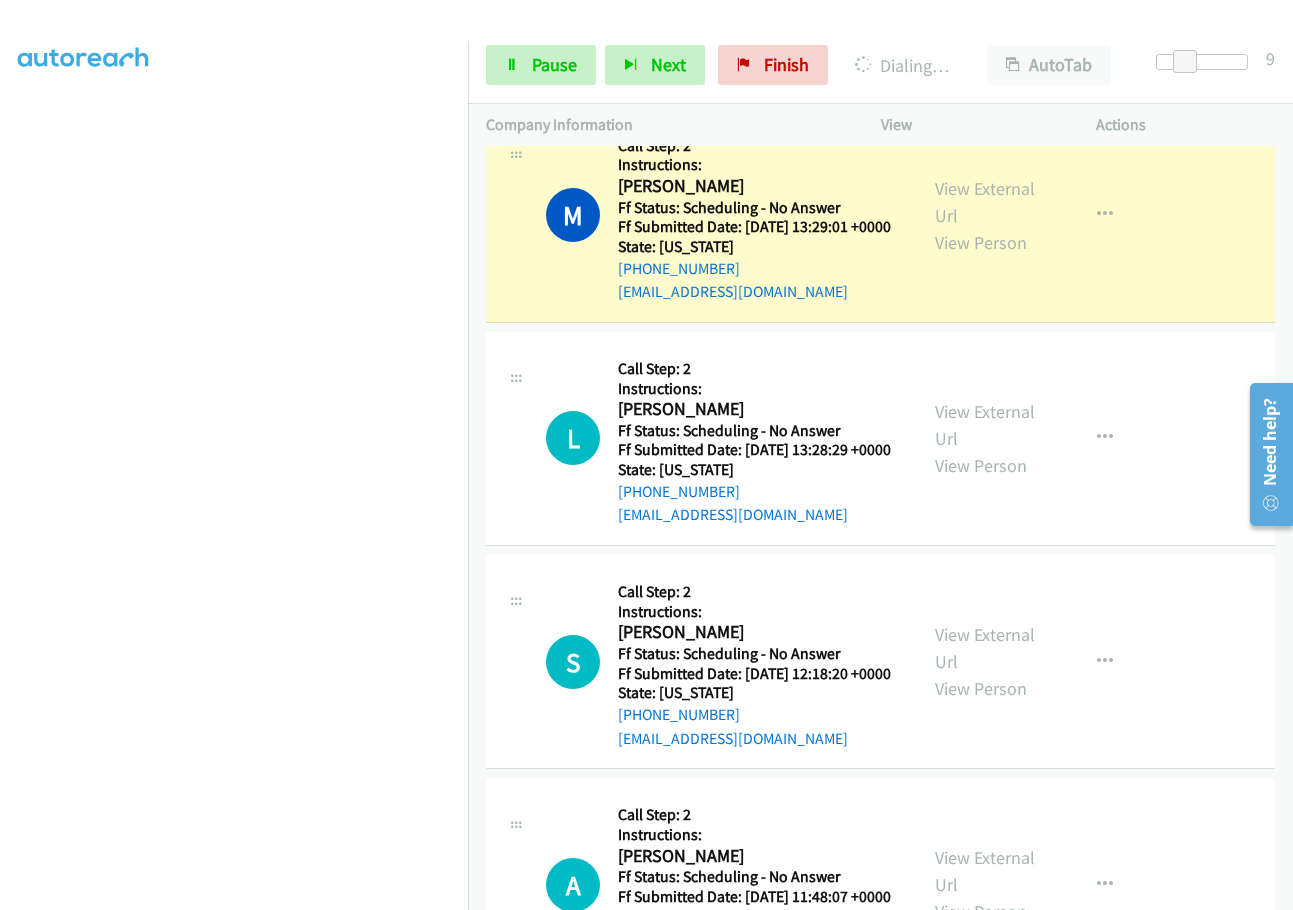 scroll, scrollTop: 300, scrollLeft: 0, axis: vertical 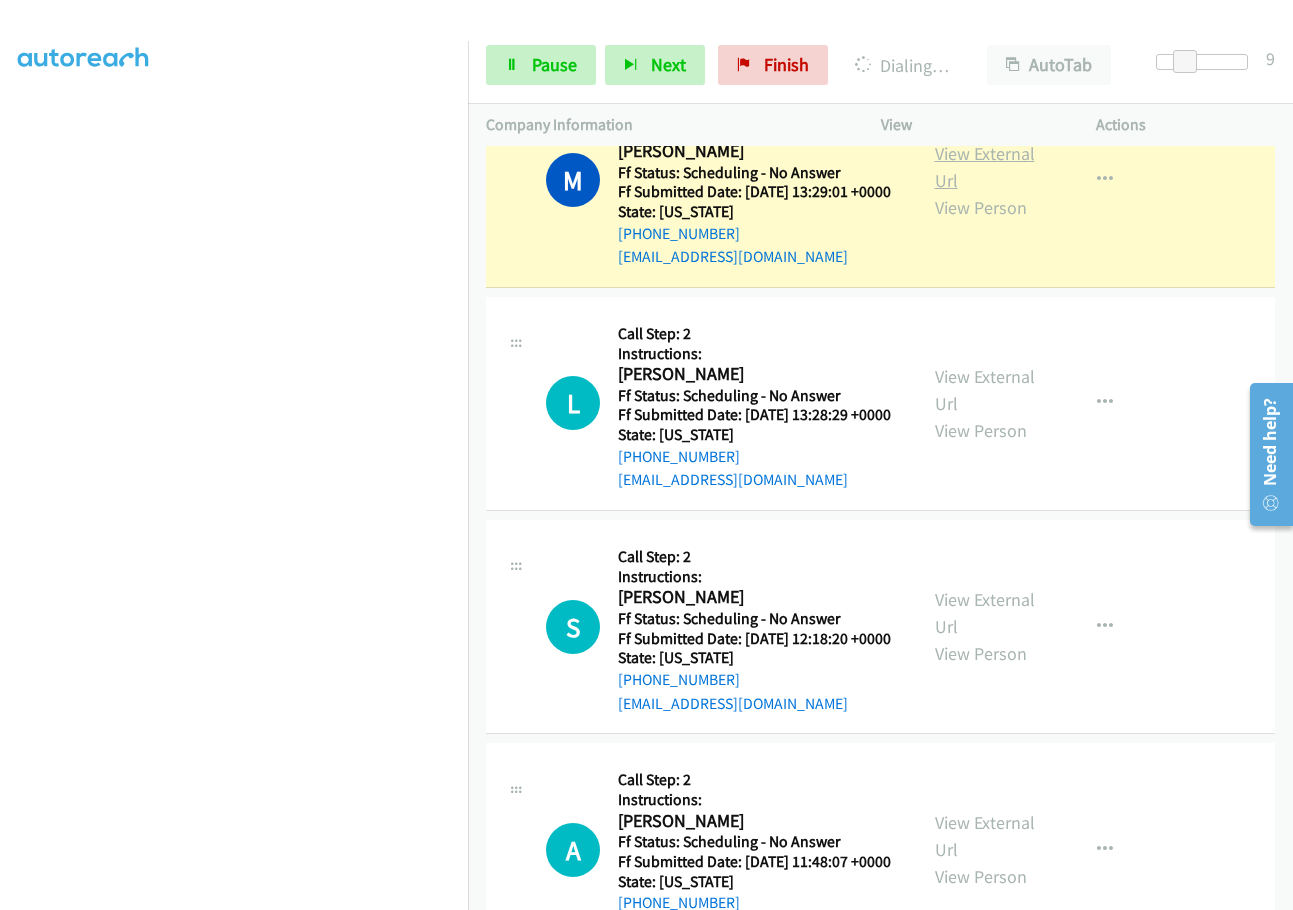 click on "View External Url" at bounding box center [985, 167] 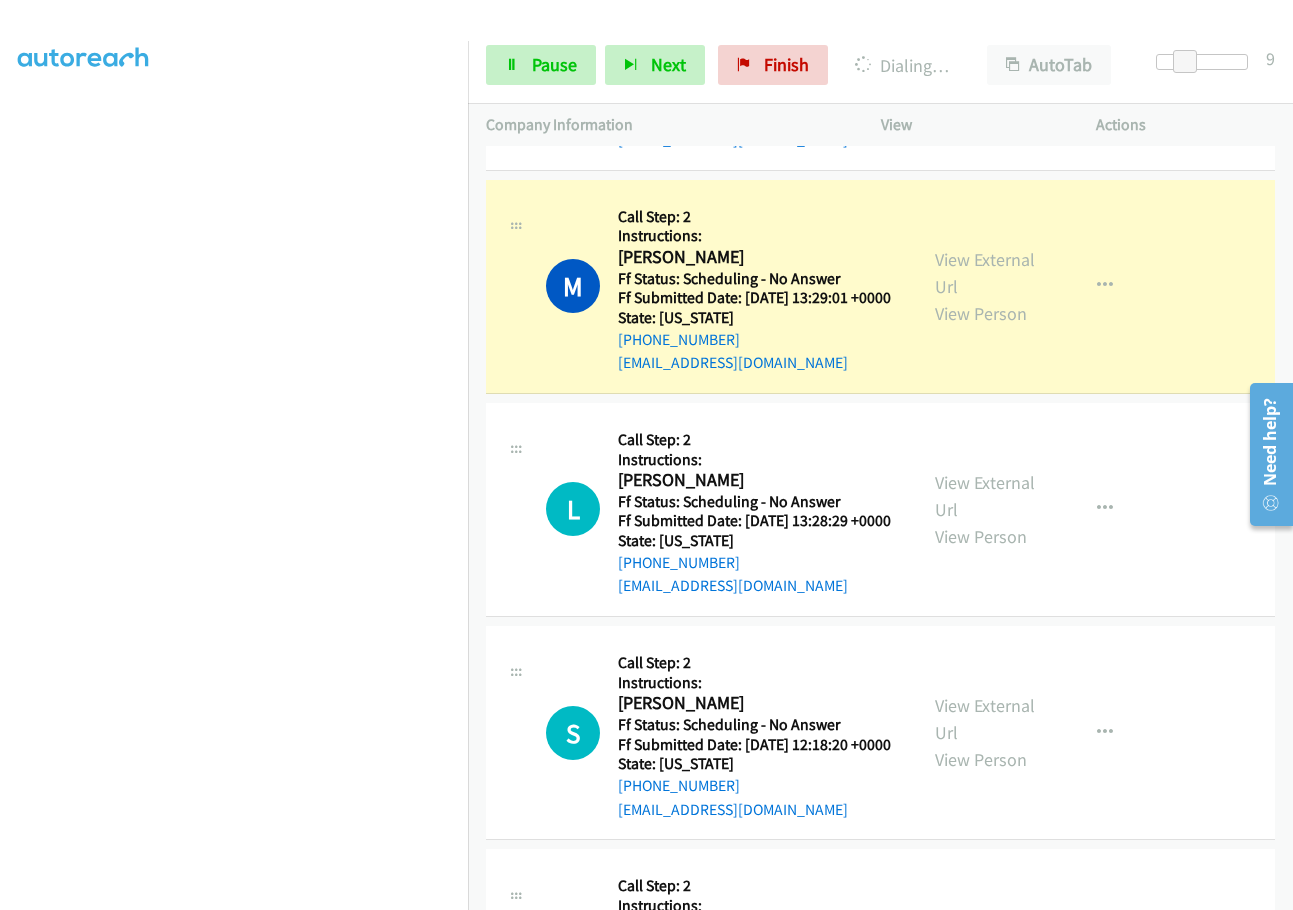 scroll, scrollTop: 0, scrollLeft: 0, axis: both 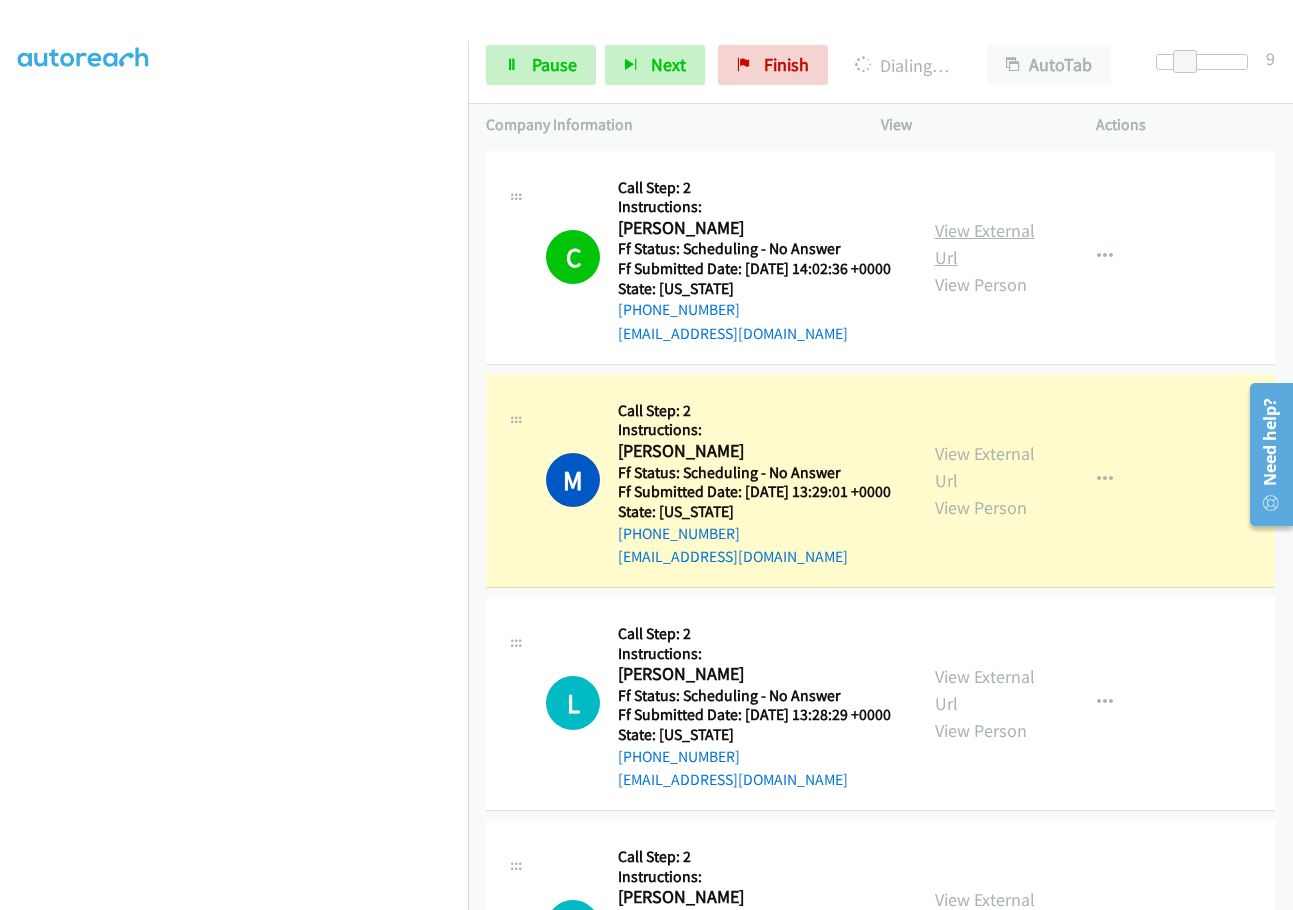 click on "View External Url" at bounding box center [985, 244] 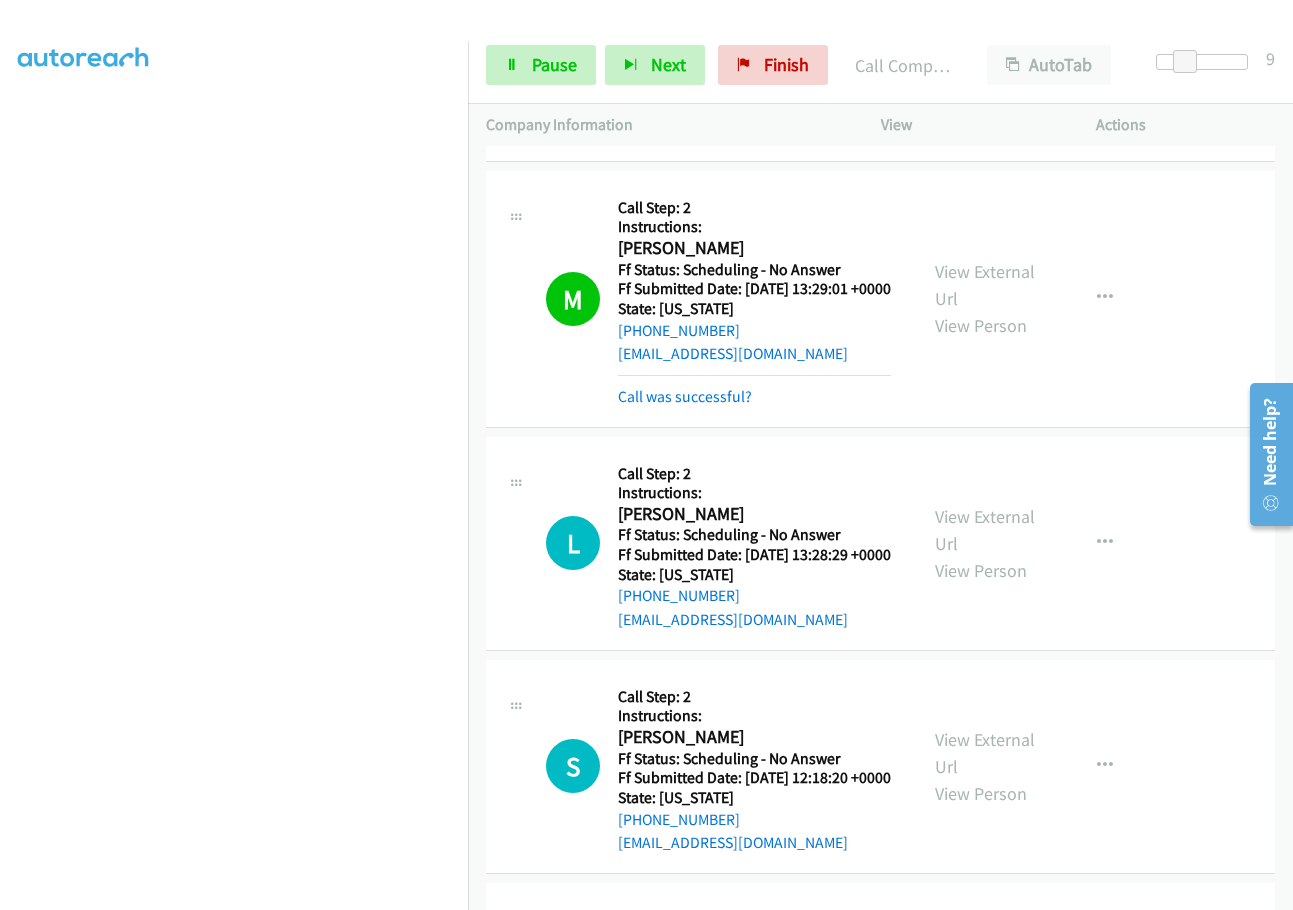 scroll, scrollTop: 300, scrollLeft: 0, axis: vertical 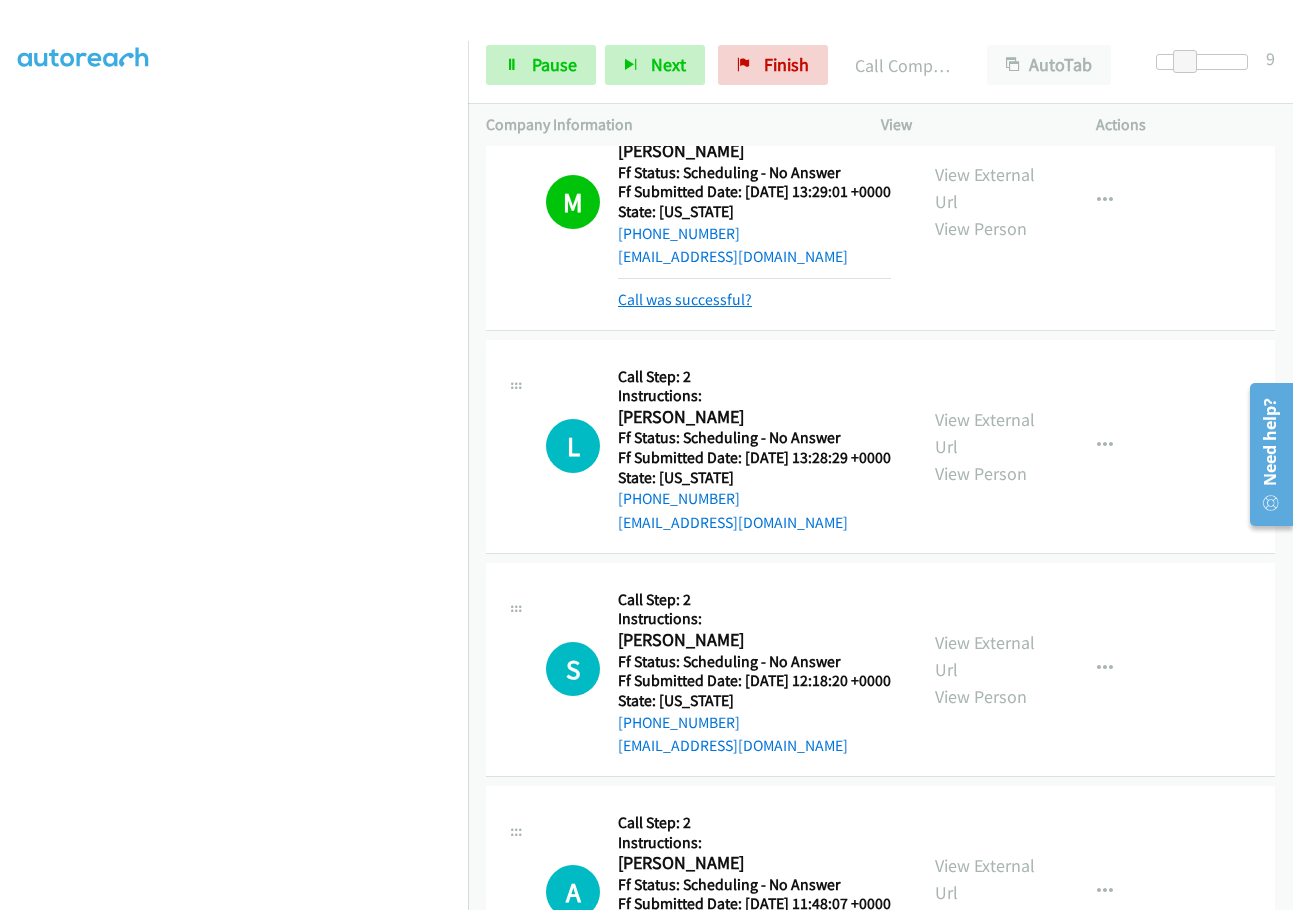 click on "Call was successful?" at bounding box center [685, 299] 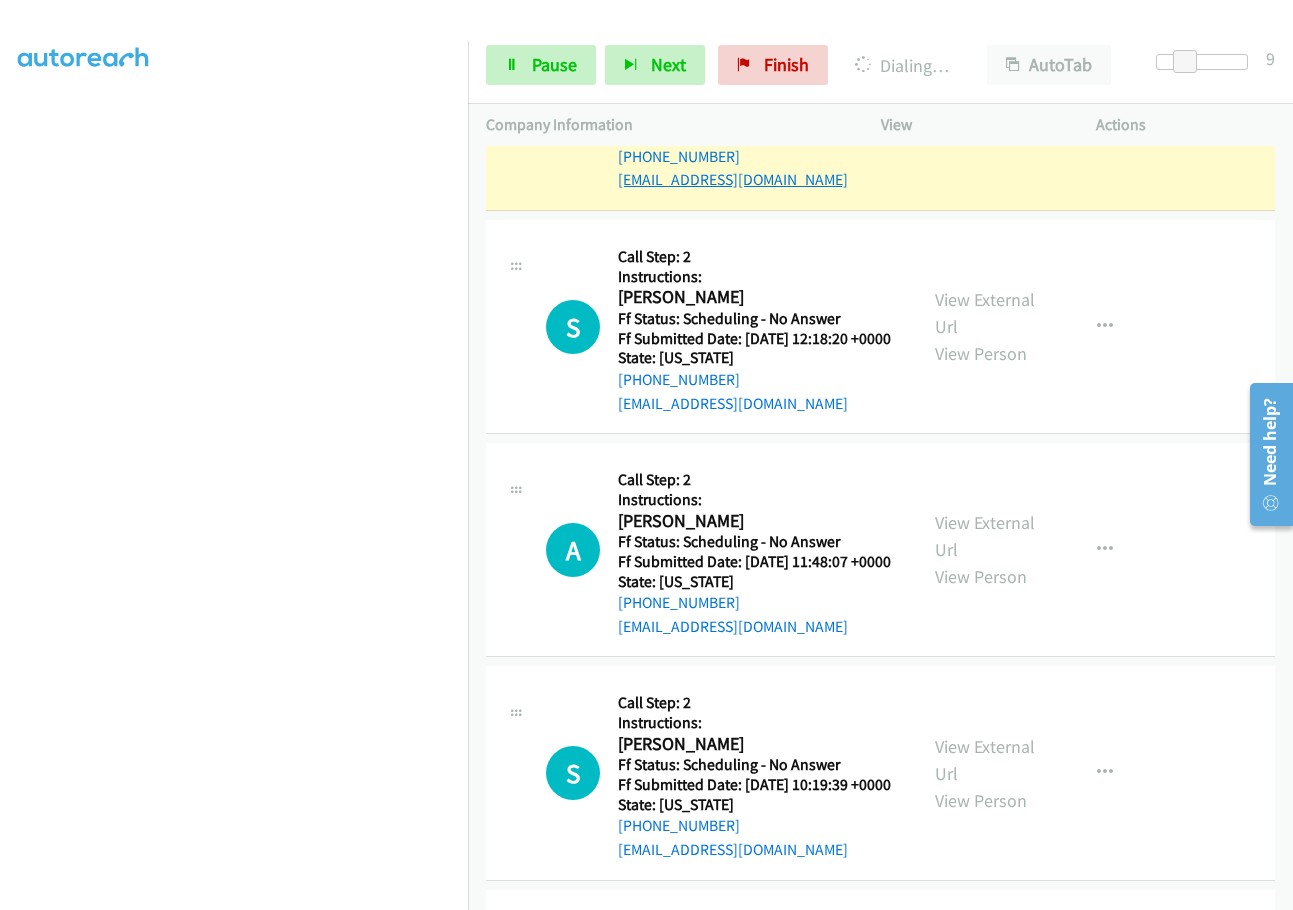 scroll, scrollTop: 500, scrollLeft: 0, axis: vertical 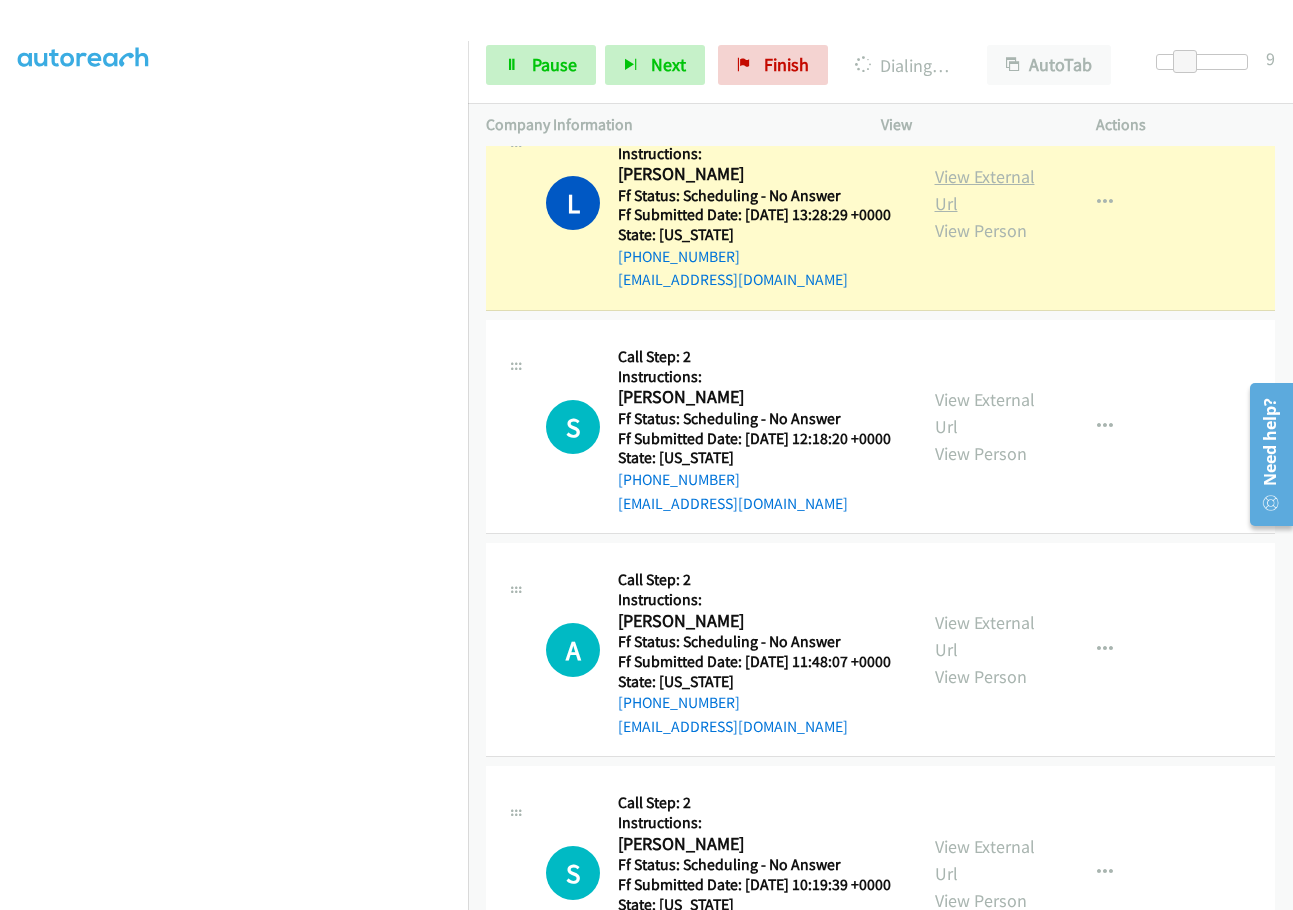 click on "View External Url" at bounding box center (985, 190) 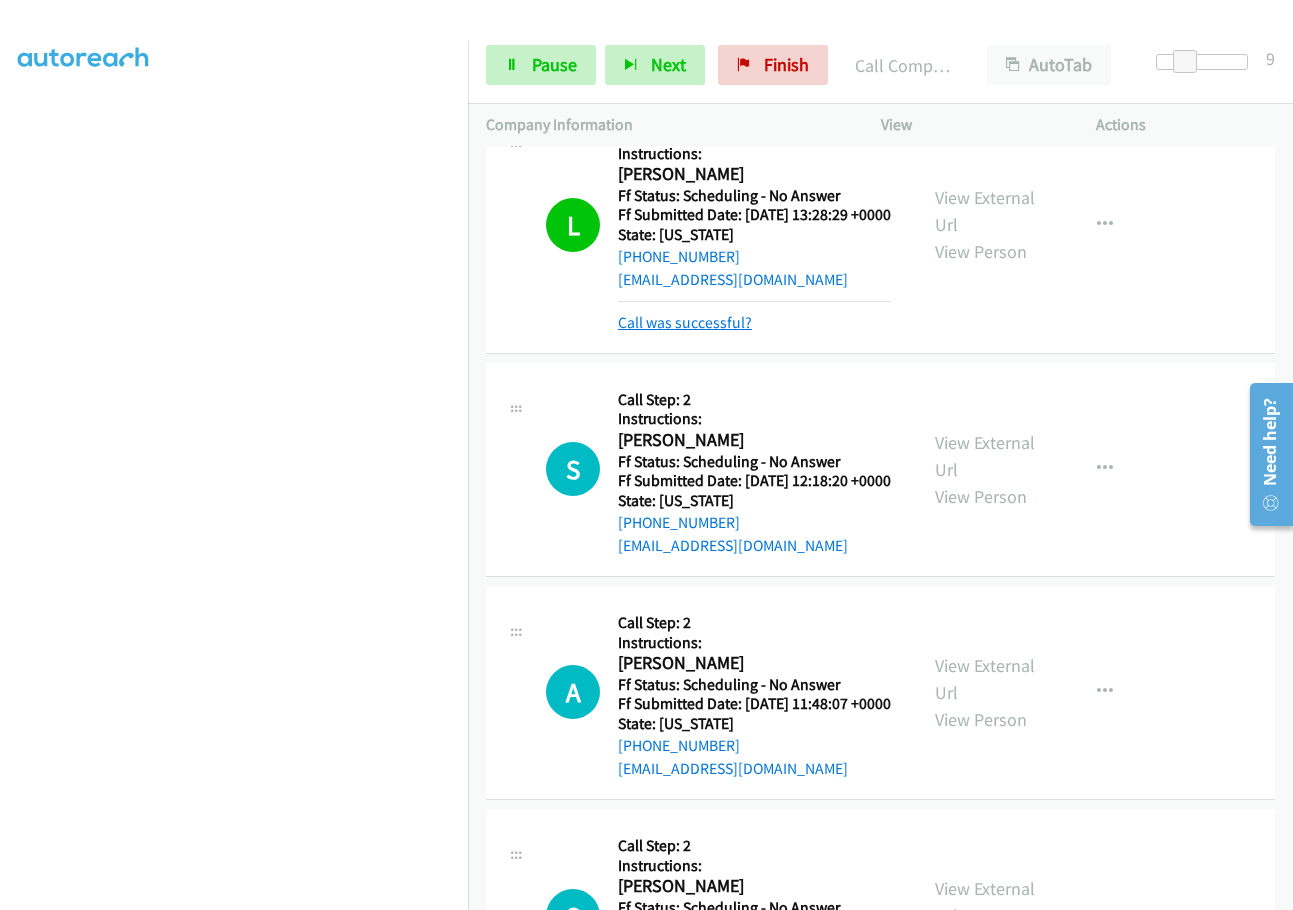 click on "Call was successful?" at bounding box center [685, 322] 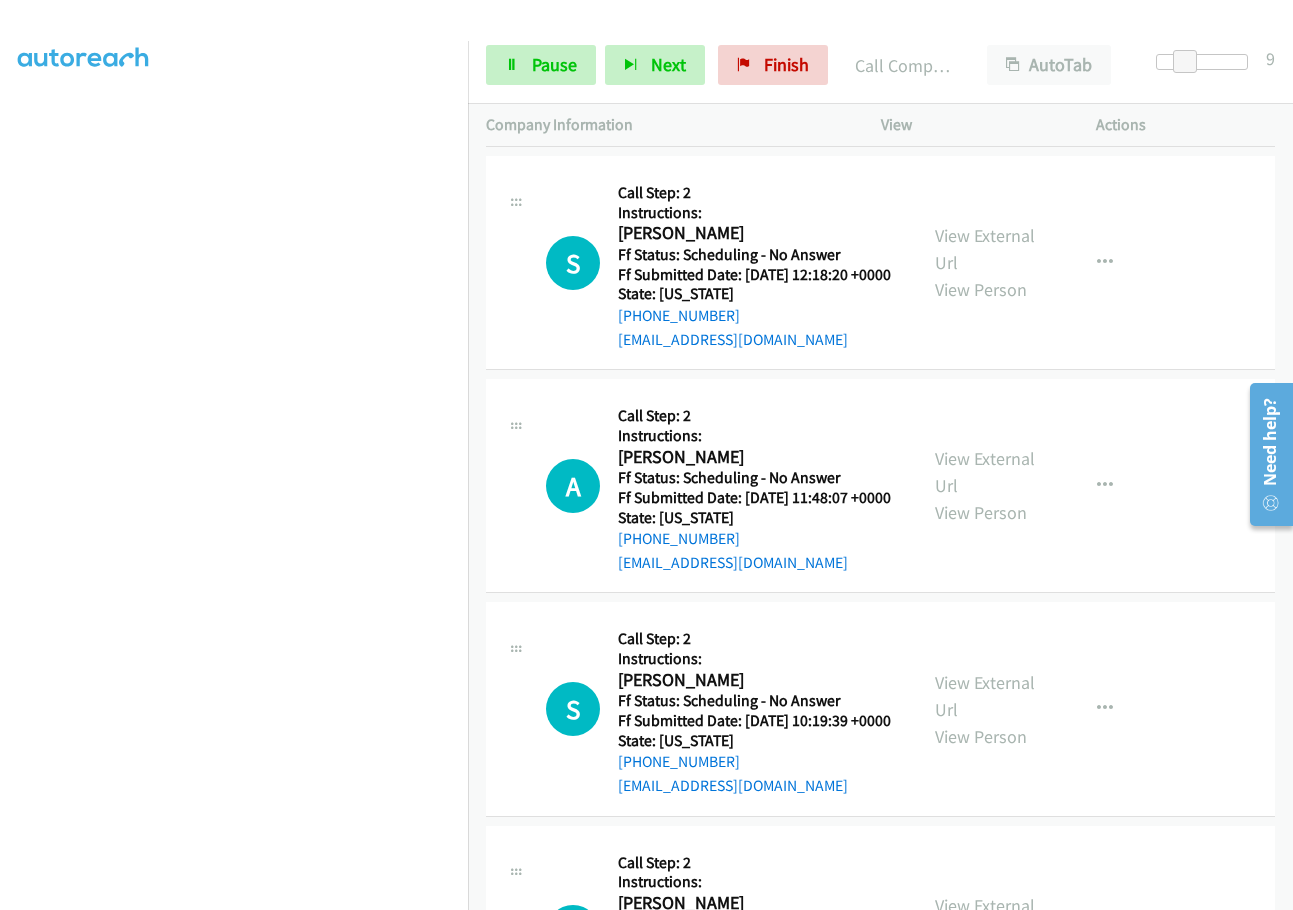scroll, scrollTop: 700, scrollLeft: 0, axis: vertical 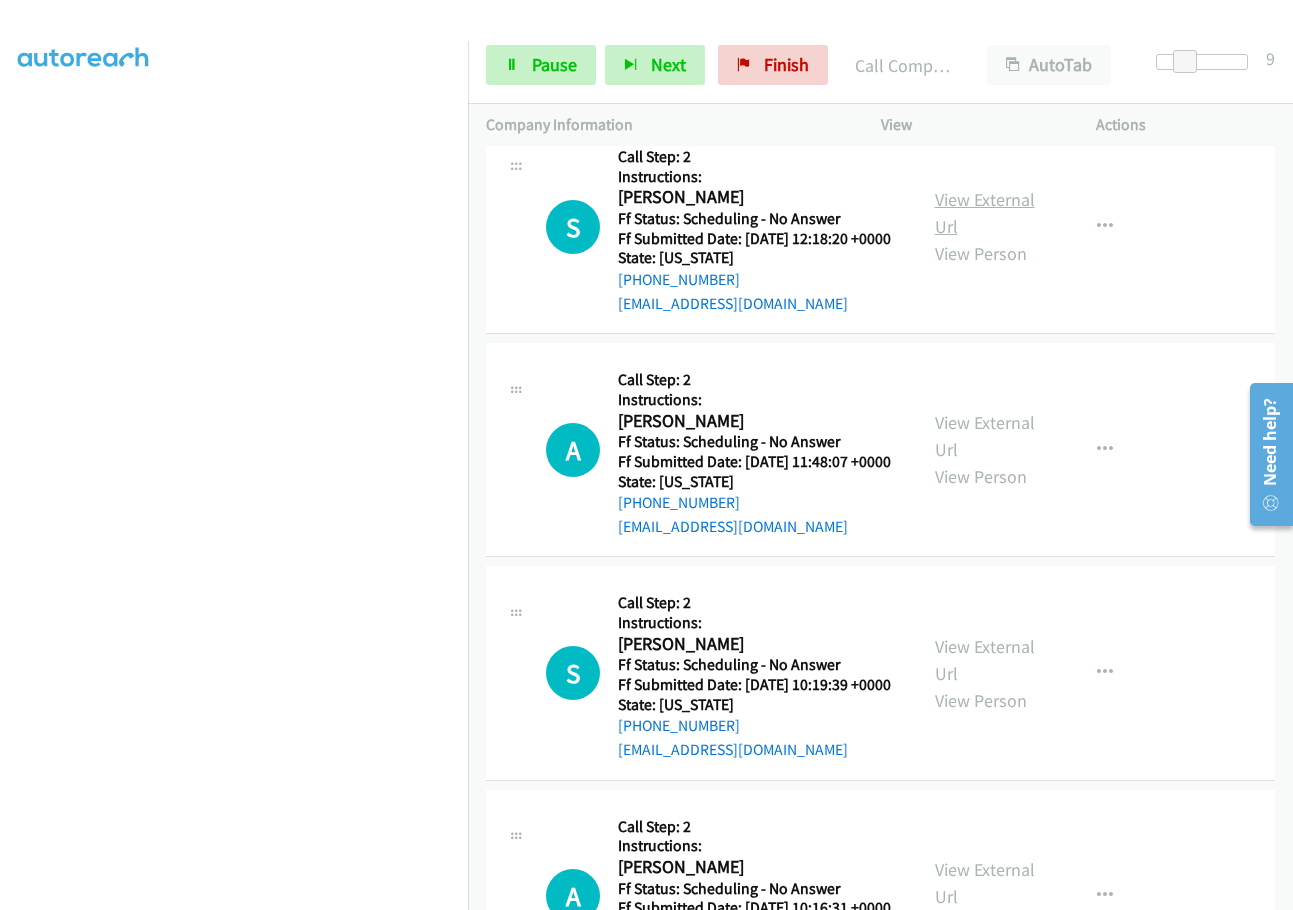 click on "View External Url" at bounding box center (985, 213) 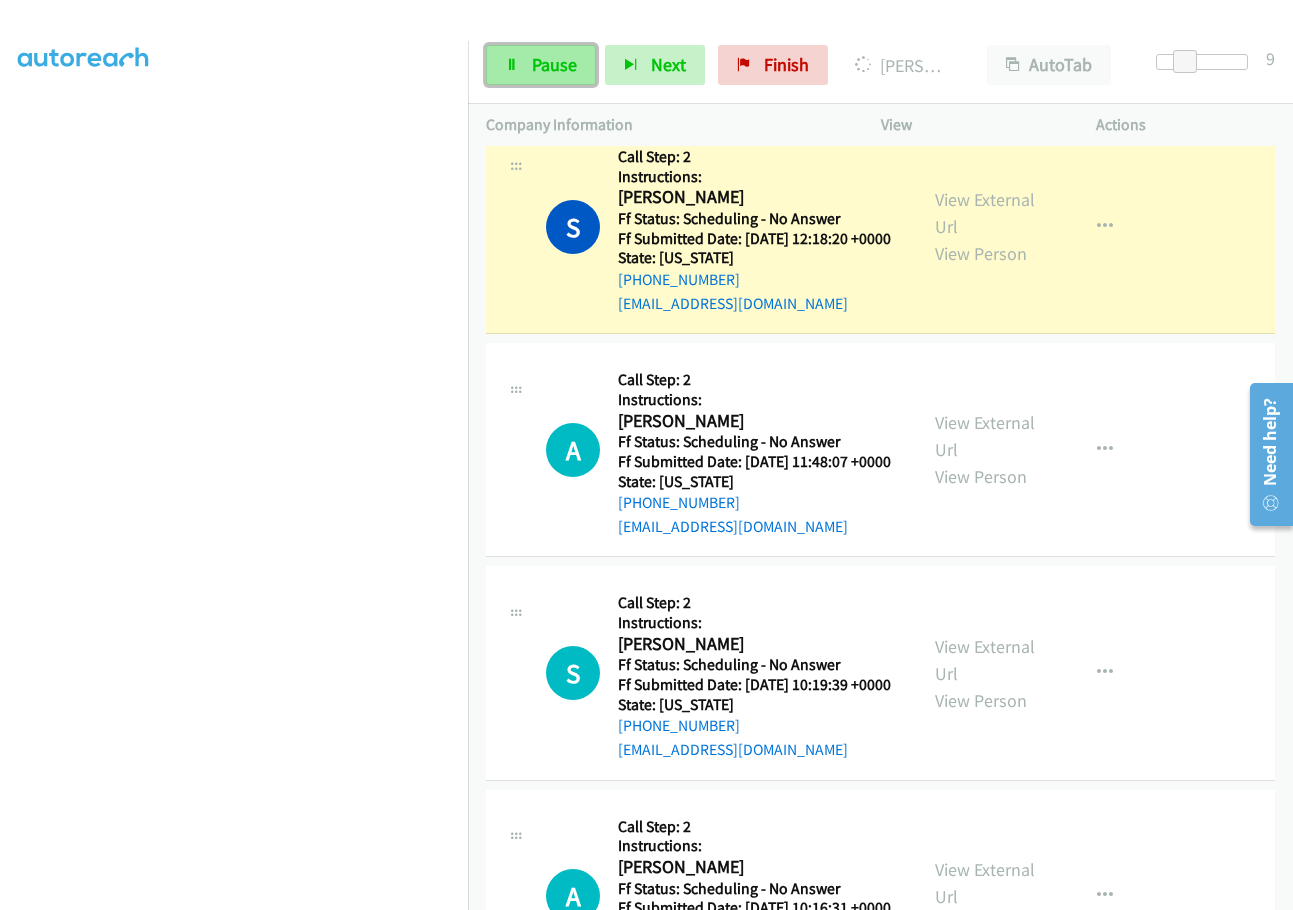 click on "Pause" at bounding box center [541, 65] 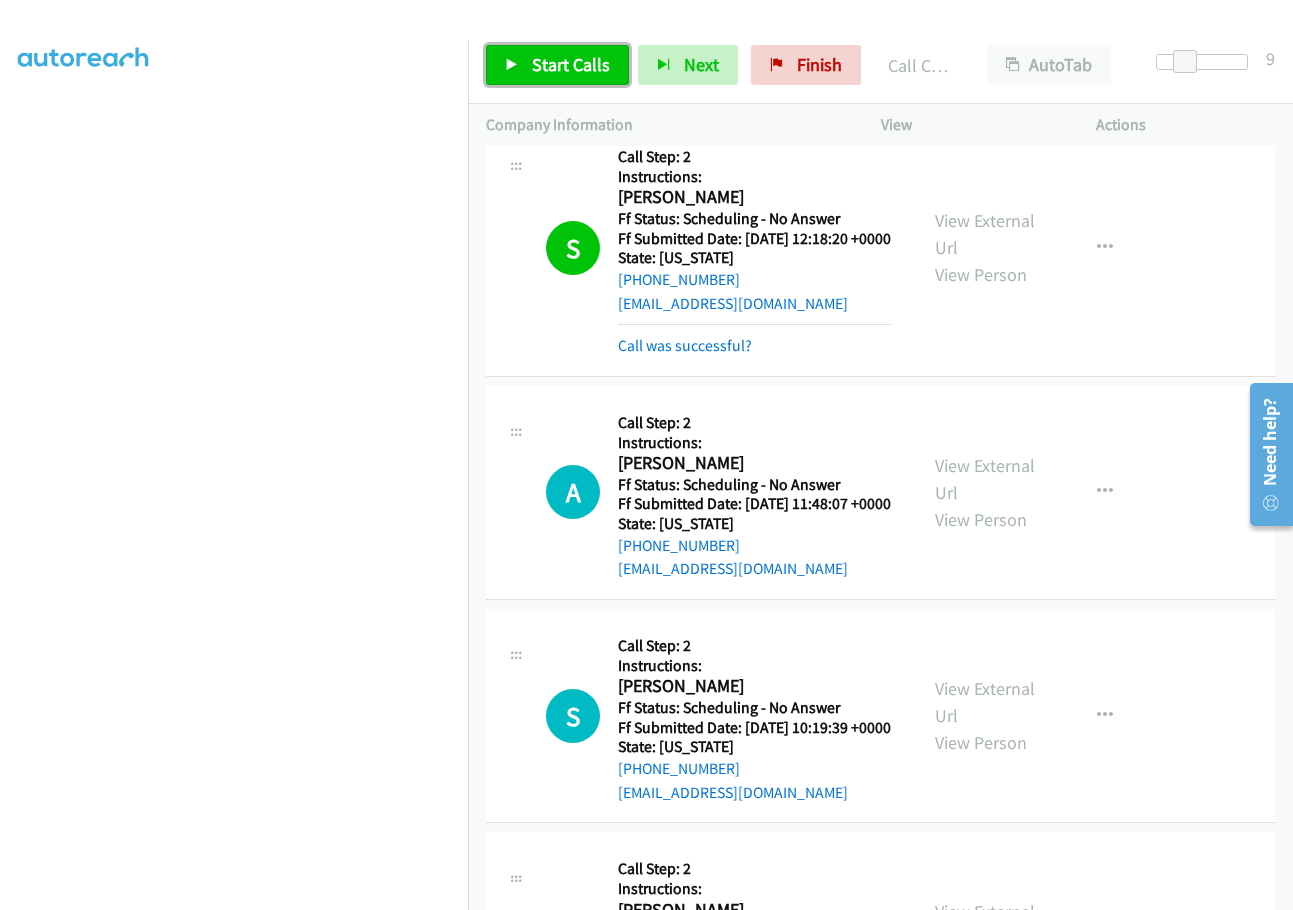 click on "Start Calls" at bounding box center (571, 64) 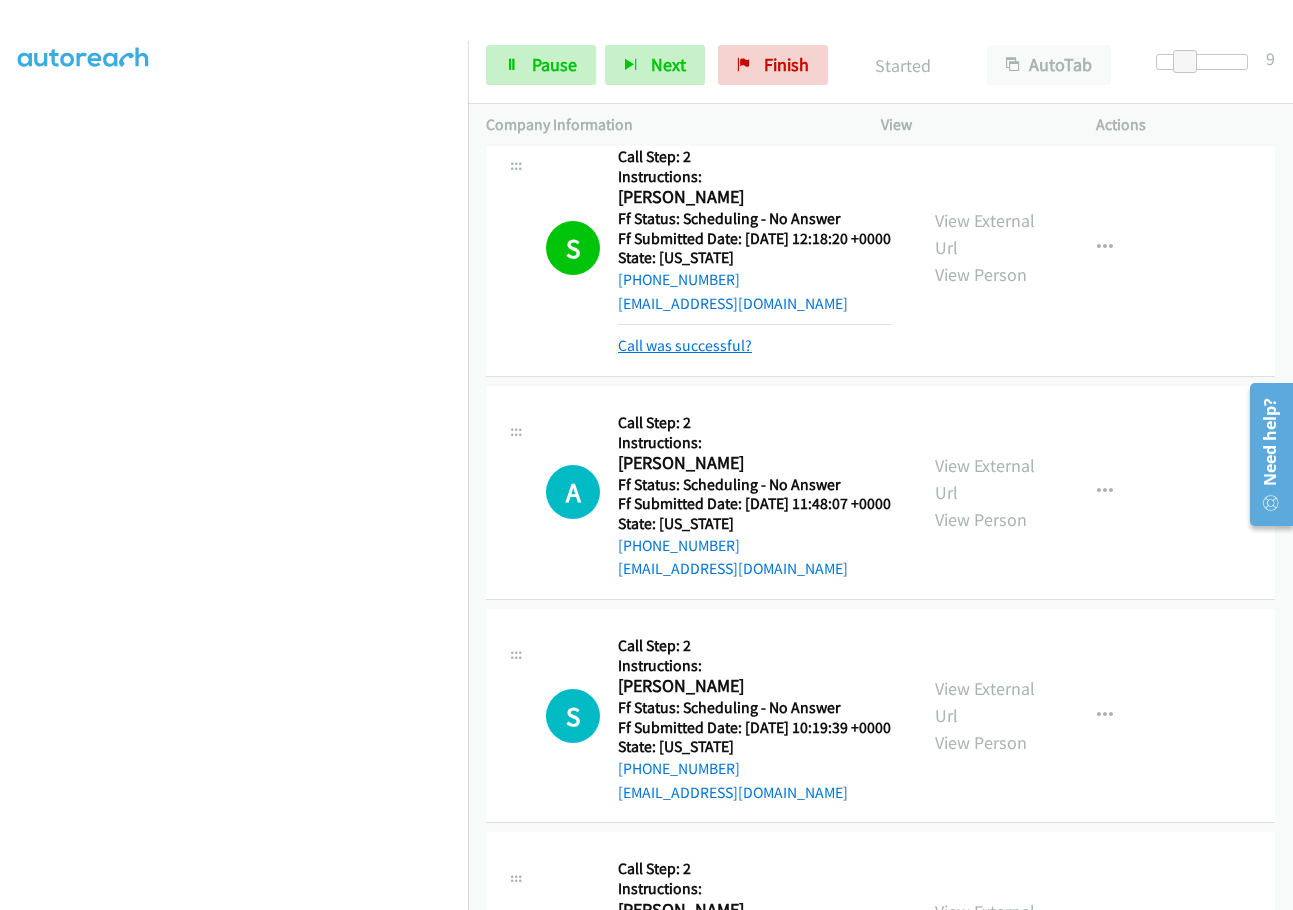 click on "Call was successful?" at bounding box center (685, 345) 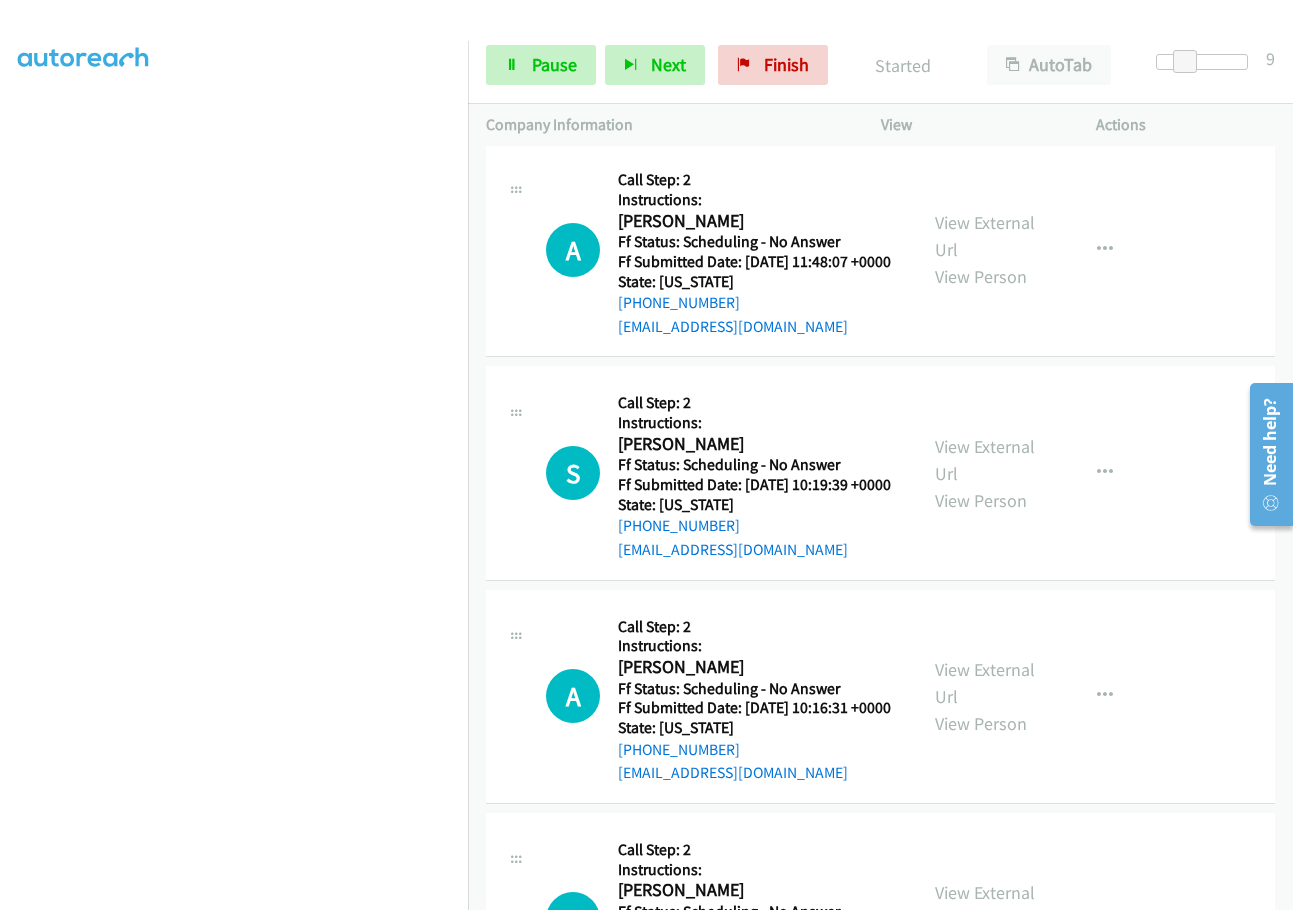scroll, scrollTop: 1000, scrollLeft: 0, axis: vertical 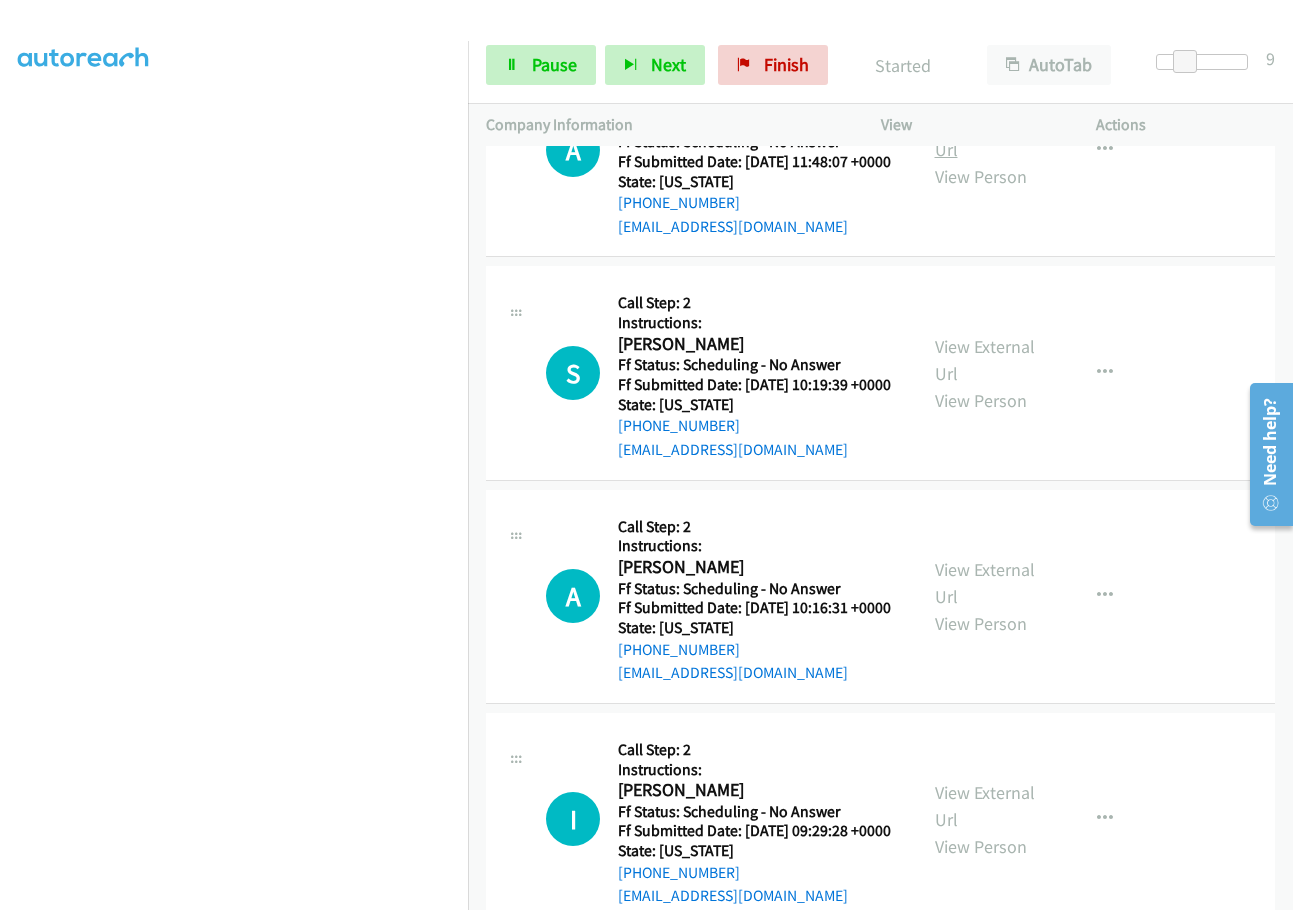 click on "View External Url" at bounding box center [985, 136] 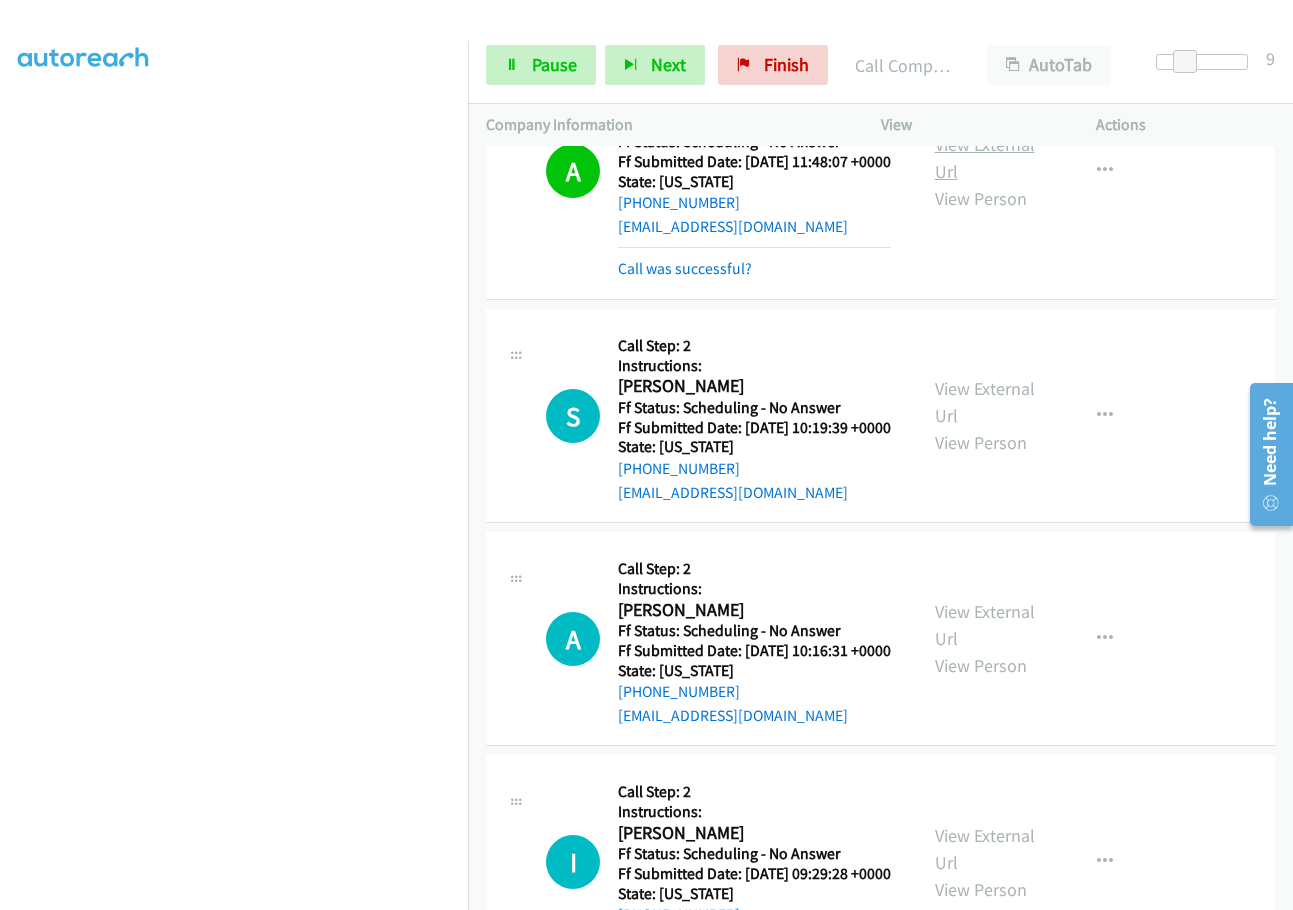 scroll, scrollTop: 1043, scrollLeft: 0, axis: vertical 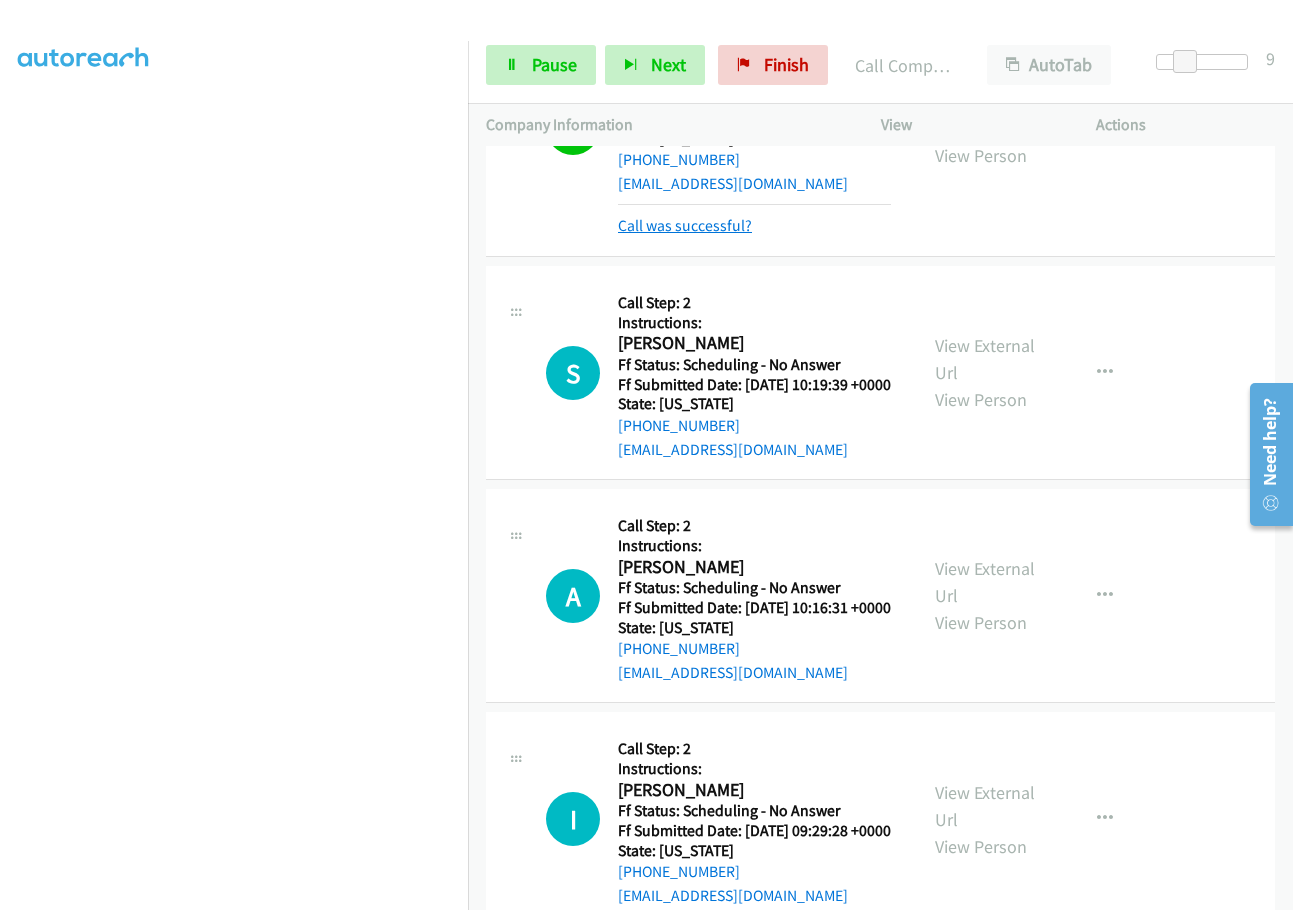 click on "Call was successful?" at bounding box center (685, 225) 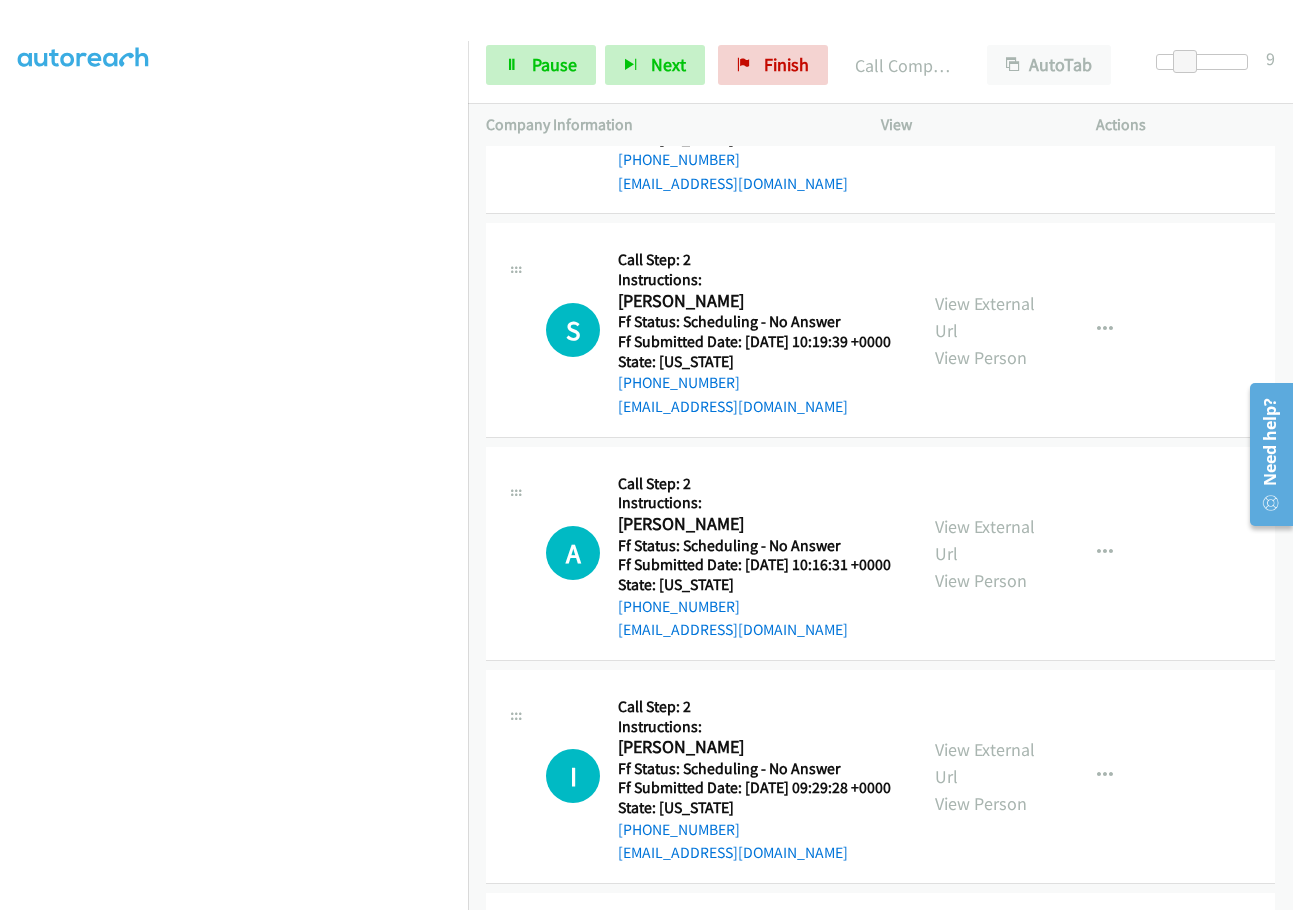 scroll, scrollTop: 1000, scrollLeft: 0, axis: vertical 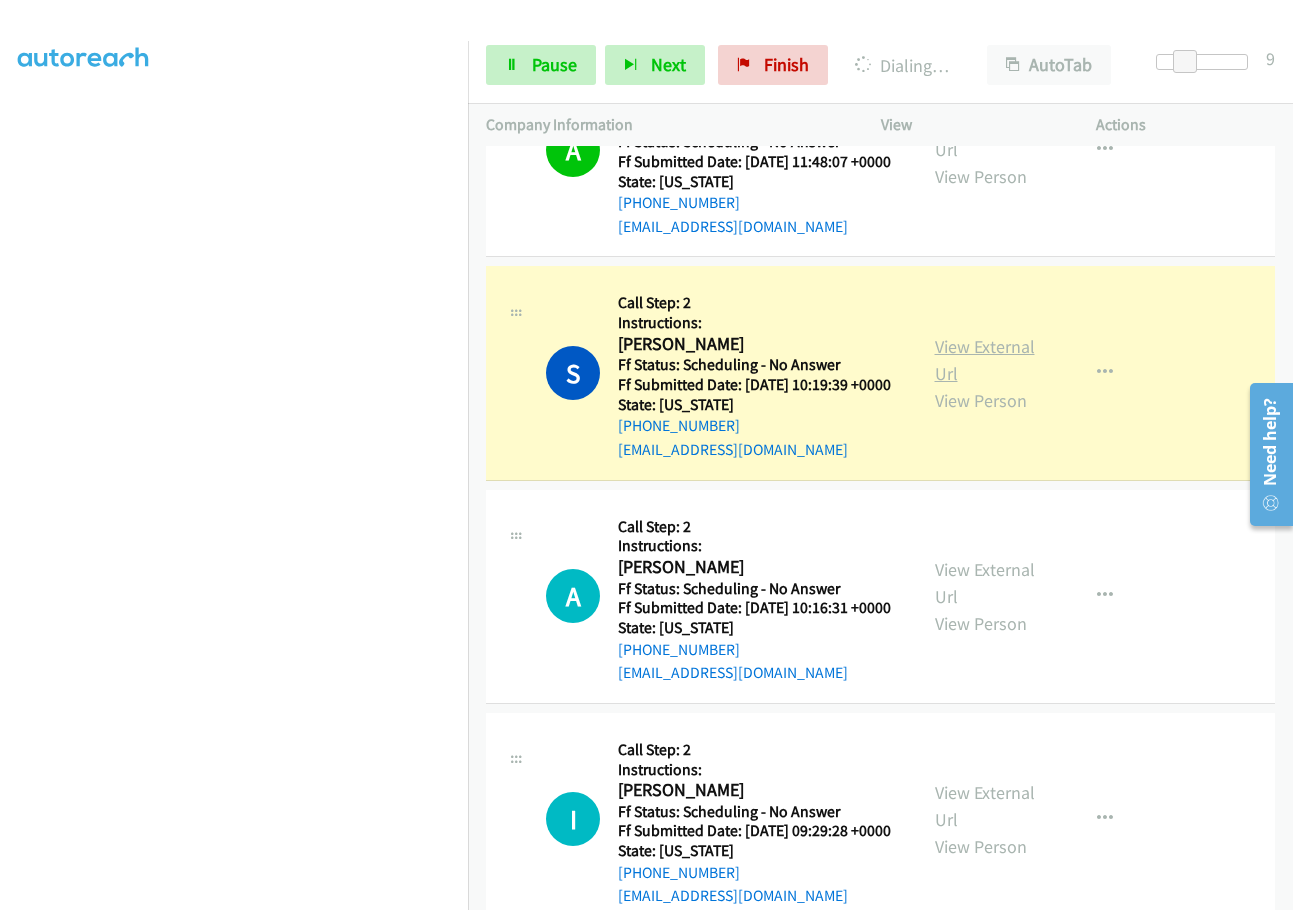 click on "View External Url" at bounding box center (985, 360) 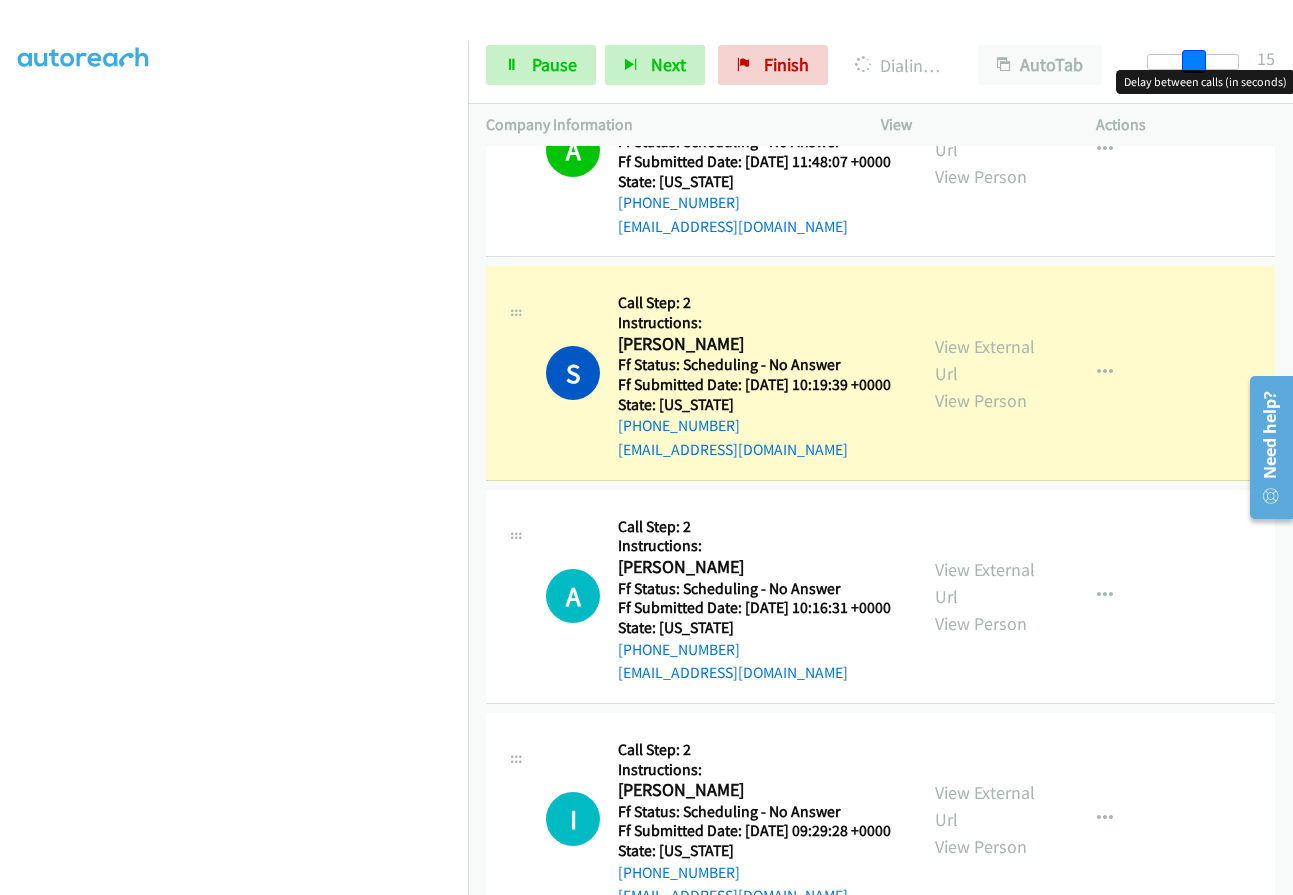 drag, startPoint x: 1182, startPoint y: 59, endPoint x: 1200, endPoint y: 62, distance: 18.248287 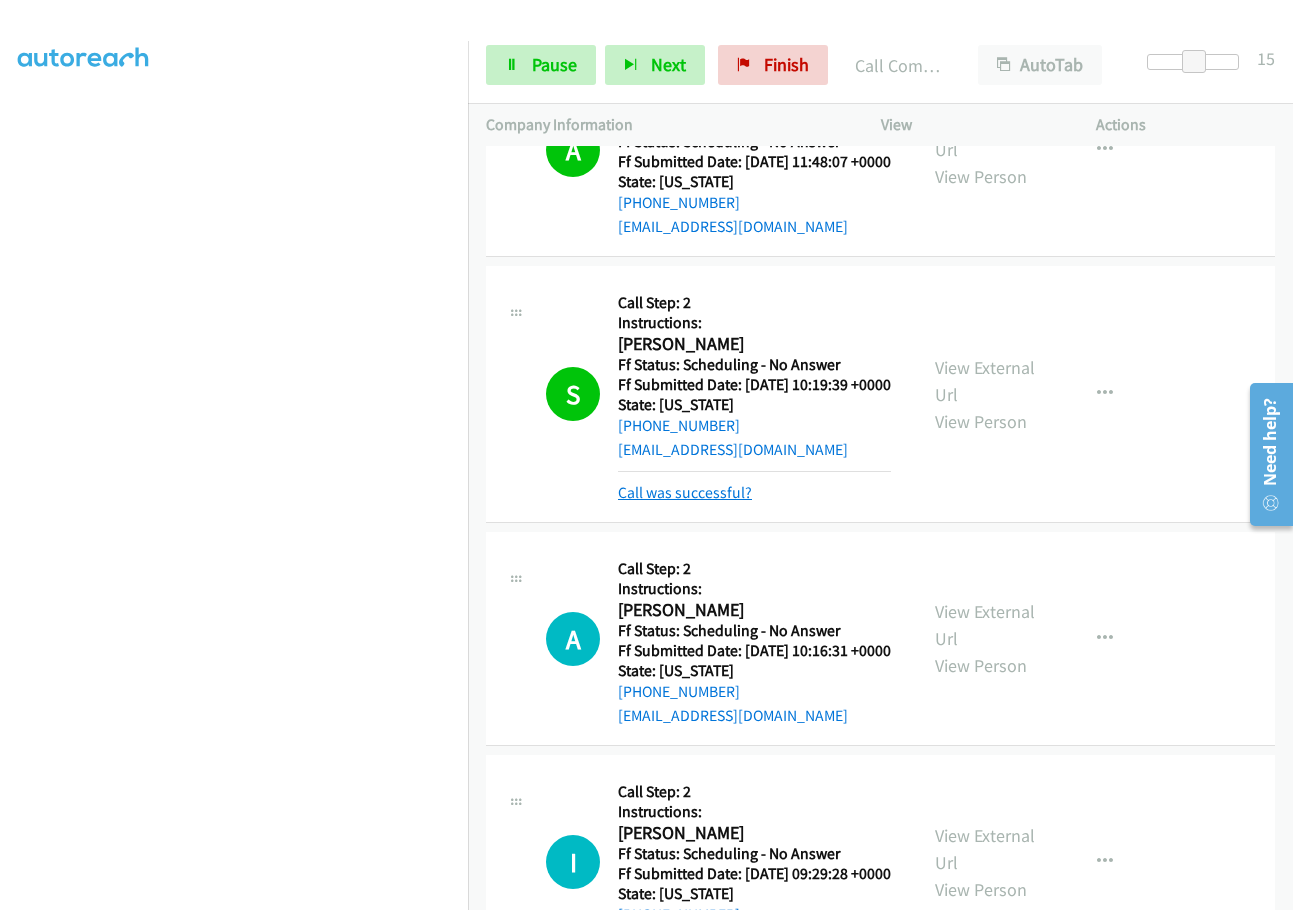 click on "Call was successful?" at bounding box center [685, 492] 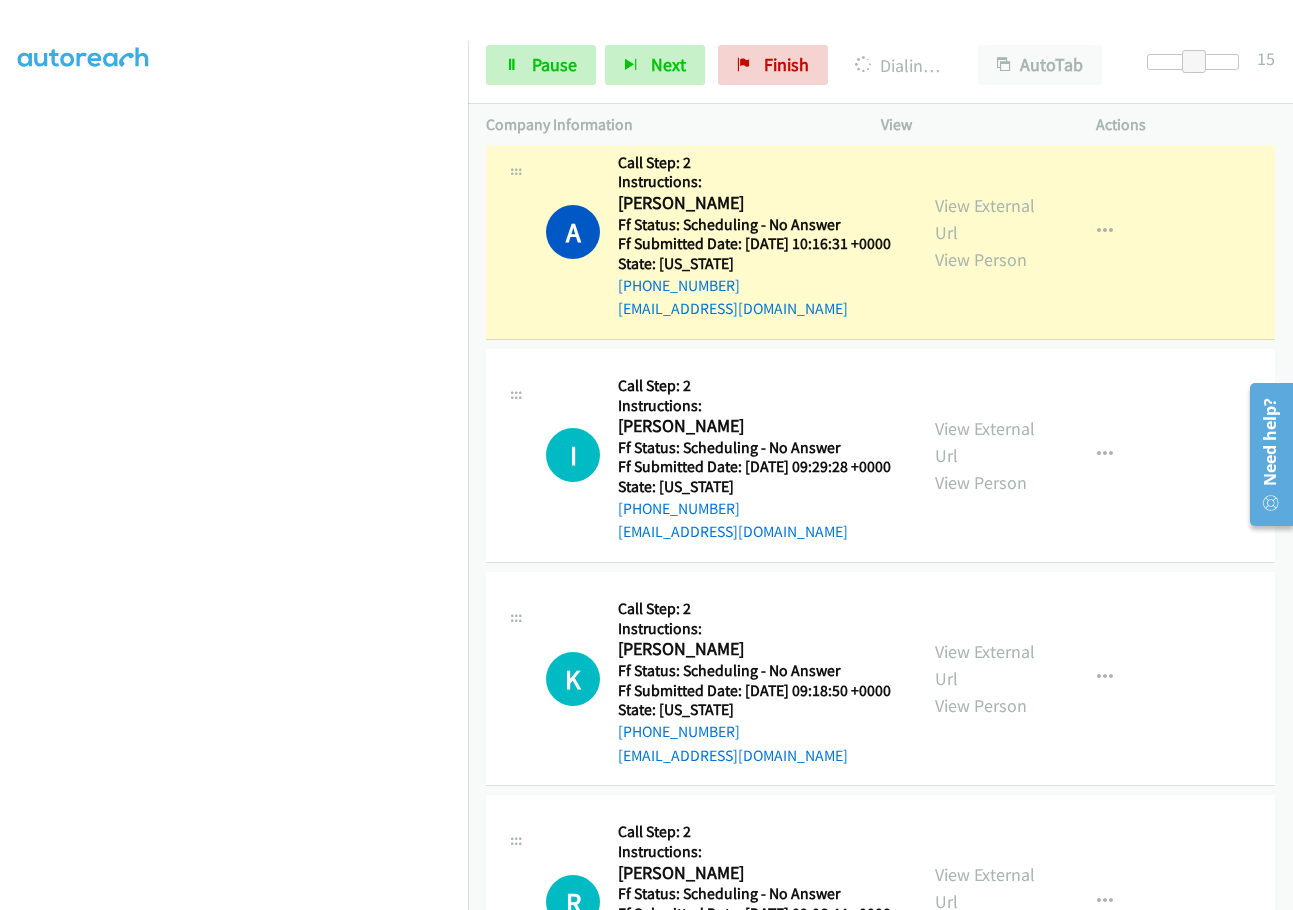 scroll, scrollTop: 1400, scrollLeft: 0, axis: vertical 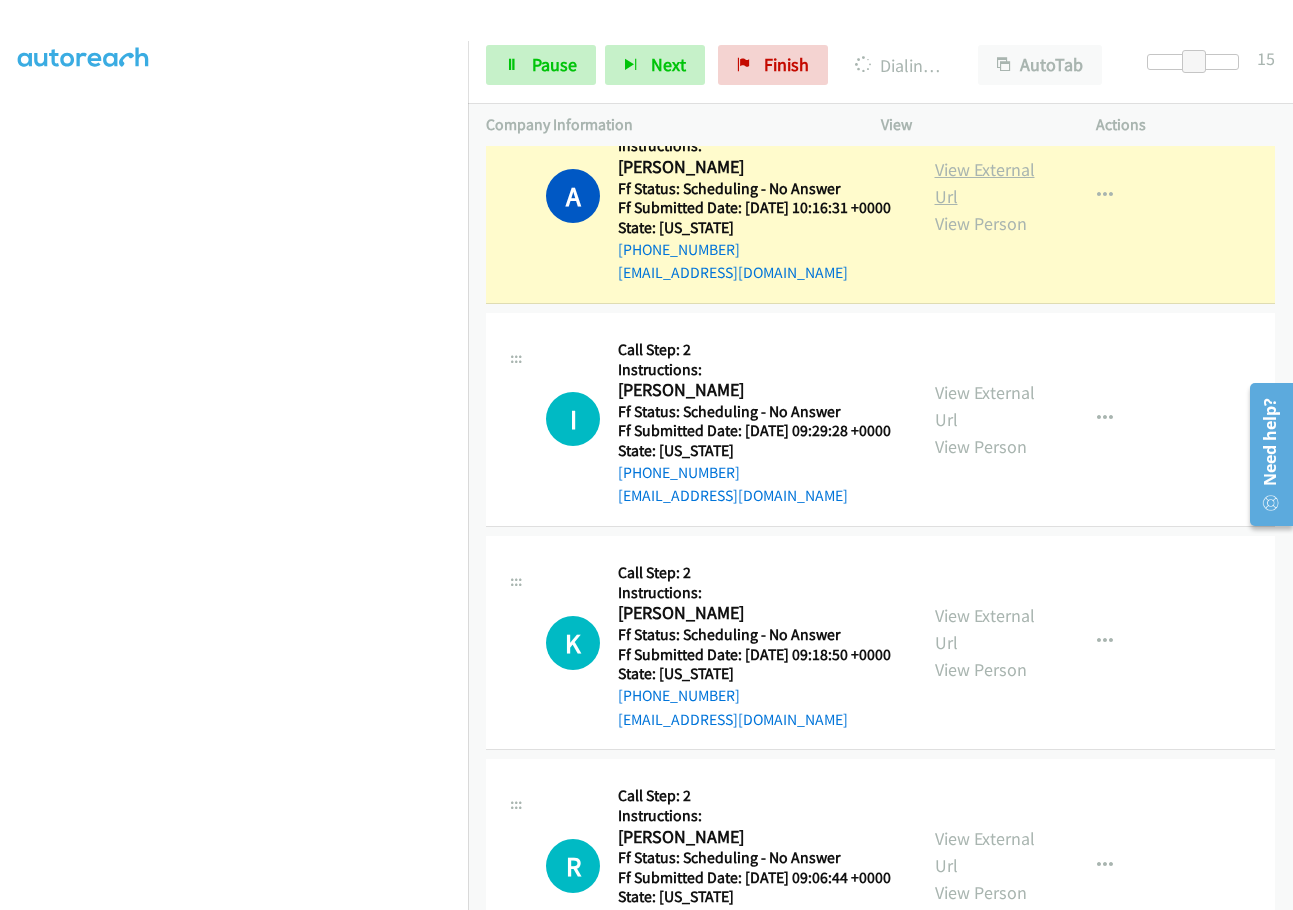 click on "View External Url" at bounding box center (985, 183) 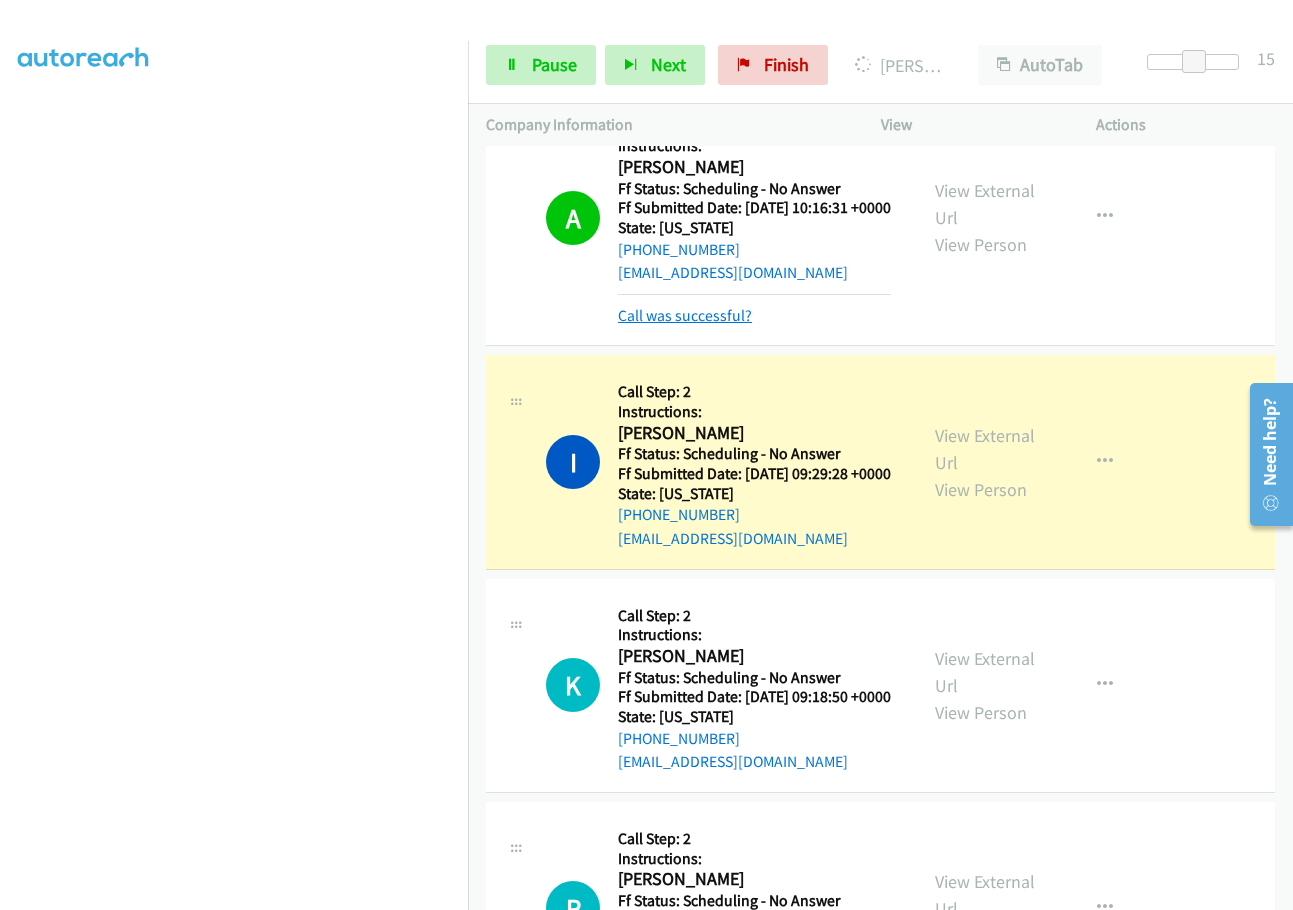 click on "Call was successful?" at bounding box center (685, 315) 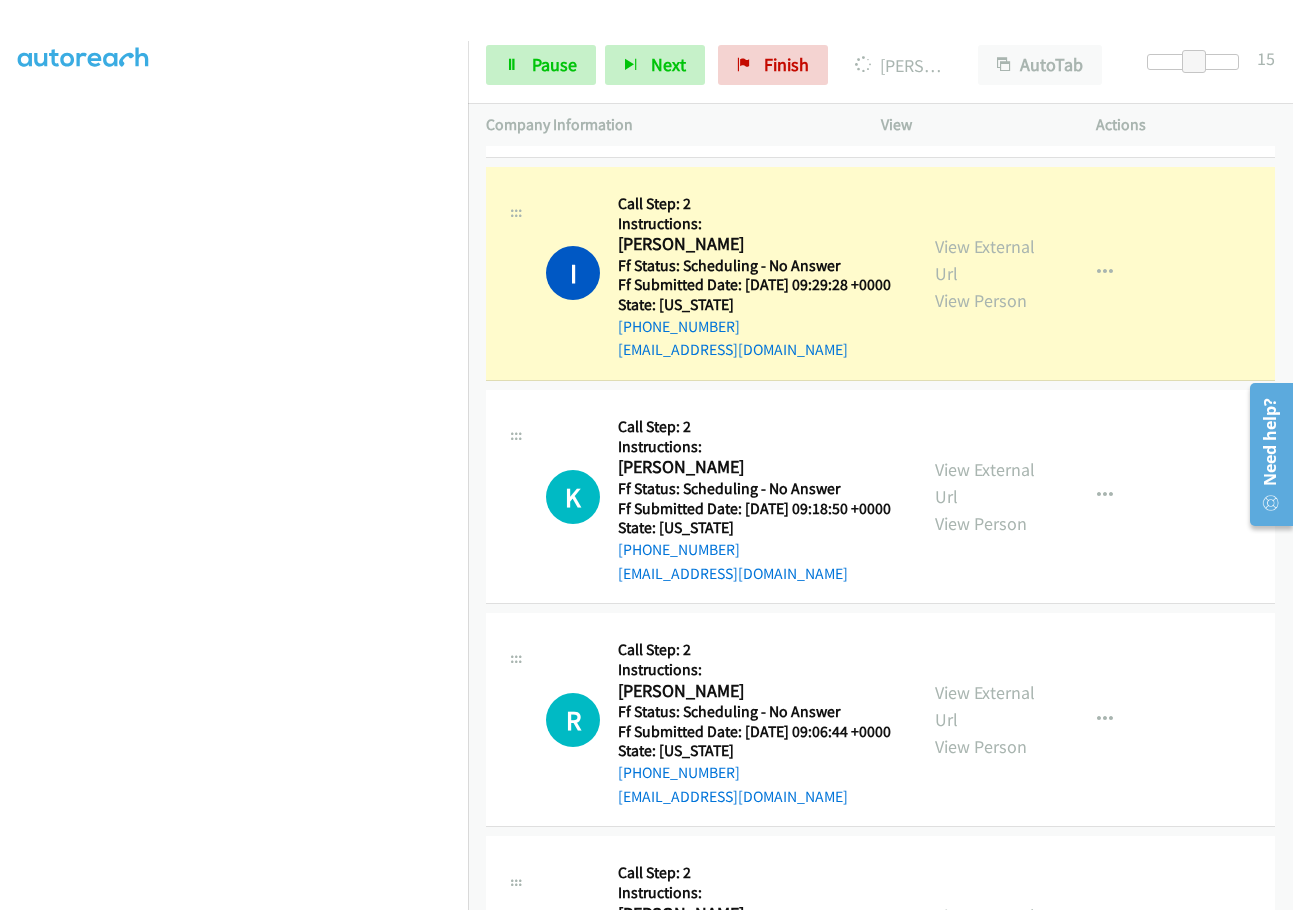 scroll, scrollTop: 1600, scrollLeft: 0, axis: vertical 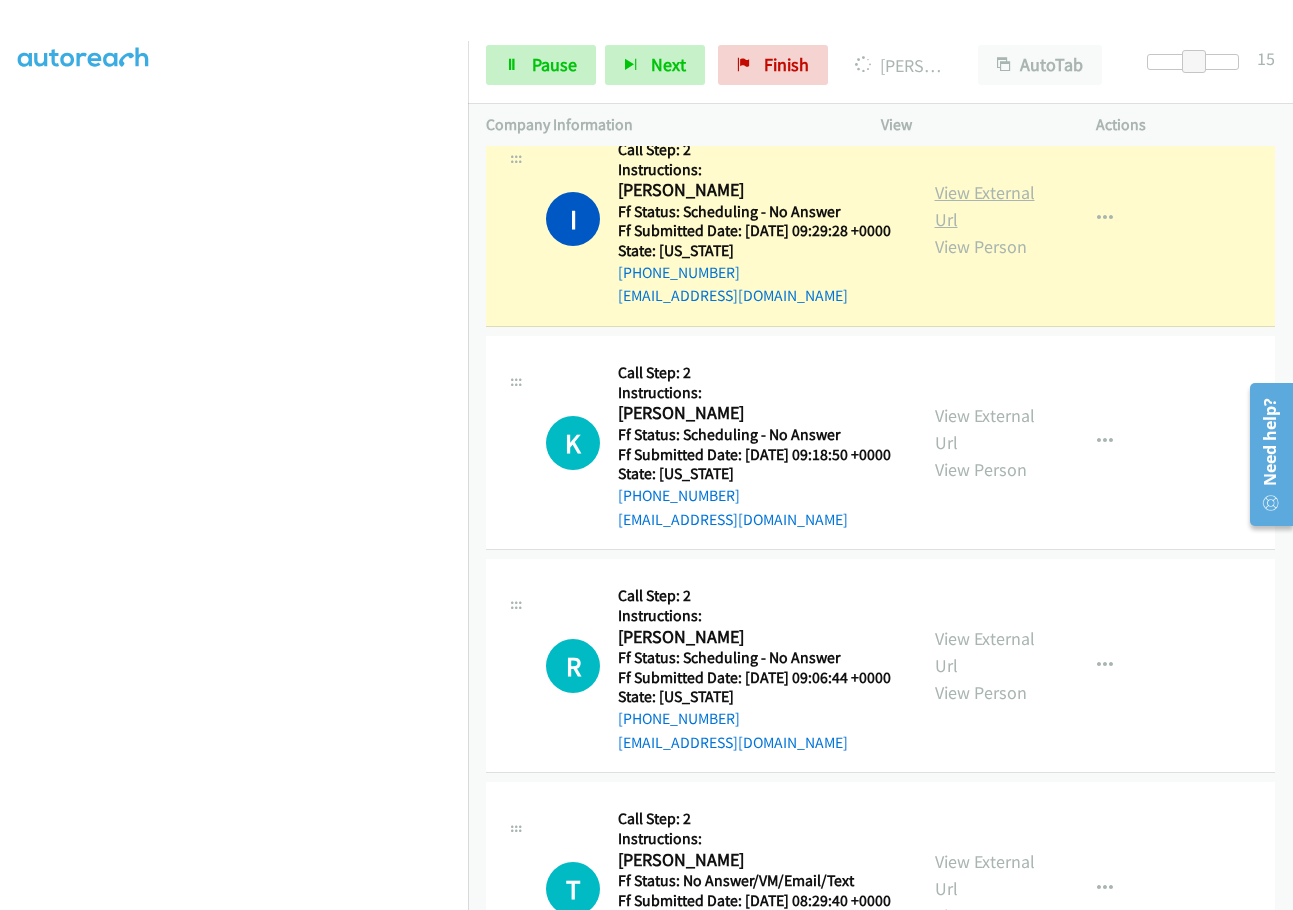 click on "View External Url" at bounding box center (985, 206) 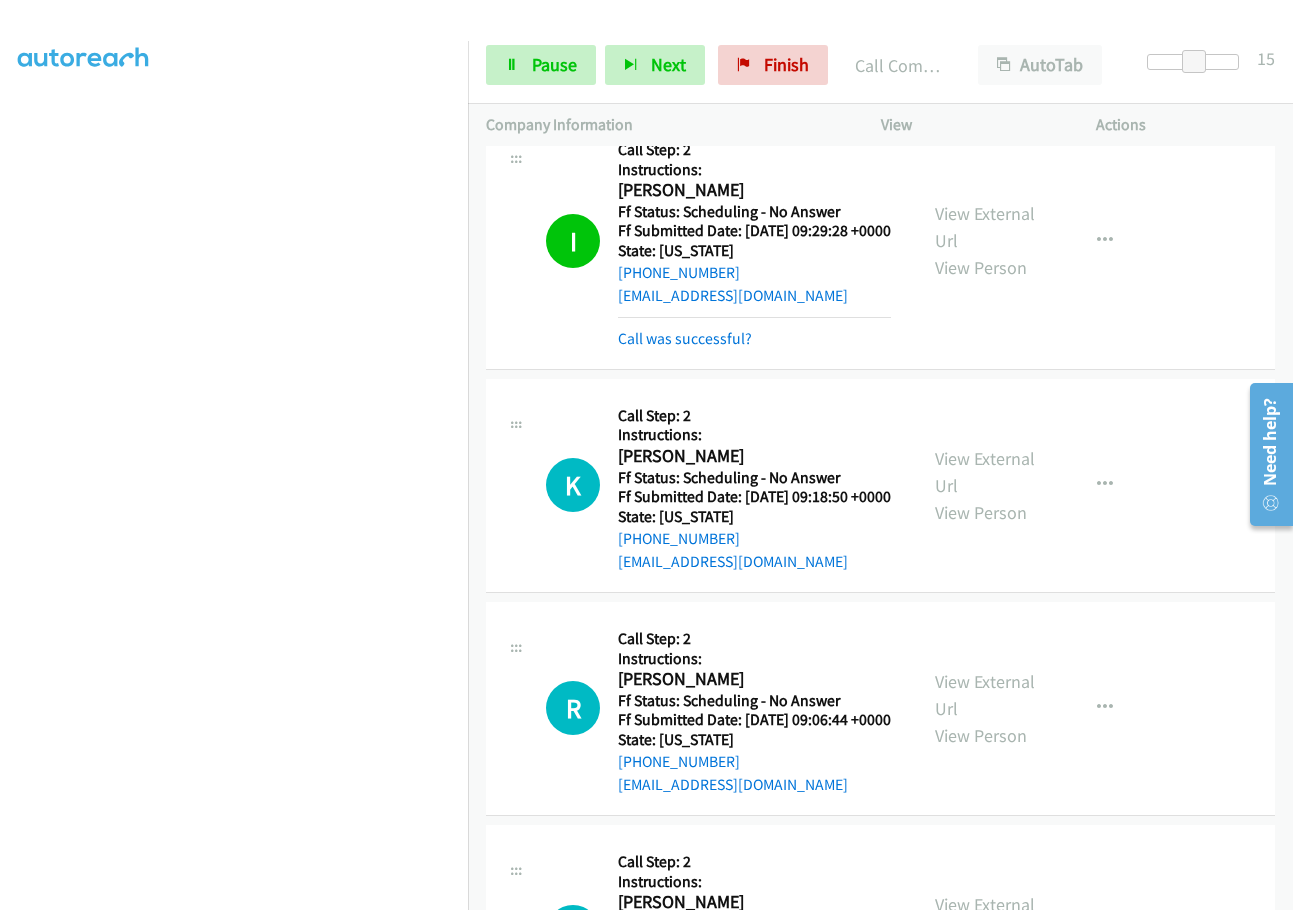 scroll, scrollTop: 1500, scrollLeft: 0, axis: vertical 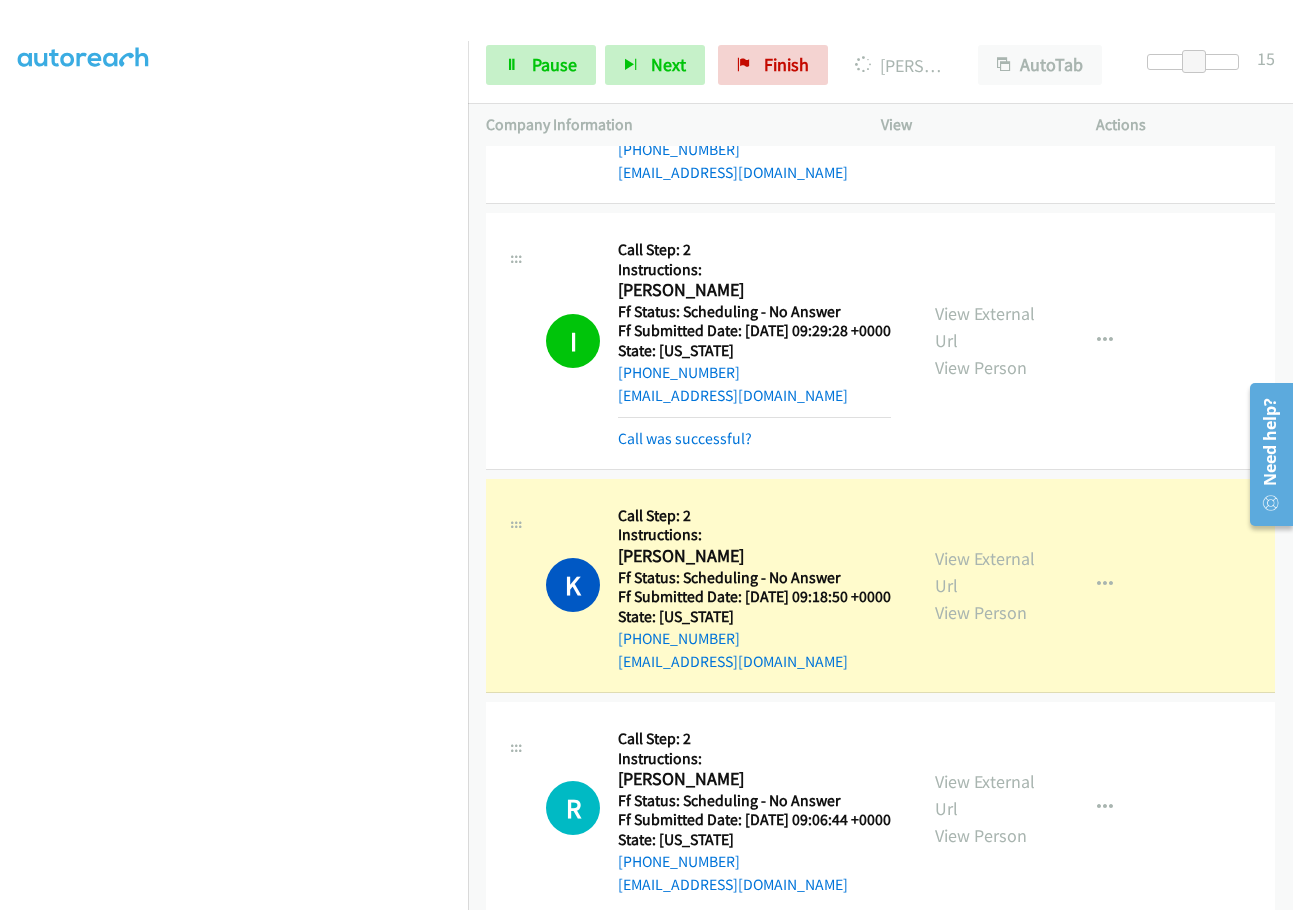 click at bounding box center [1105, 96] 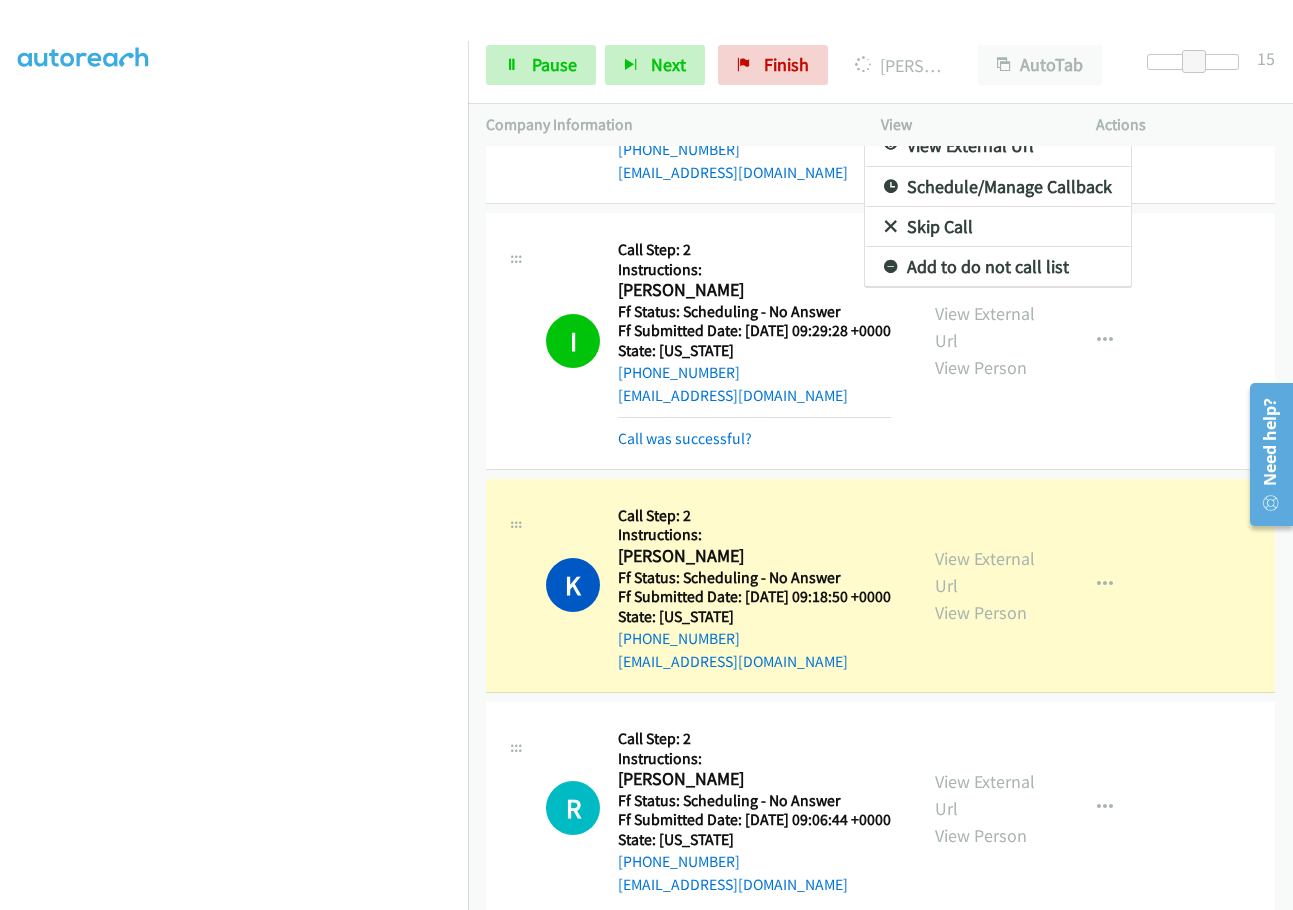 click on "Add to do not call list" at bounding box center (998, 267) 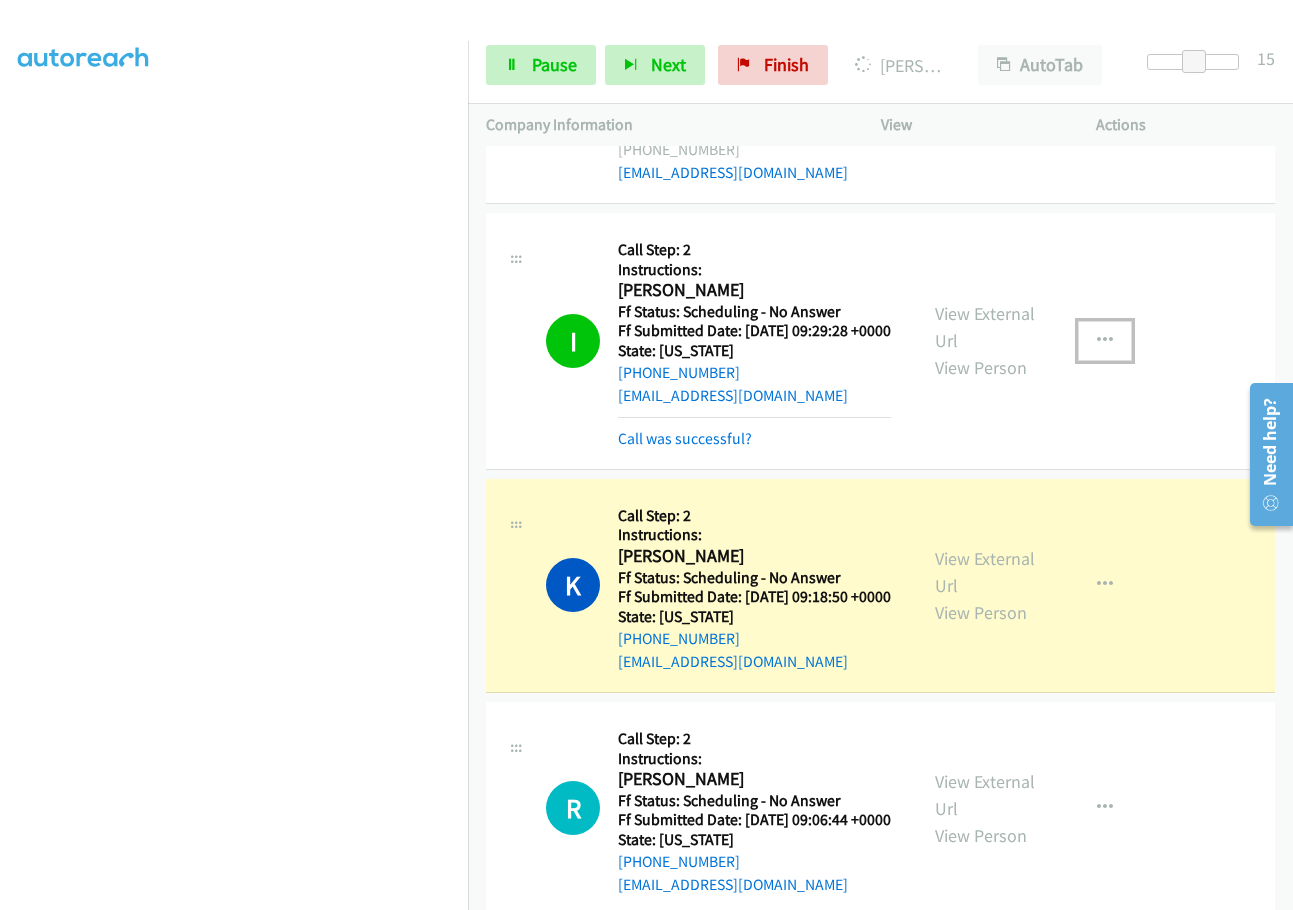 click at bounding box center [1105, 341] 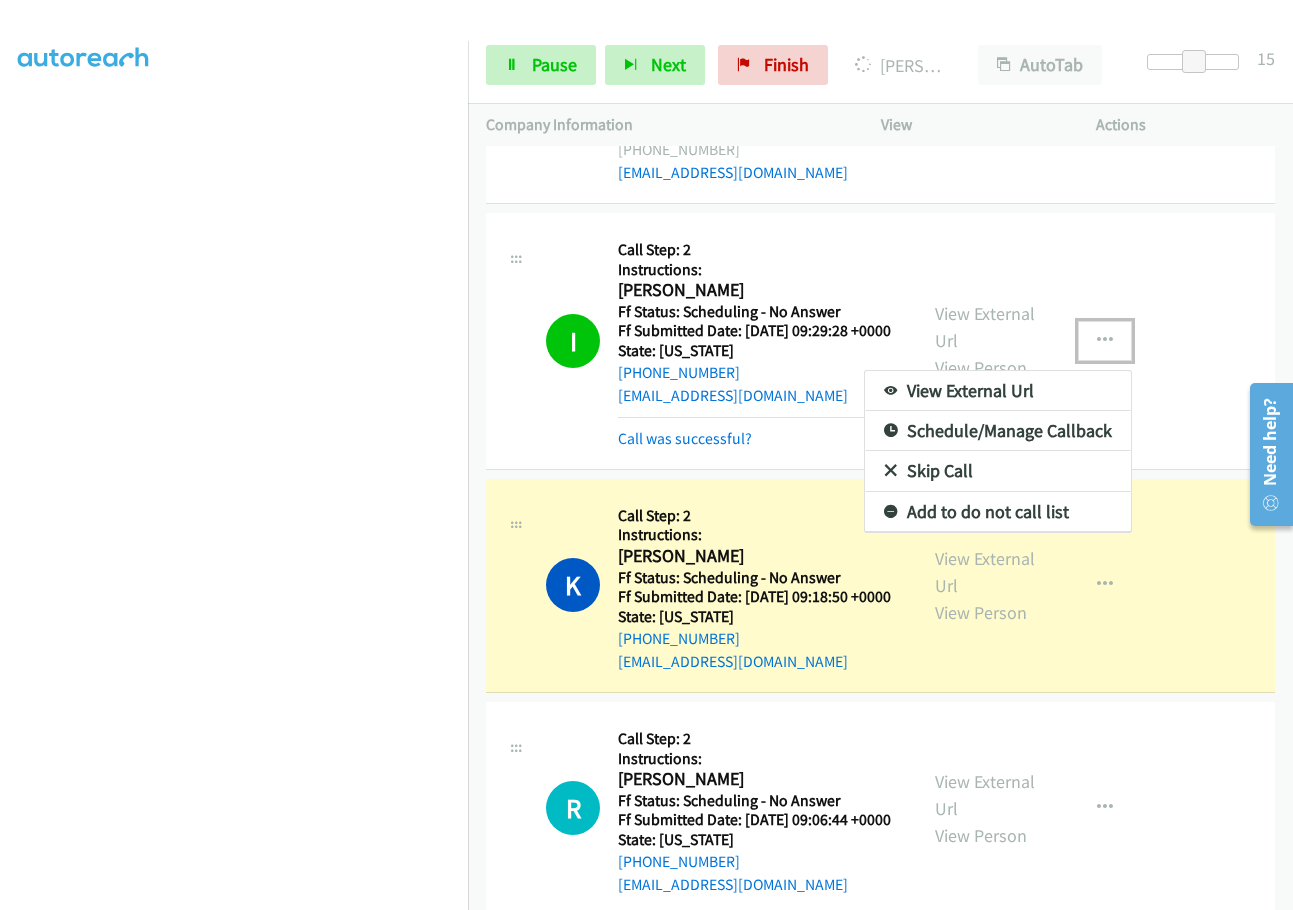 click on "Add to do not call list" at bounding box center (998, 512) 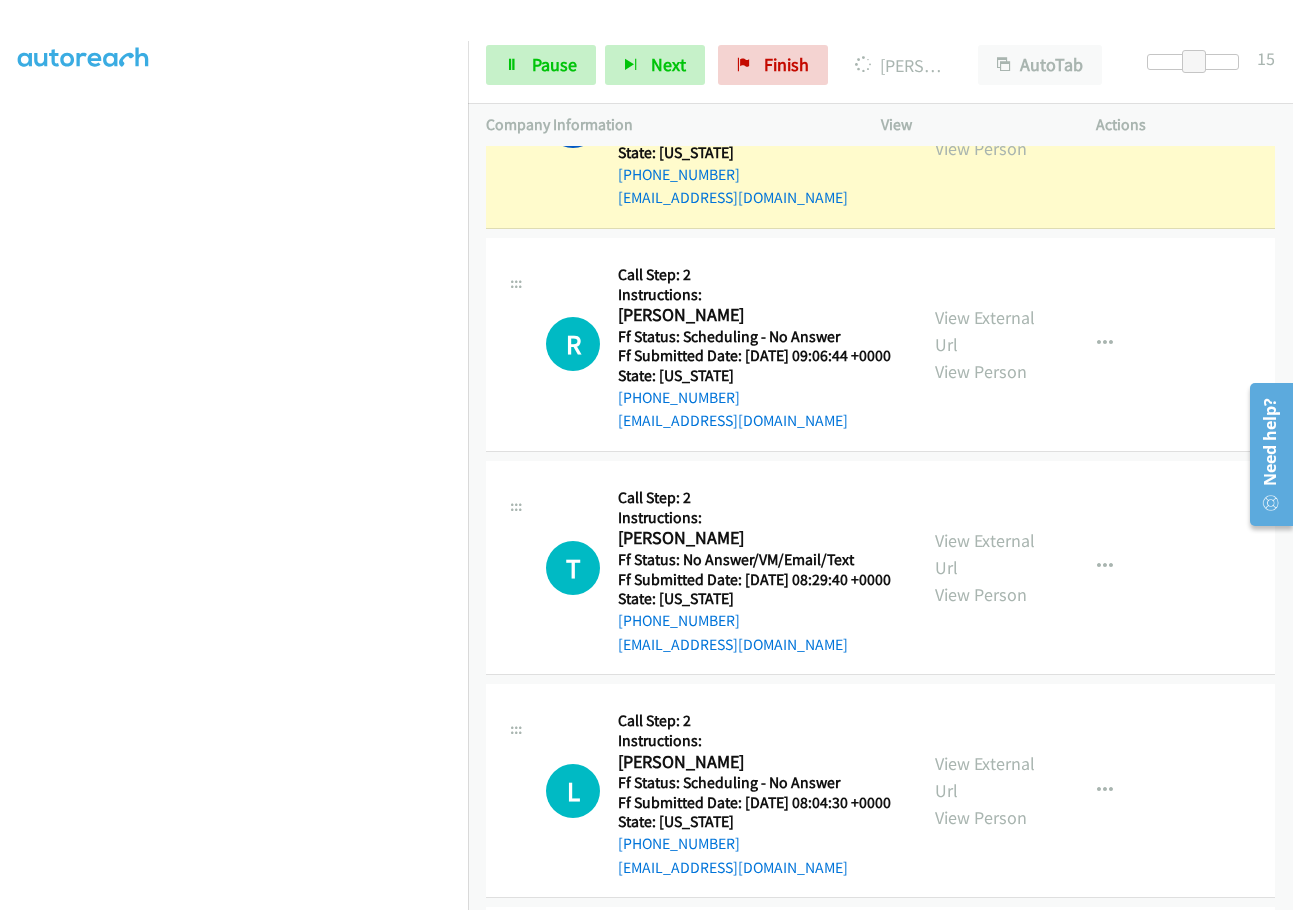 scroll, scrollTop: 2000, scrollLeft: 0, axis: vertical 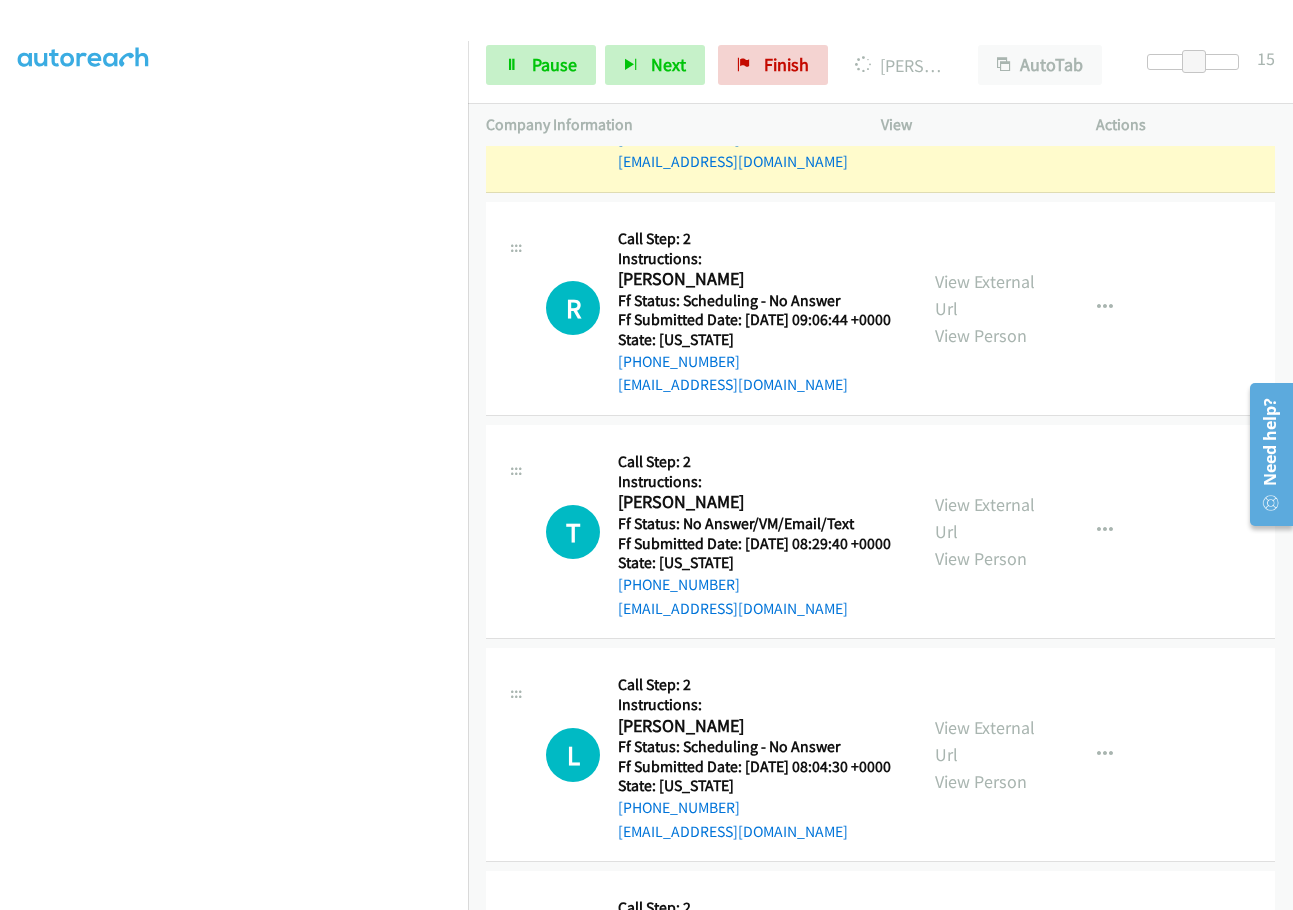 click on "View External Url" at bounding box center [985, 72] 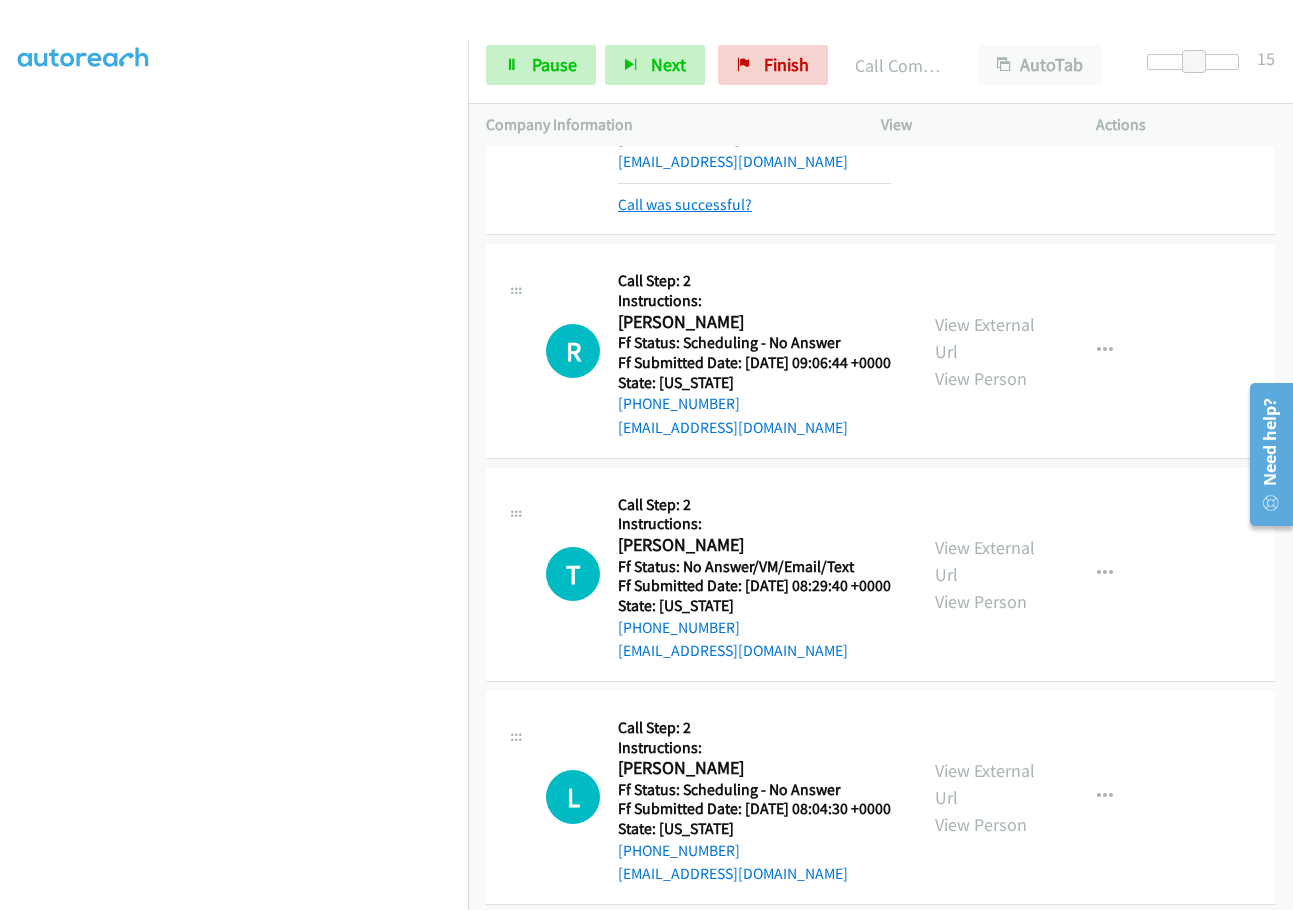 click on "Call was successful?" at bounding box center [685, 204] 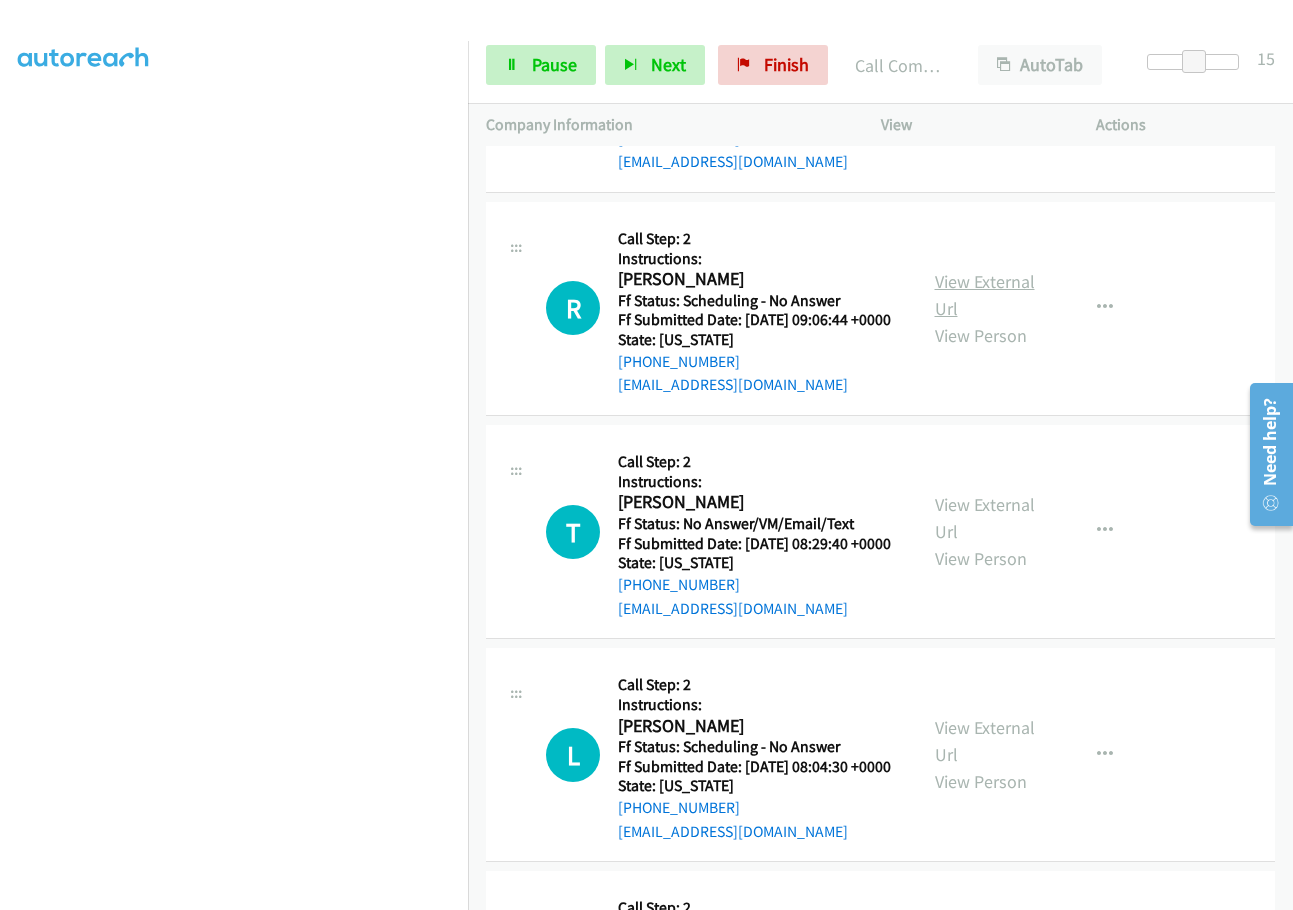 click on "View External Url" at bounding box center [985, 295] 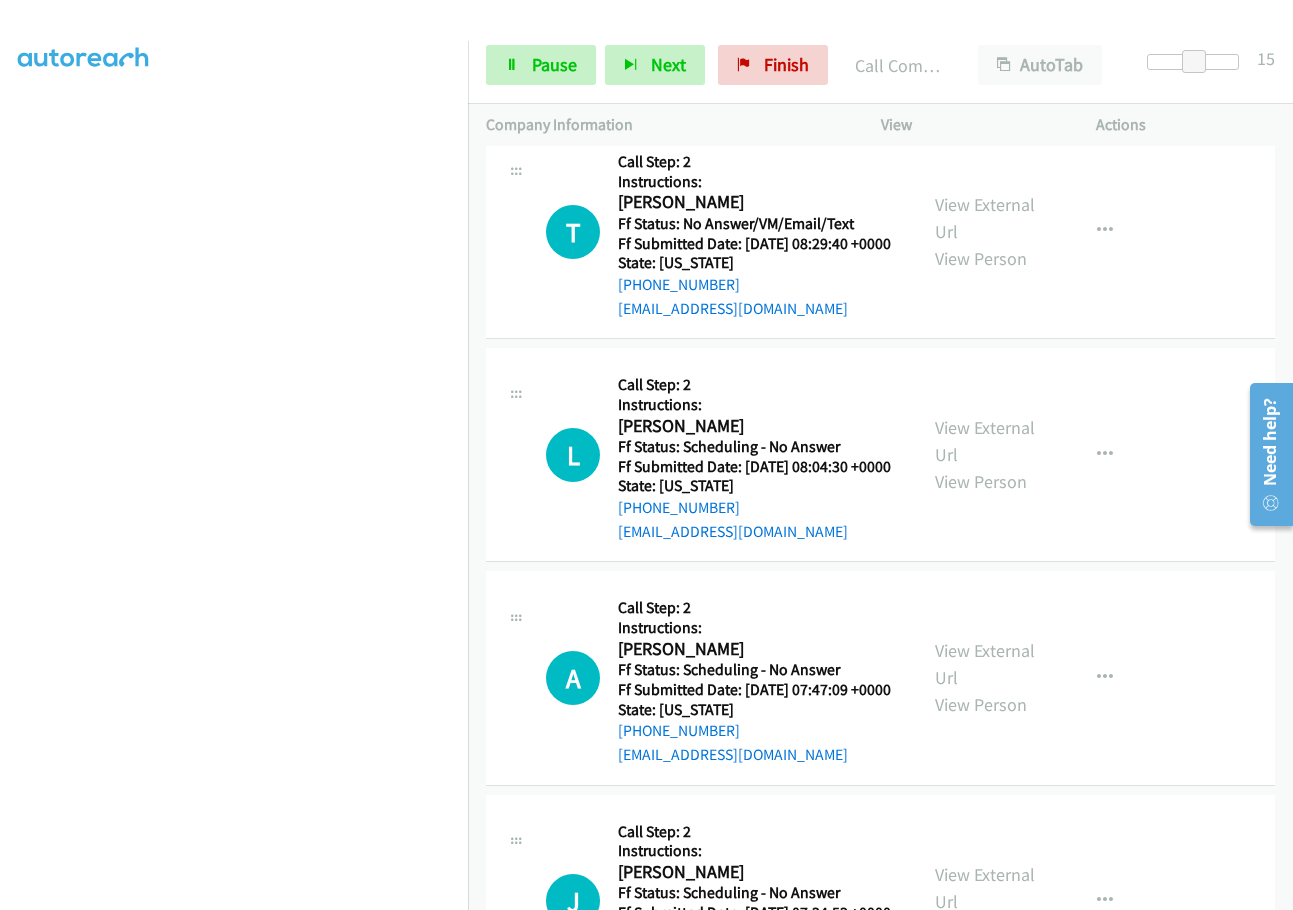 scroll, scrollTop: 2200, scrollLeft: 0, axis: vertical 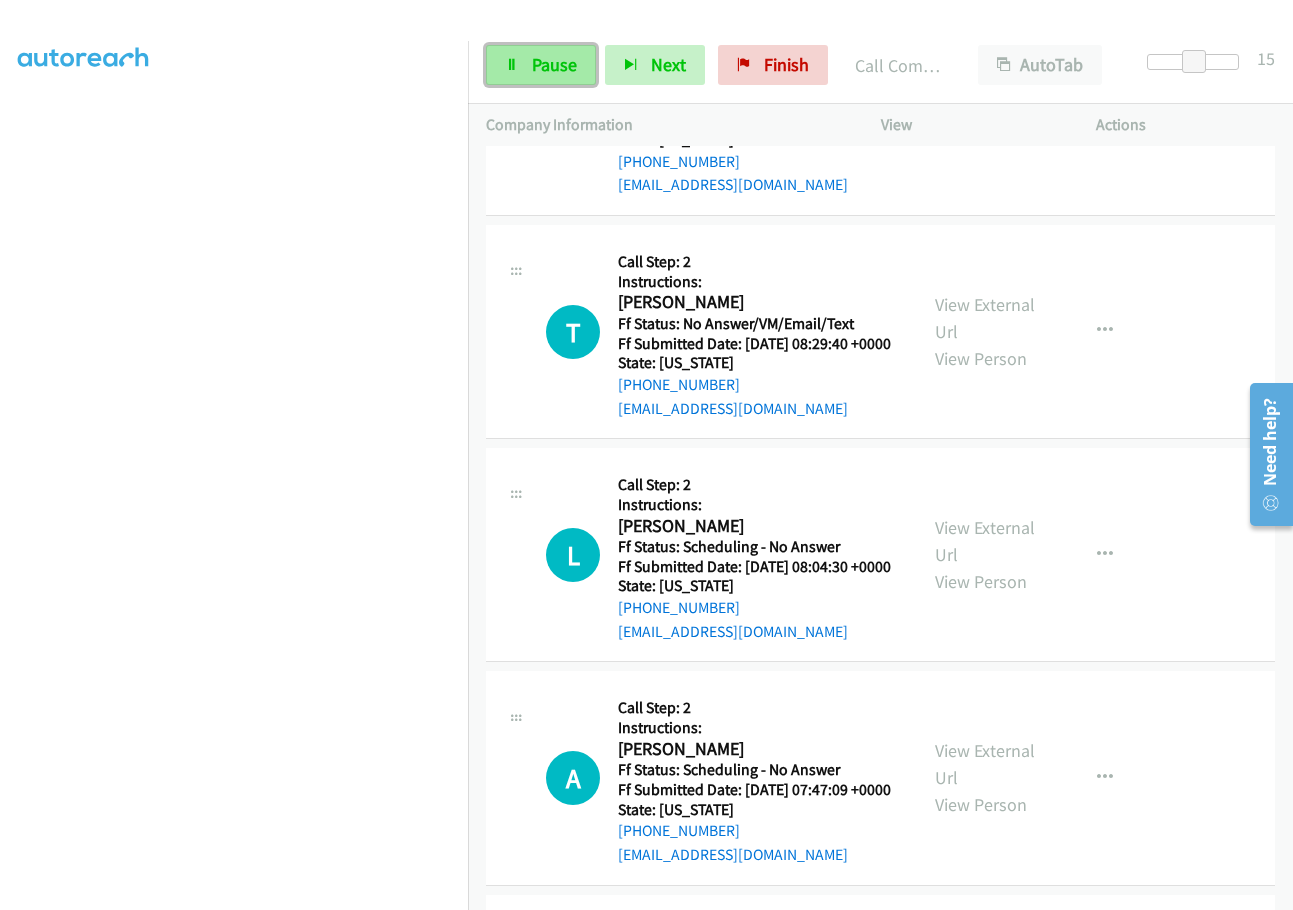 click on "Pause" at bounding box center (554, 64) 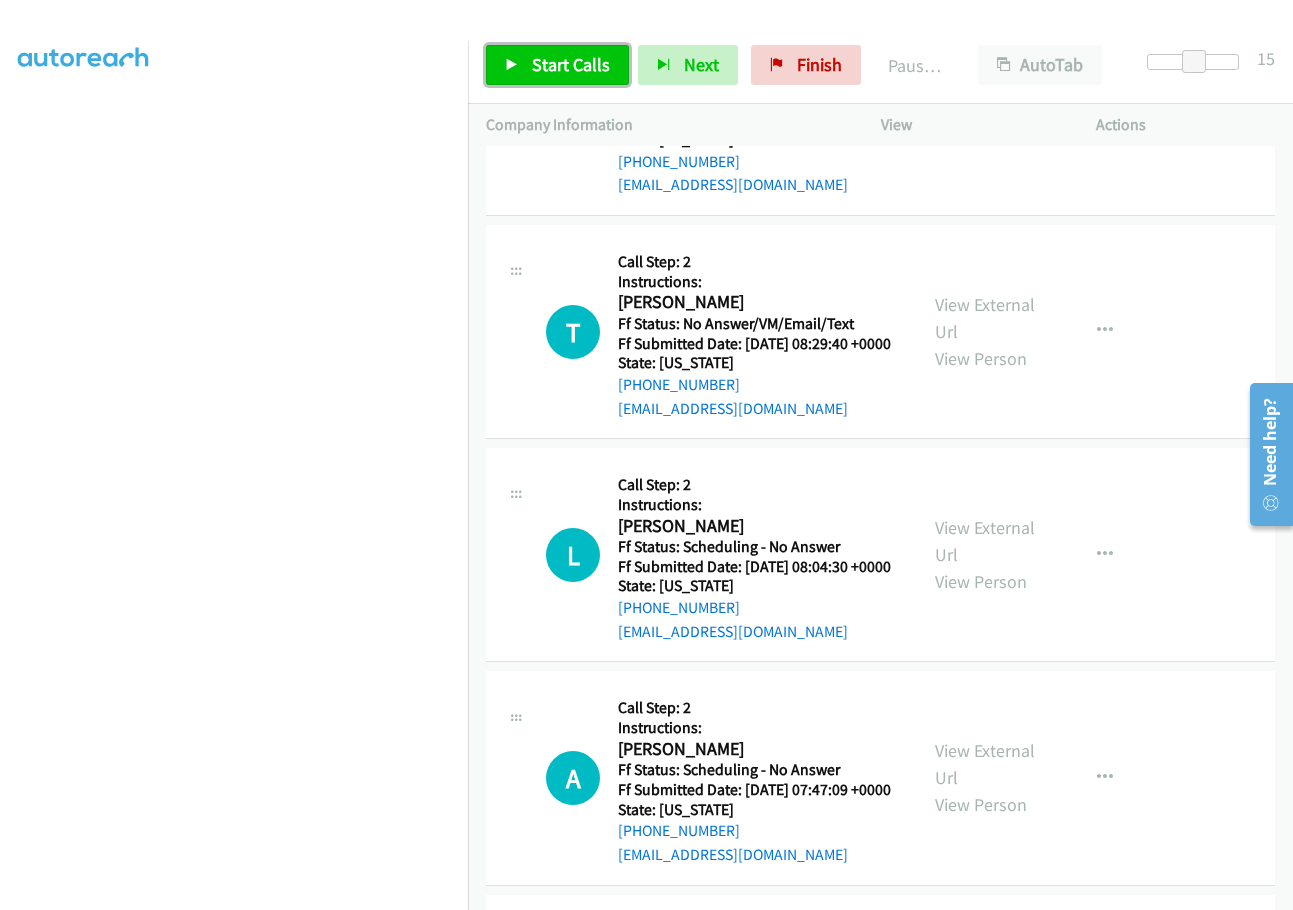 click on "Start Calls" at bounding box center [571, 64] 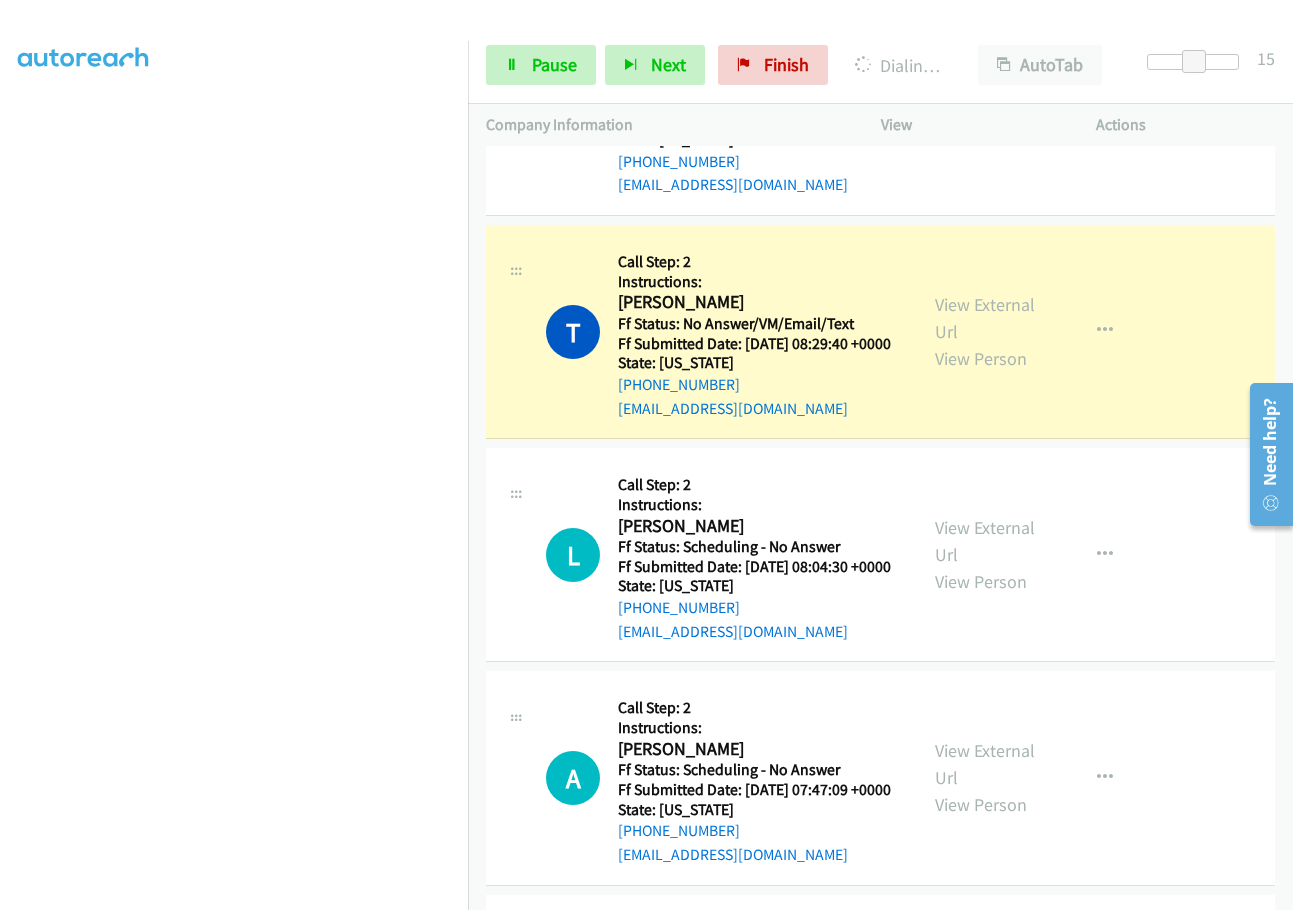 click on "Instructions:" at bounding box center [754, 282] 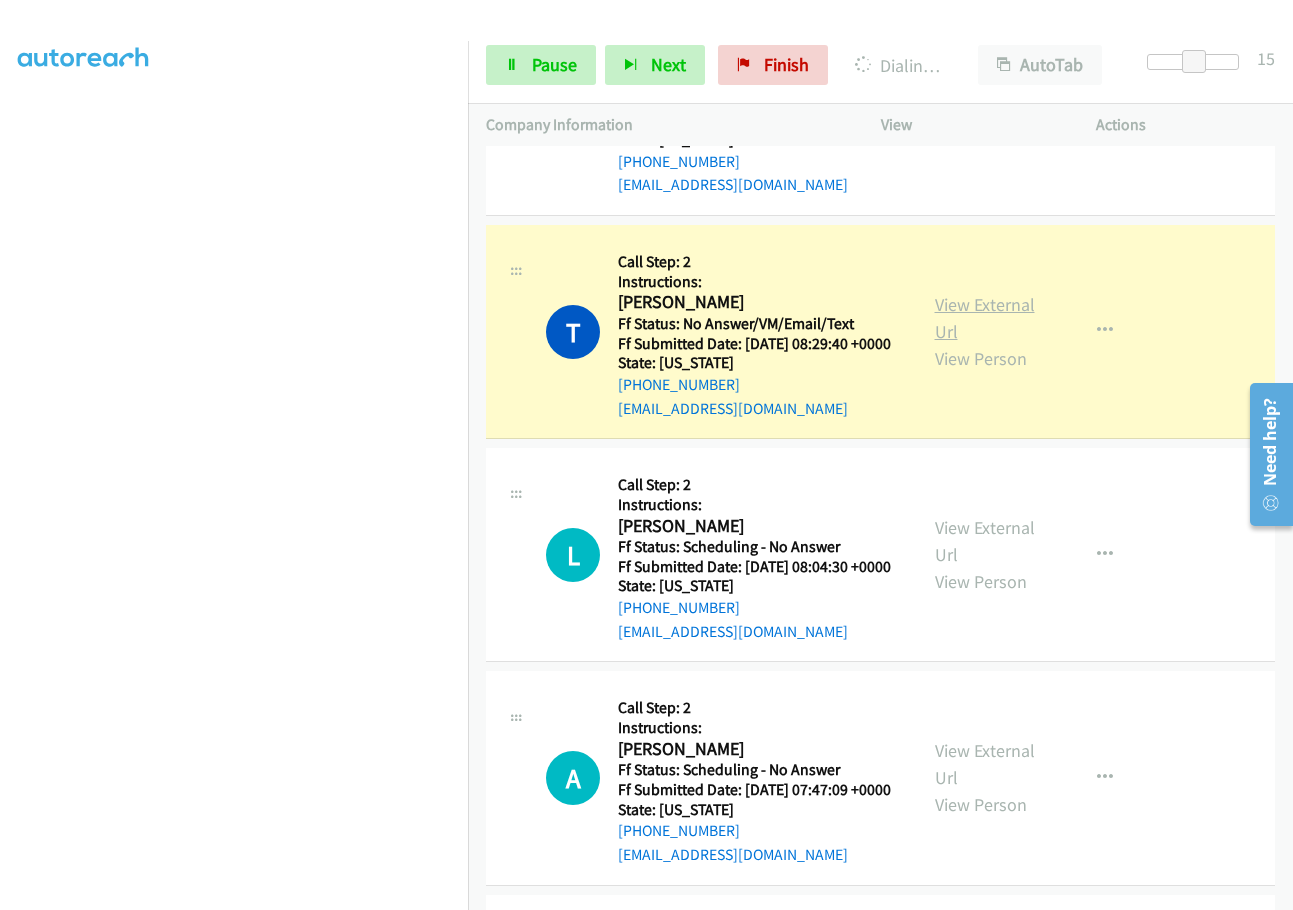 click on "View External Url" at bounding box center (985, 318) 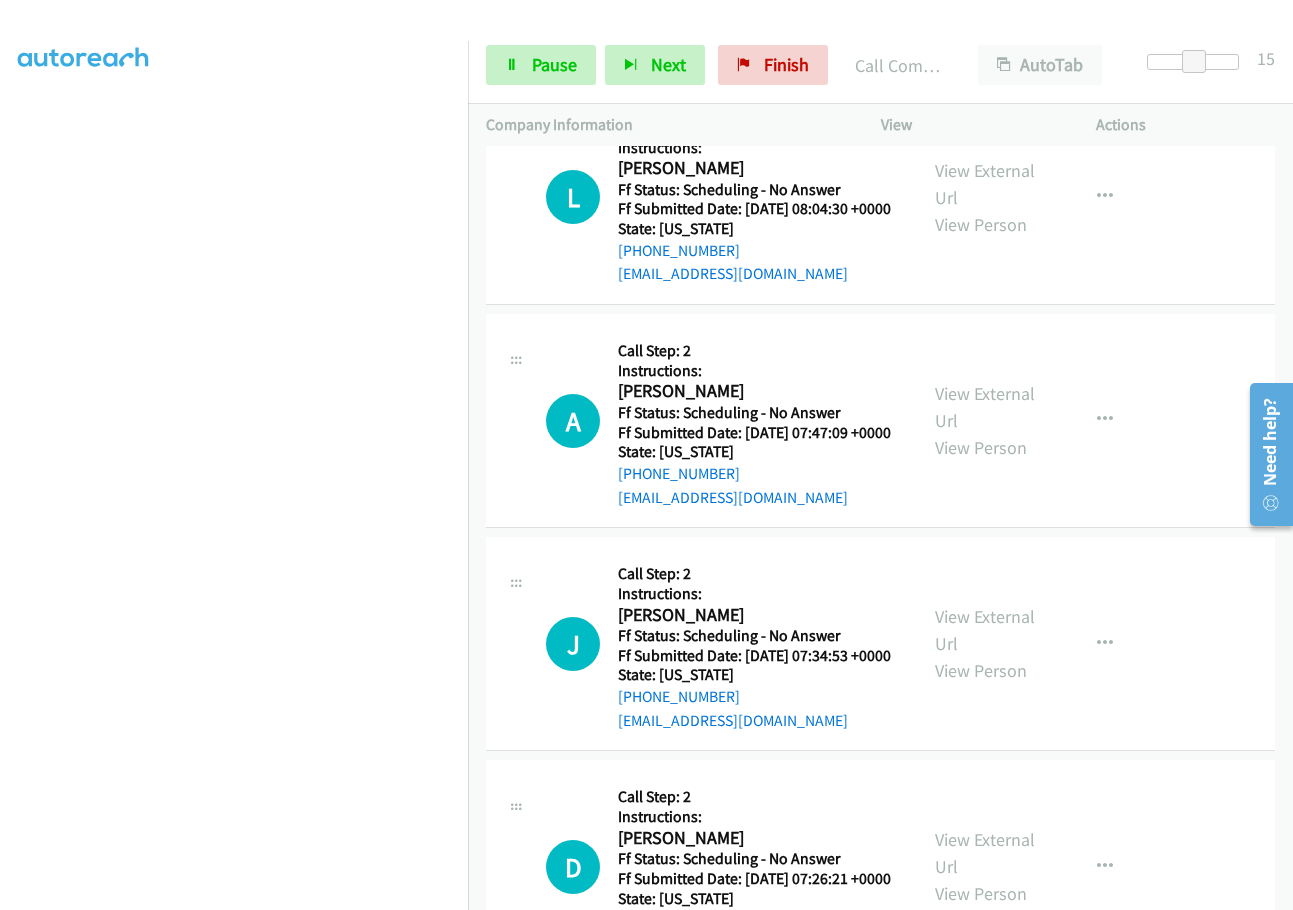 scroll, scrollTop: 2622, scrollLeft: 0, axis: vertical 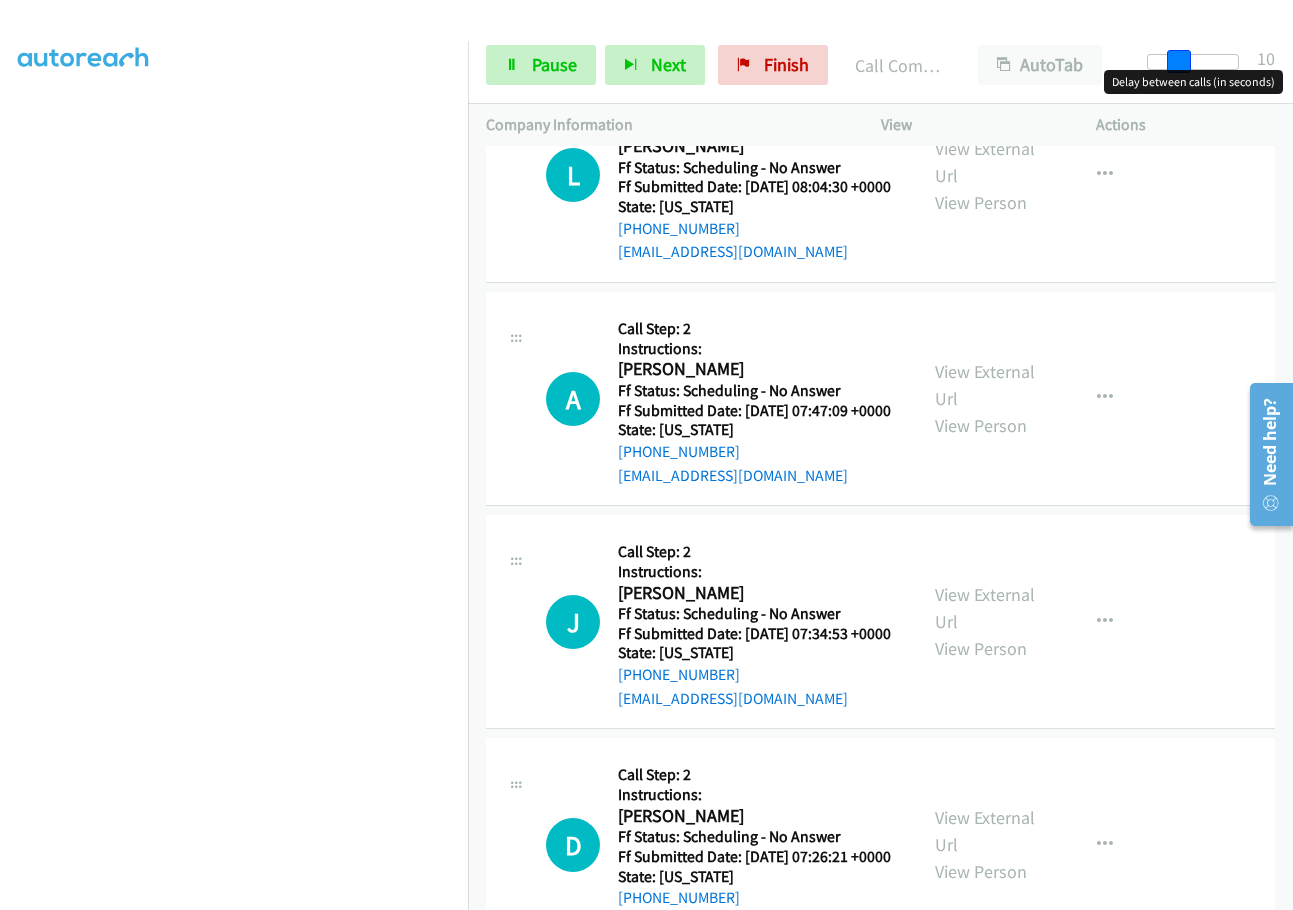 click at bounding box center (1193, 62) 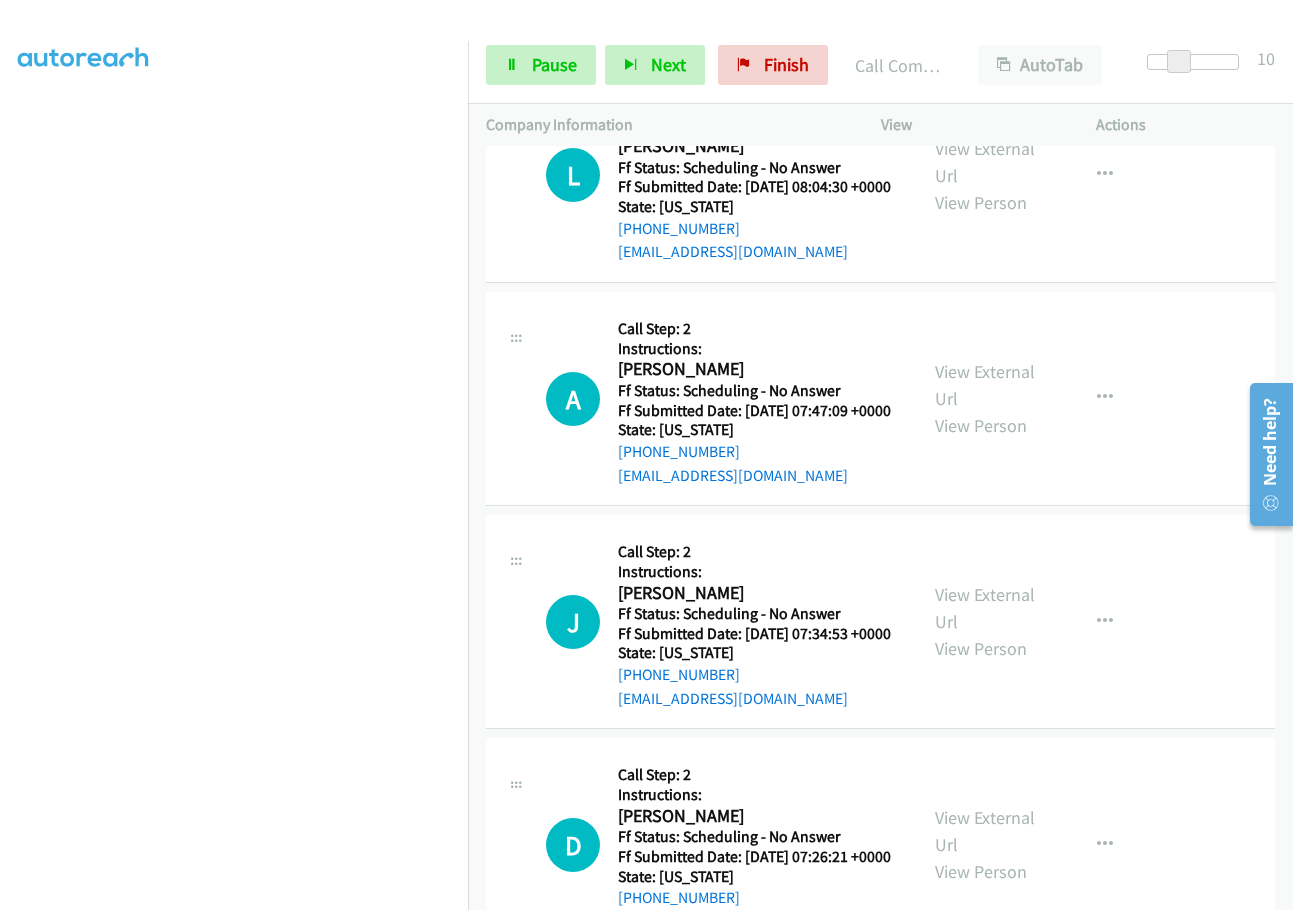 click on "Call was successful?" at bounding box center [685, 28] 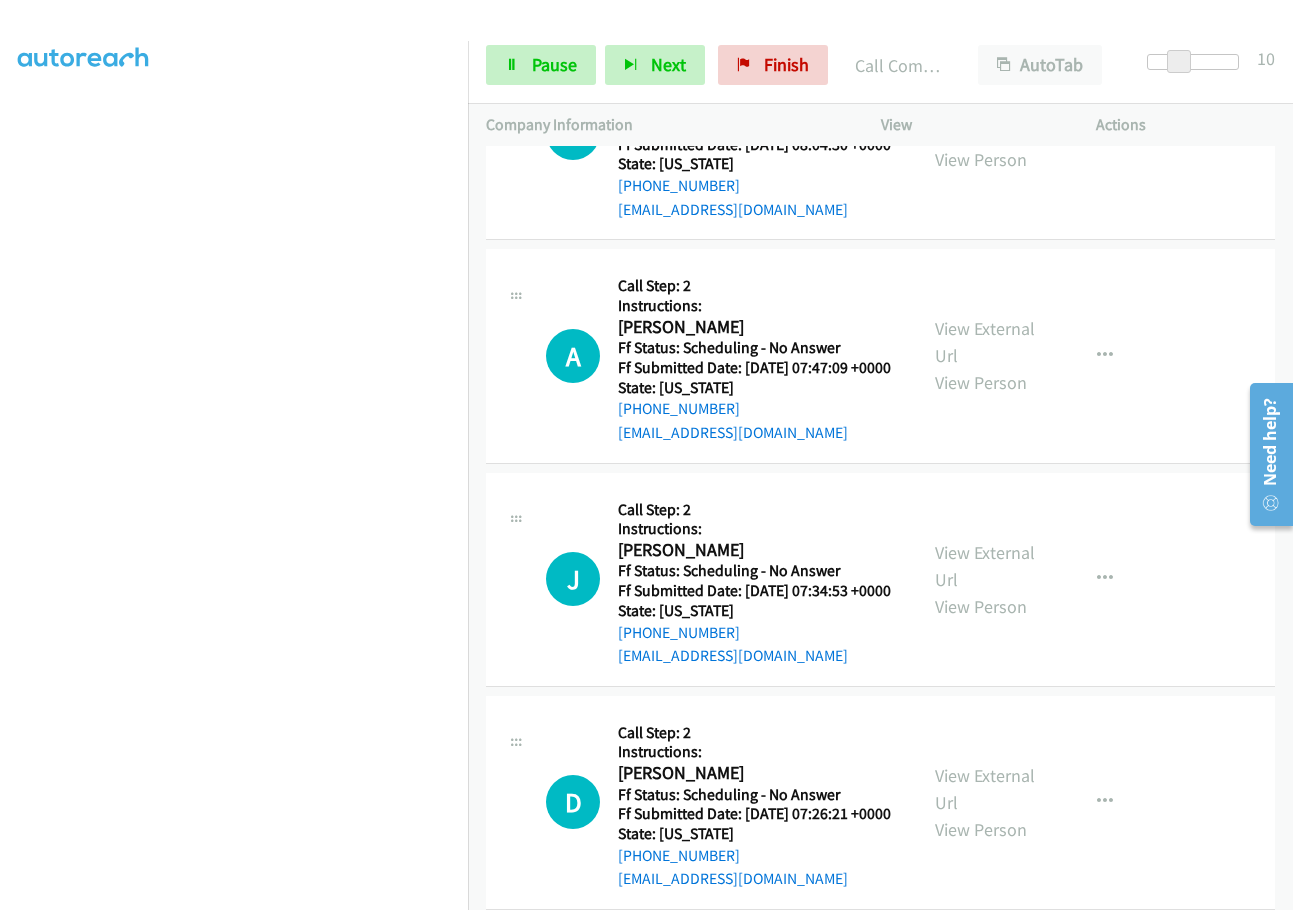scroll, scrollTop: 2600, scrollLeft: 0, axis: vertical 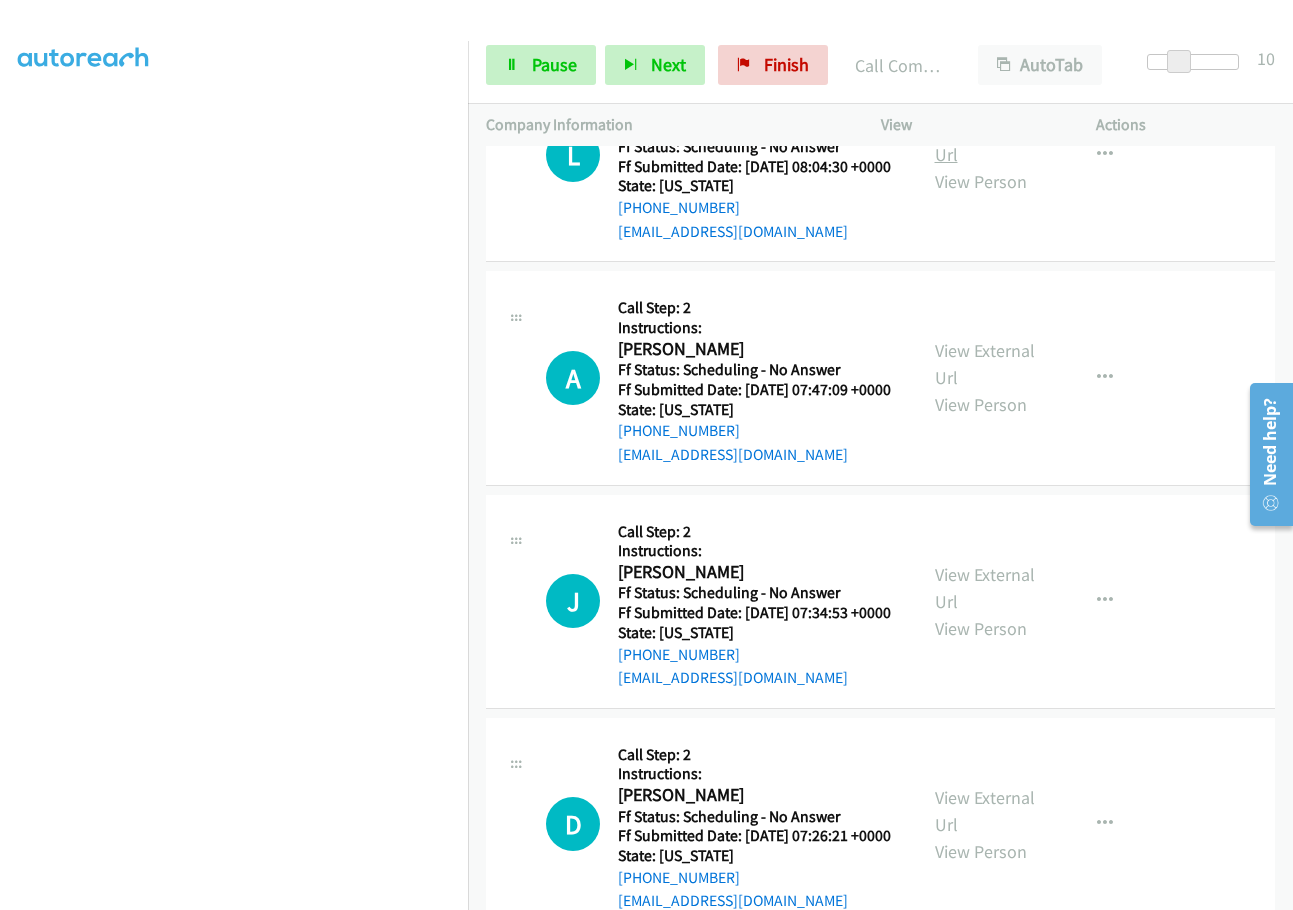 click on "View External Url" at bounding box center (985, 141) 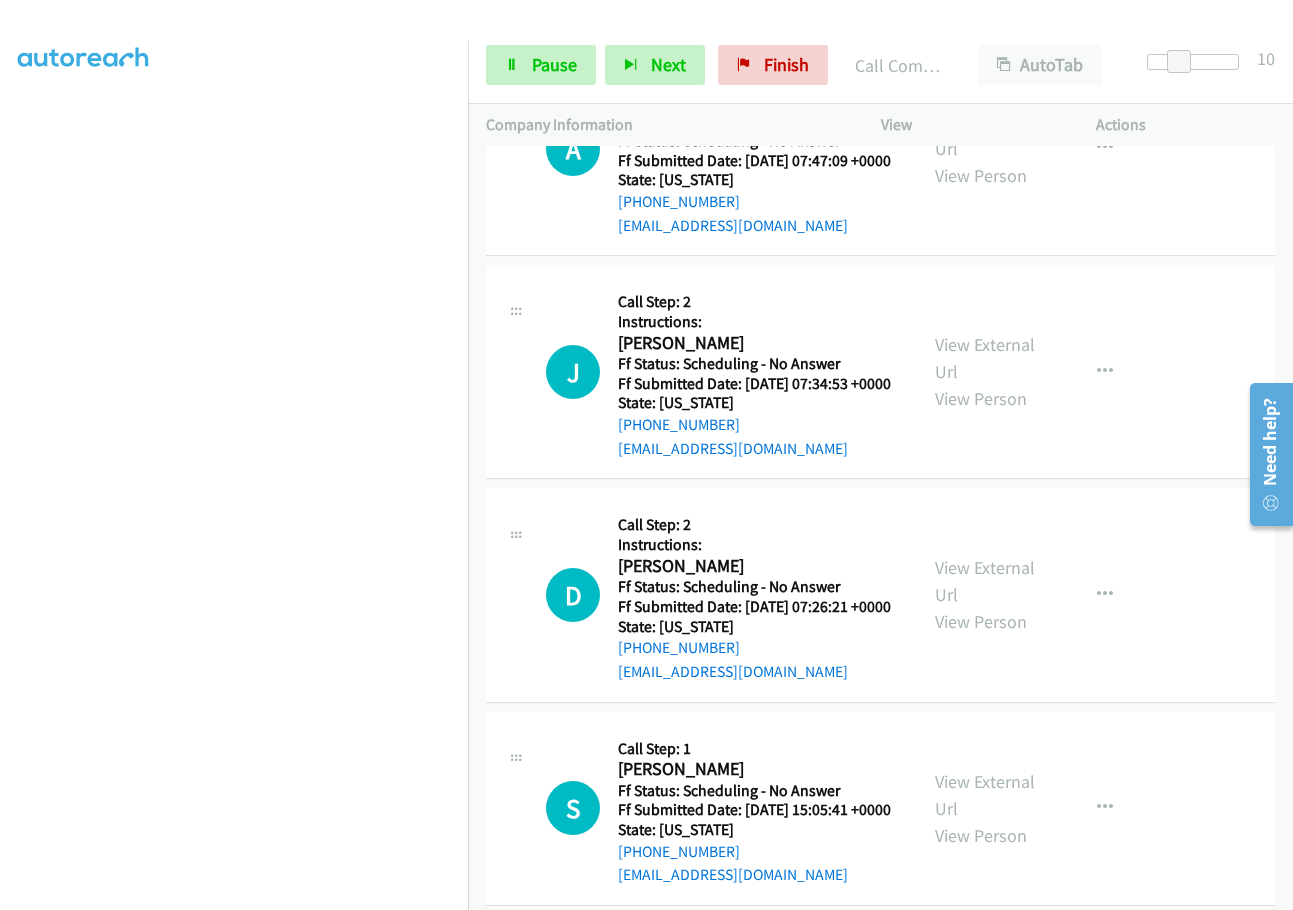 scroll, scrollTop: 2922, scrollLeft: 0, axis: vertical 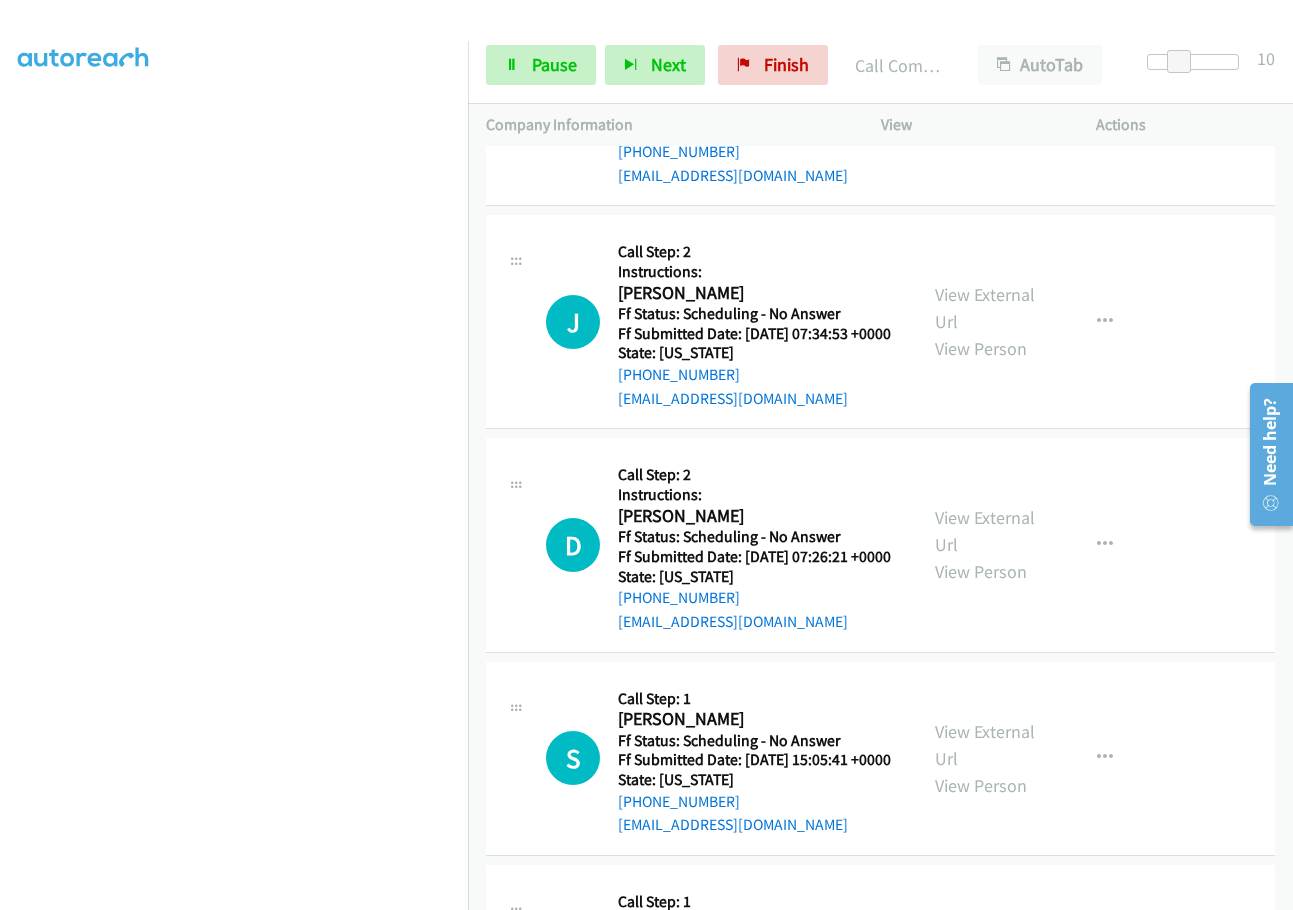 click on "Call was successful?" at bounding box center [685, -49] 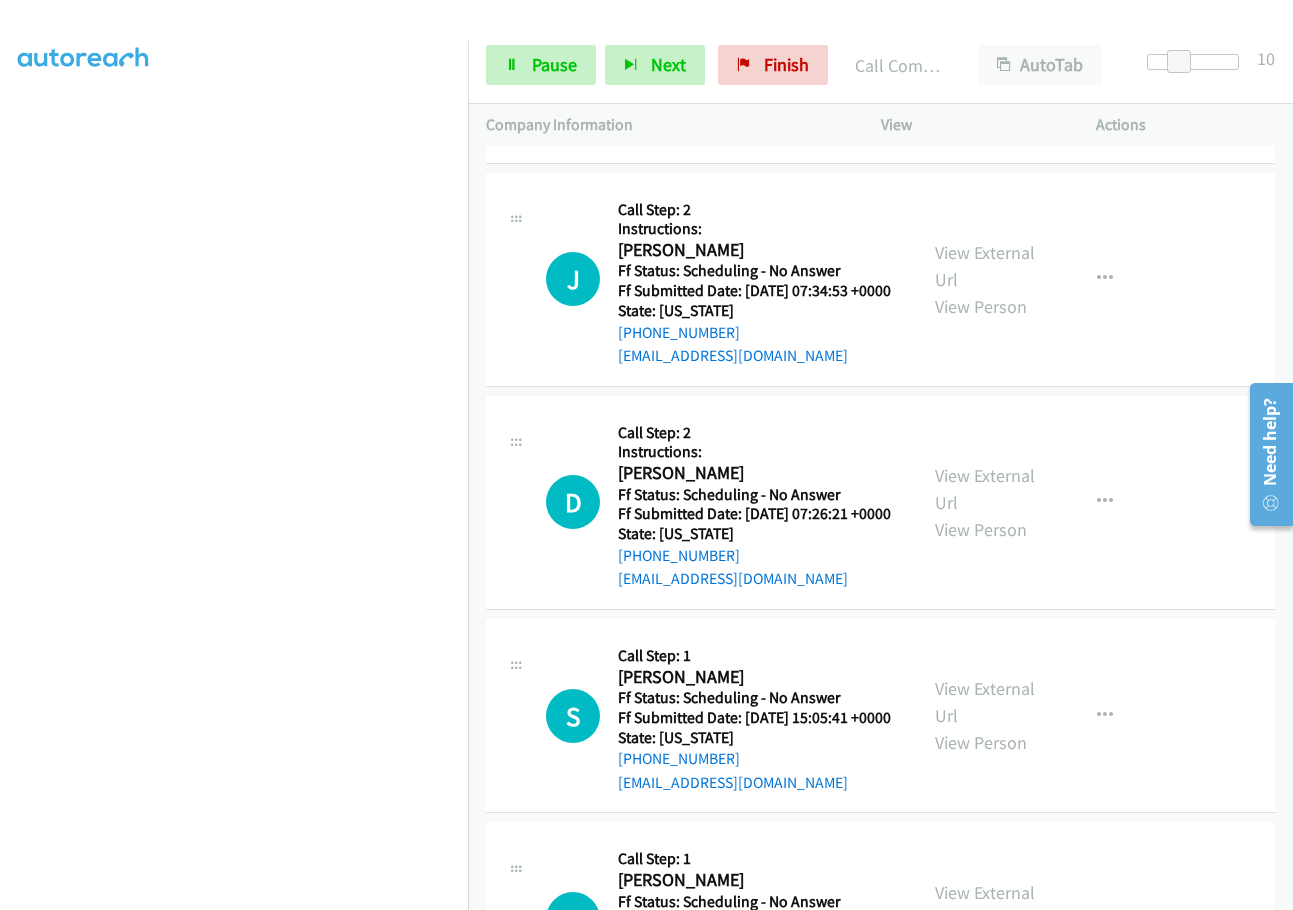 click on "View External Url" at bounding box center [985, 42] 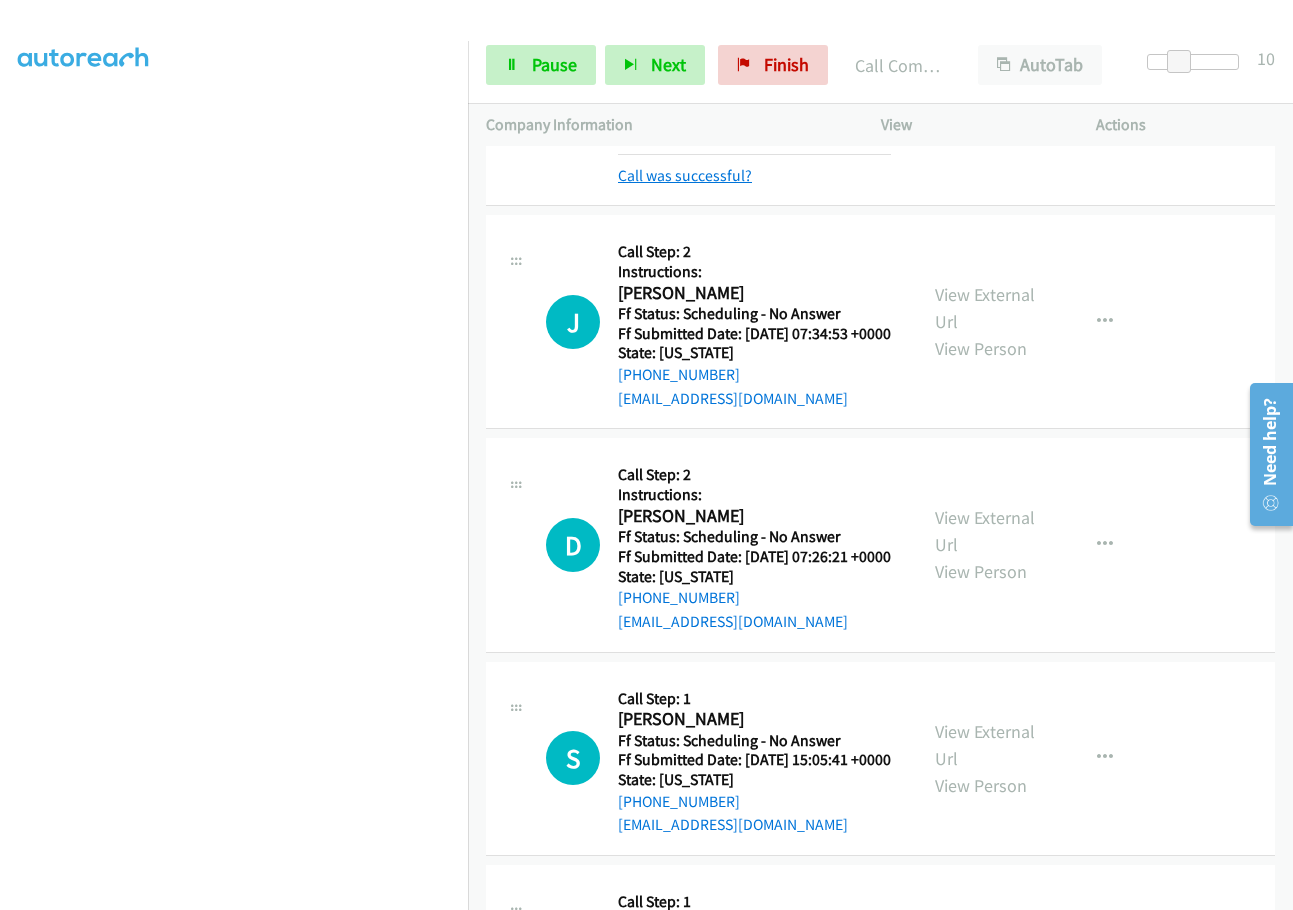 click on "Call was successful?" at bounding box center [685, 175] 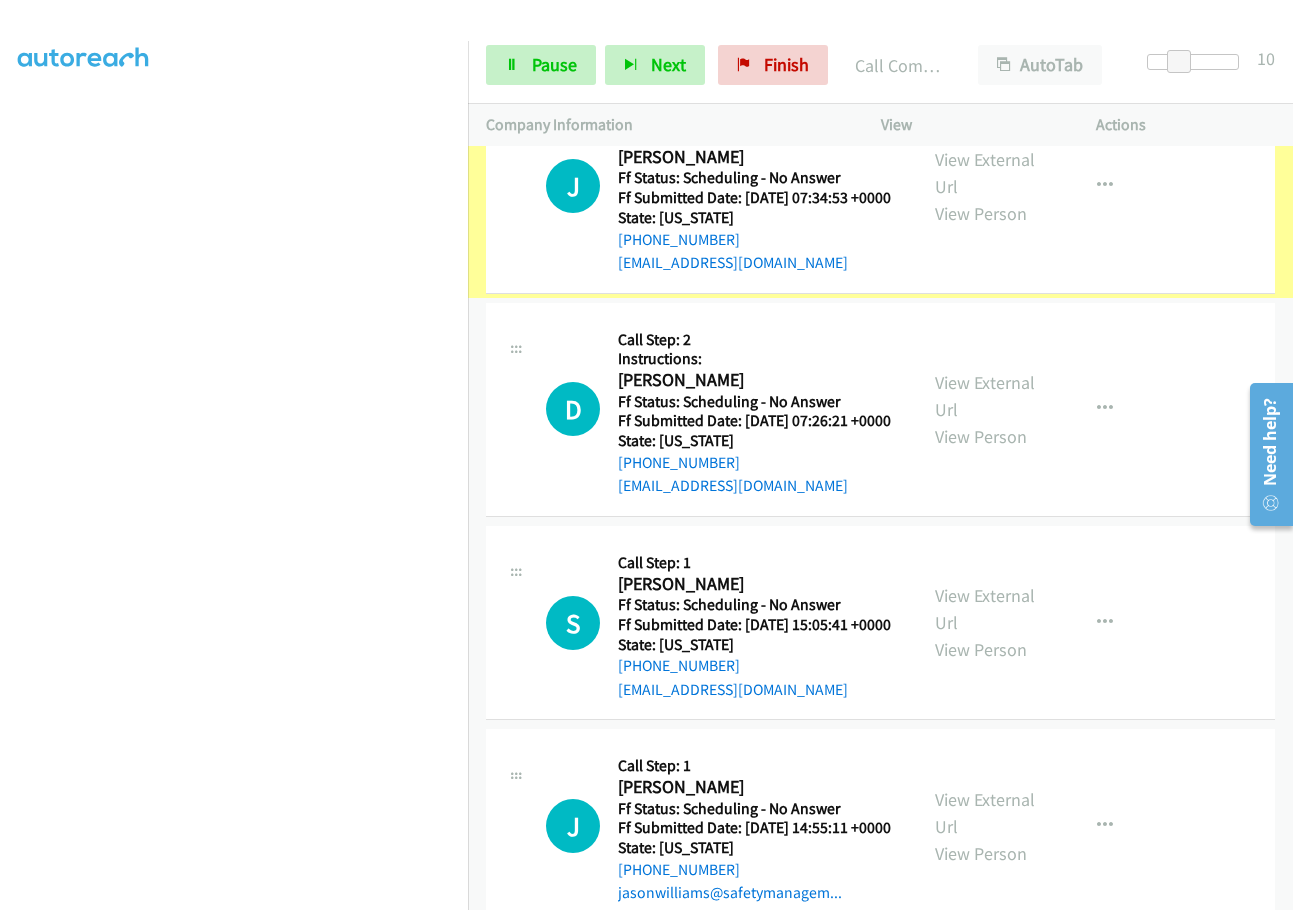 scroll, scrollTop: 3222, scrollLeft: 0, axis: vertical 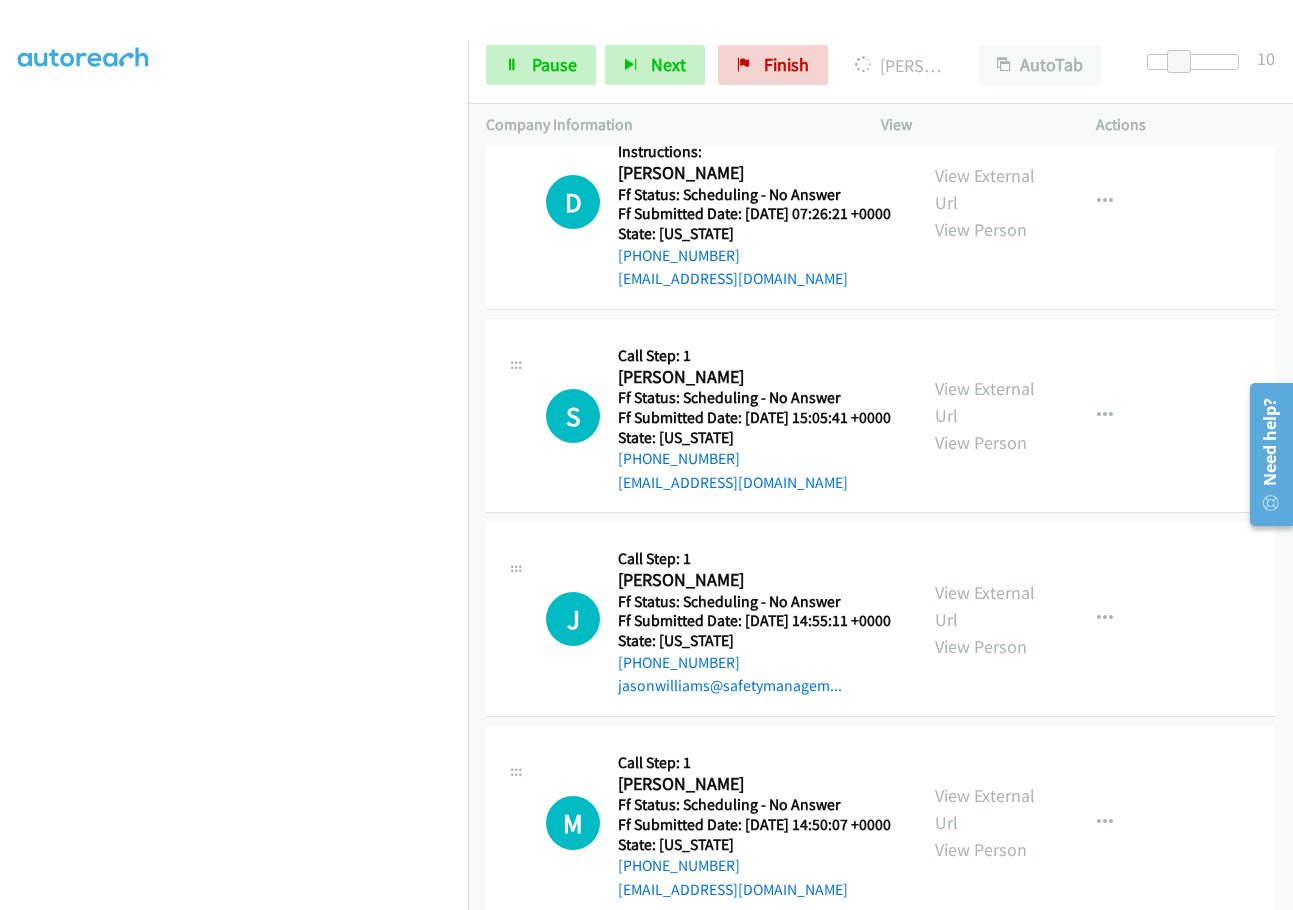 click on "View External Url" at bounding box center [985, -34] 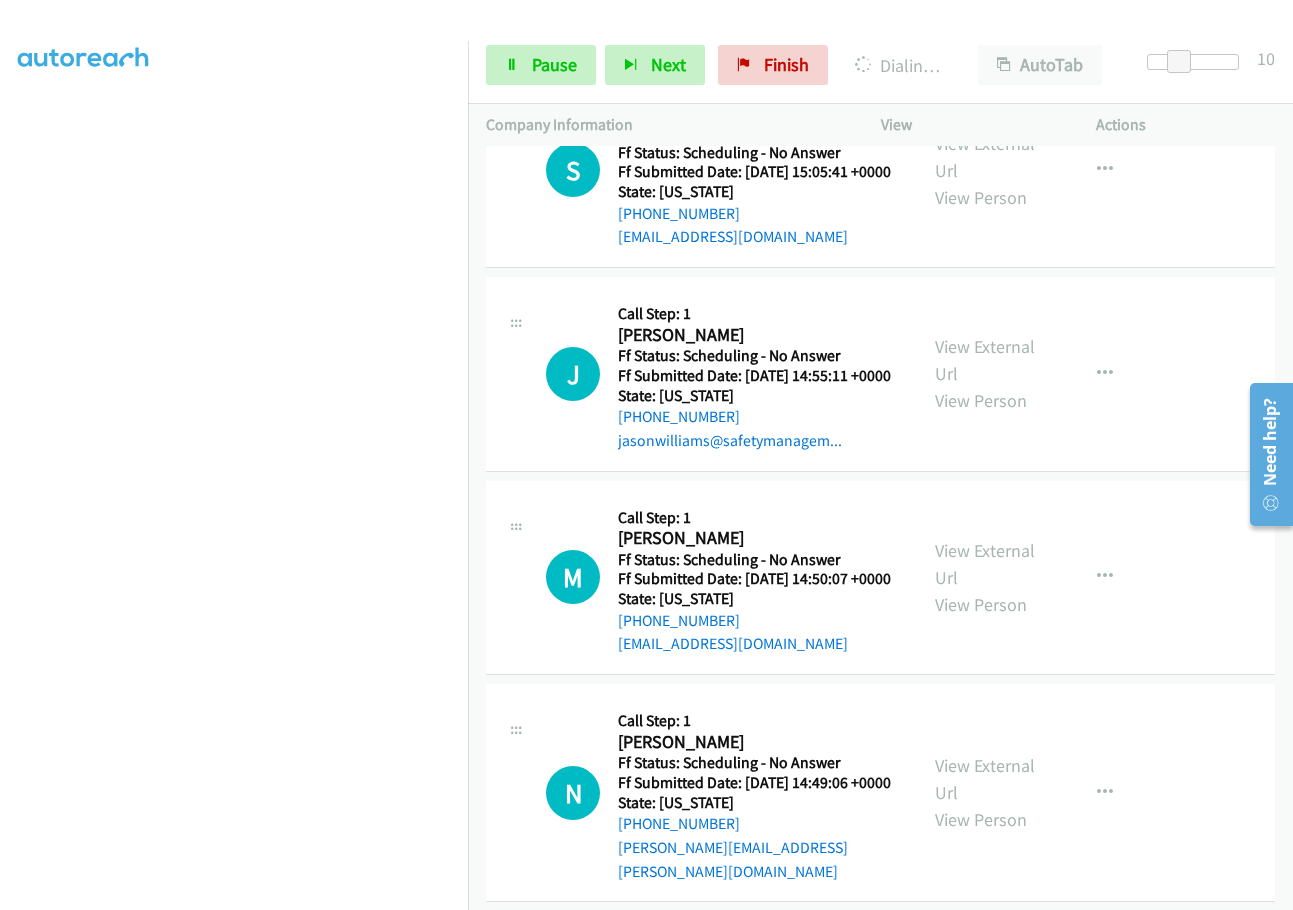 scroll, scrollTop: 3565, scrollLeft: 0, axis: vertical 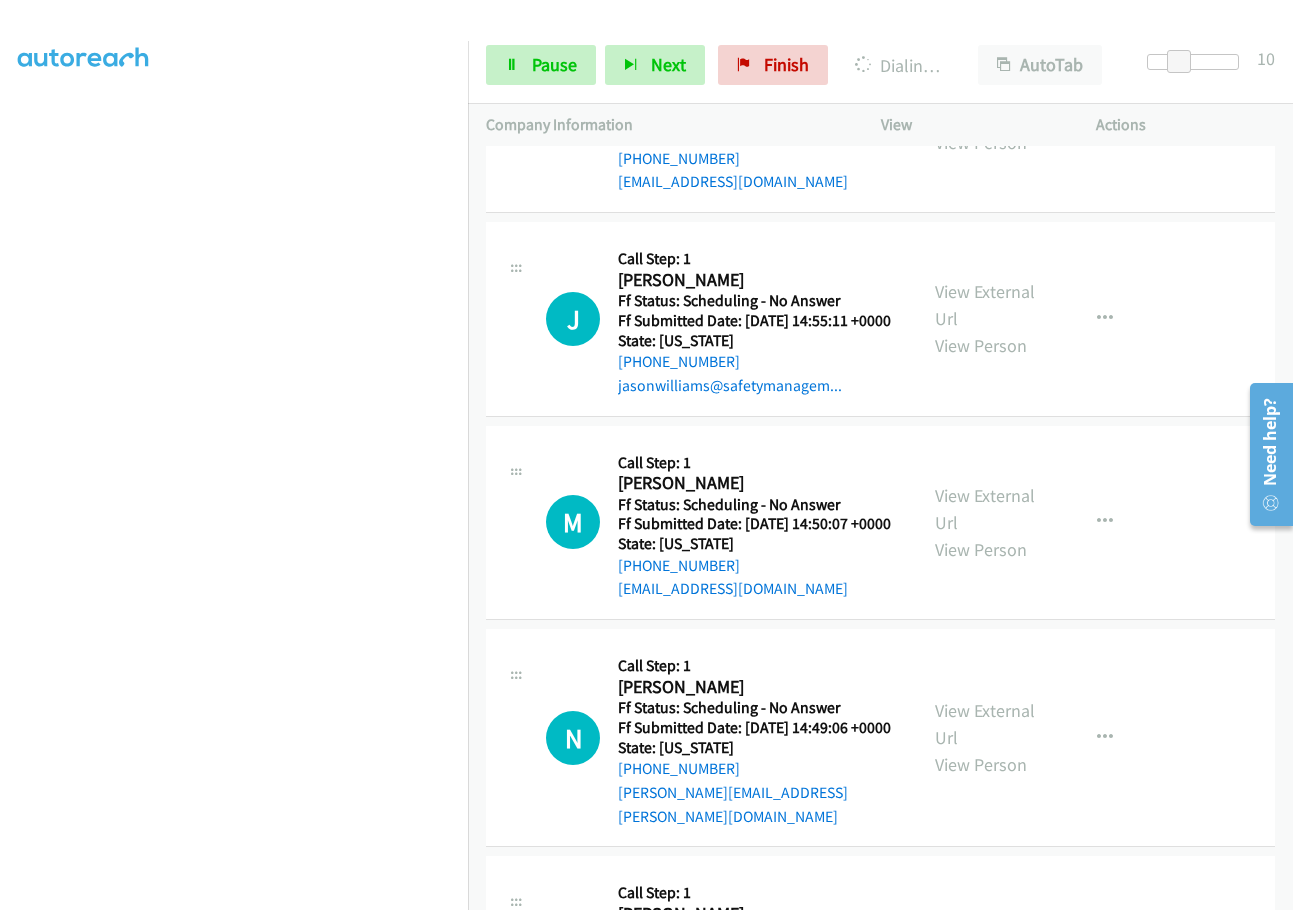 click on "View External Url" at bounding box center [985, -112] 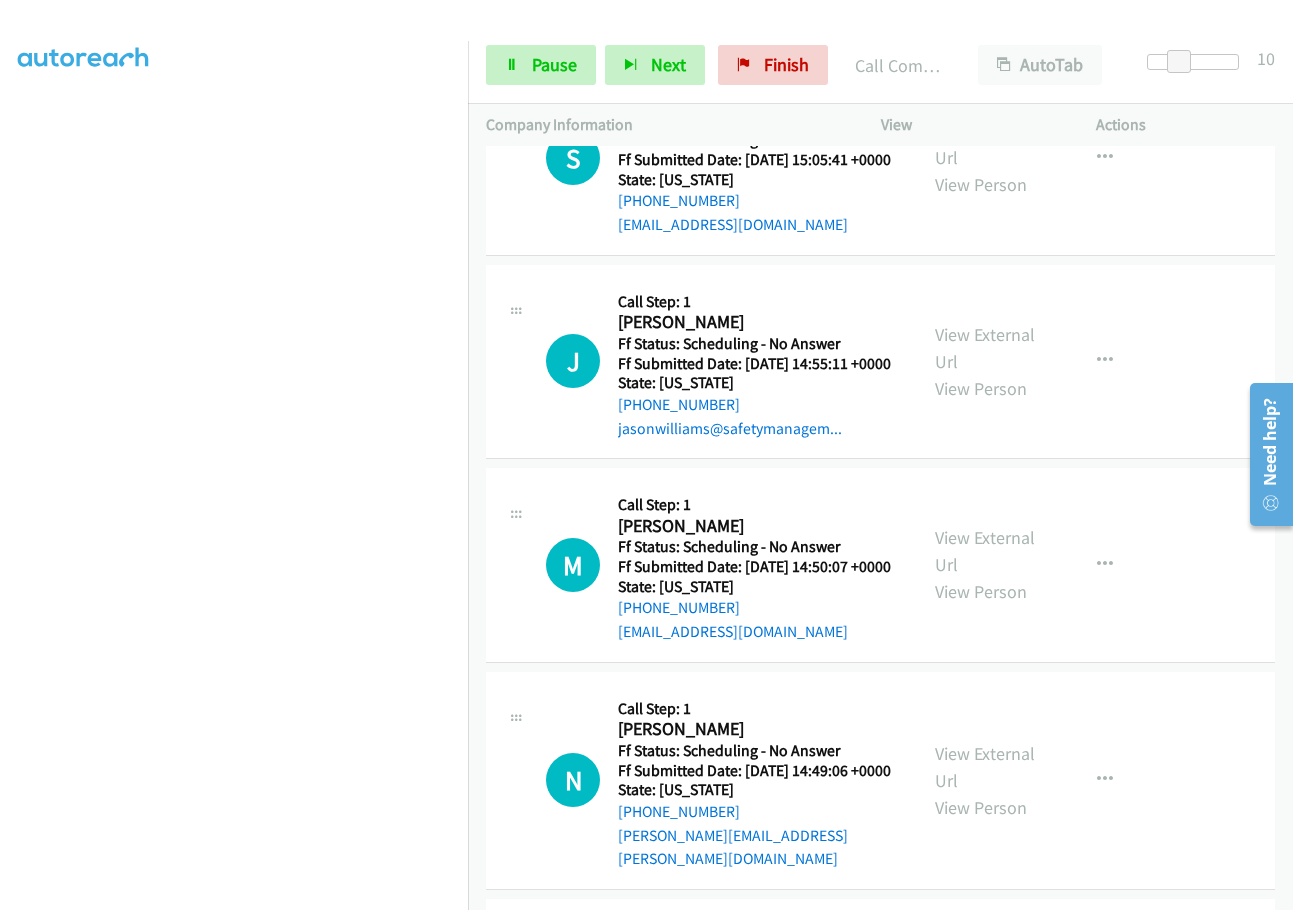 scroll, scrollTop: 3587, scrollLeft: 0, axis: vertical 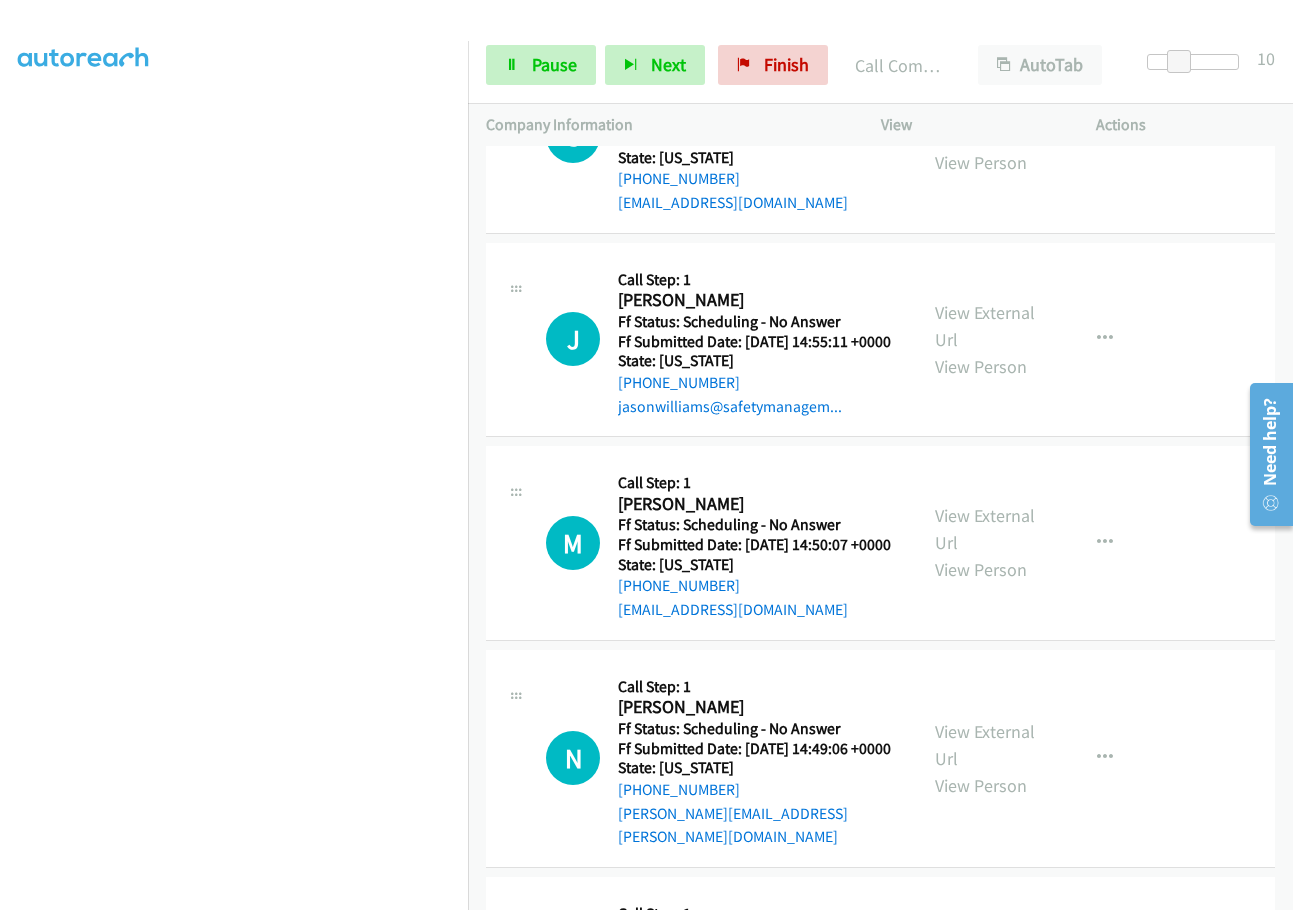 click on "Call was successful?" at bounding box center (685, -1) 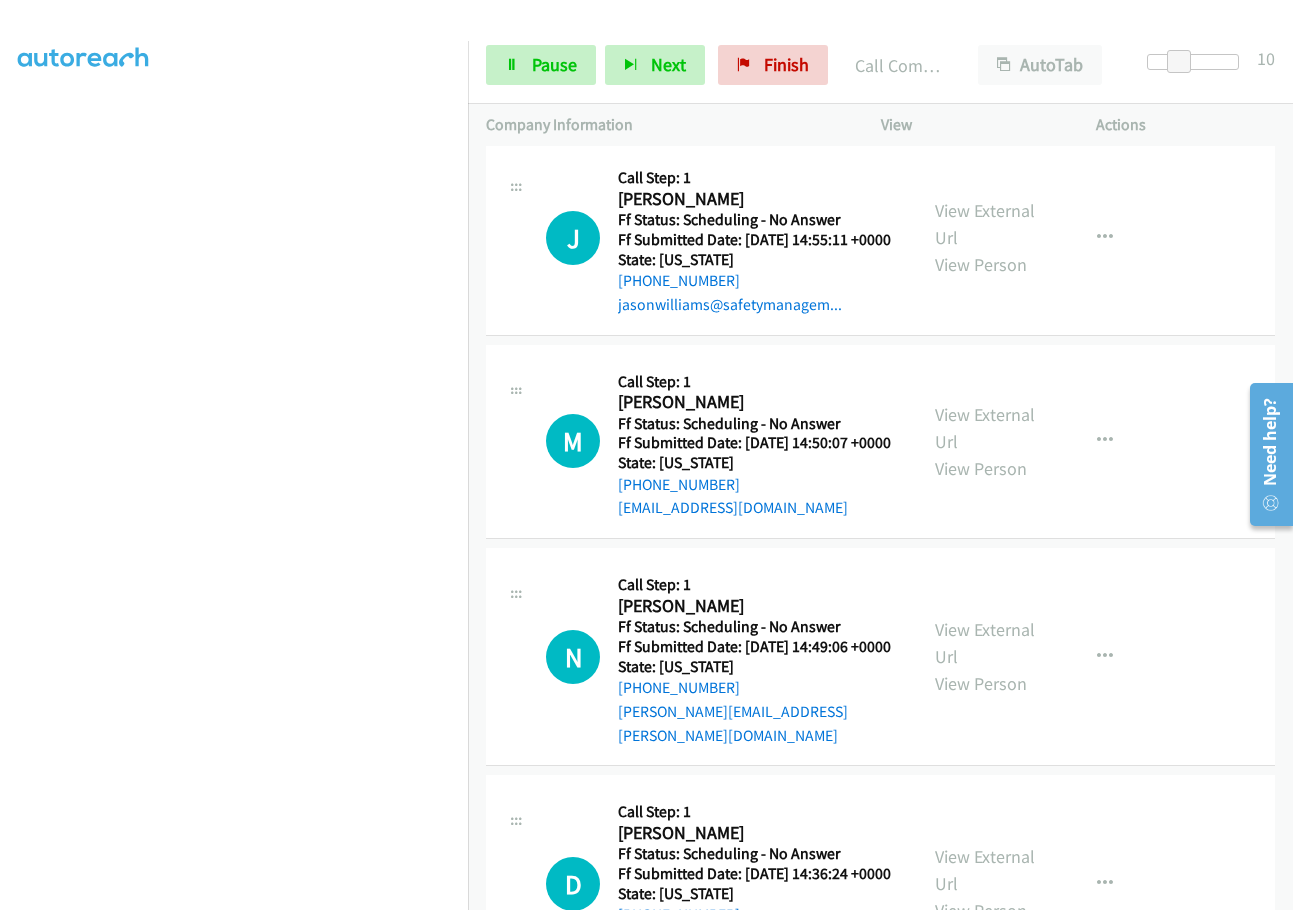 scroll, scrollTop: 3665, scrollLeft: 0, axis: vertical 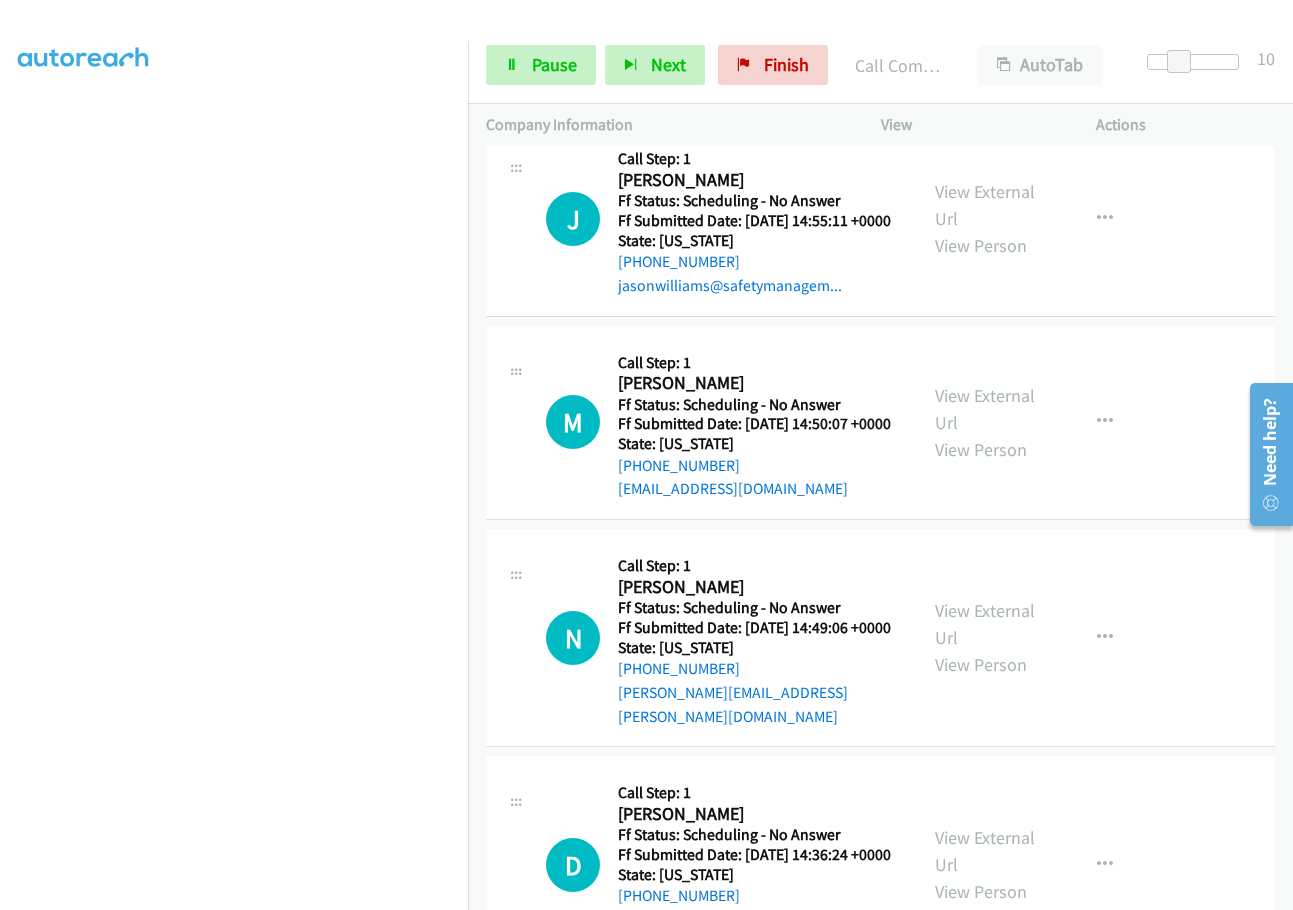 click on "View External Url" at bounding box center (985, 2) 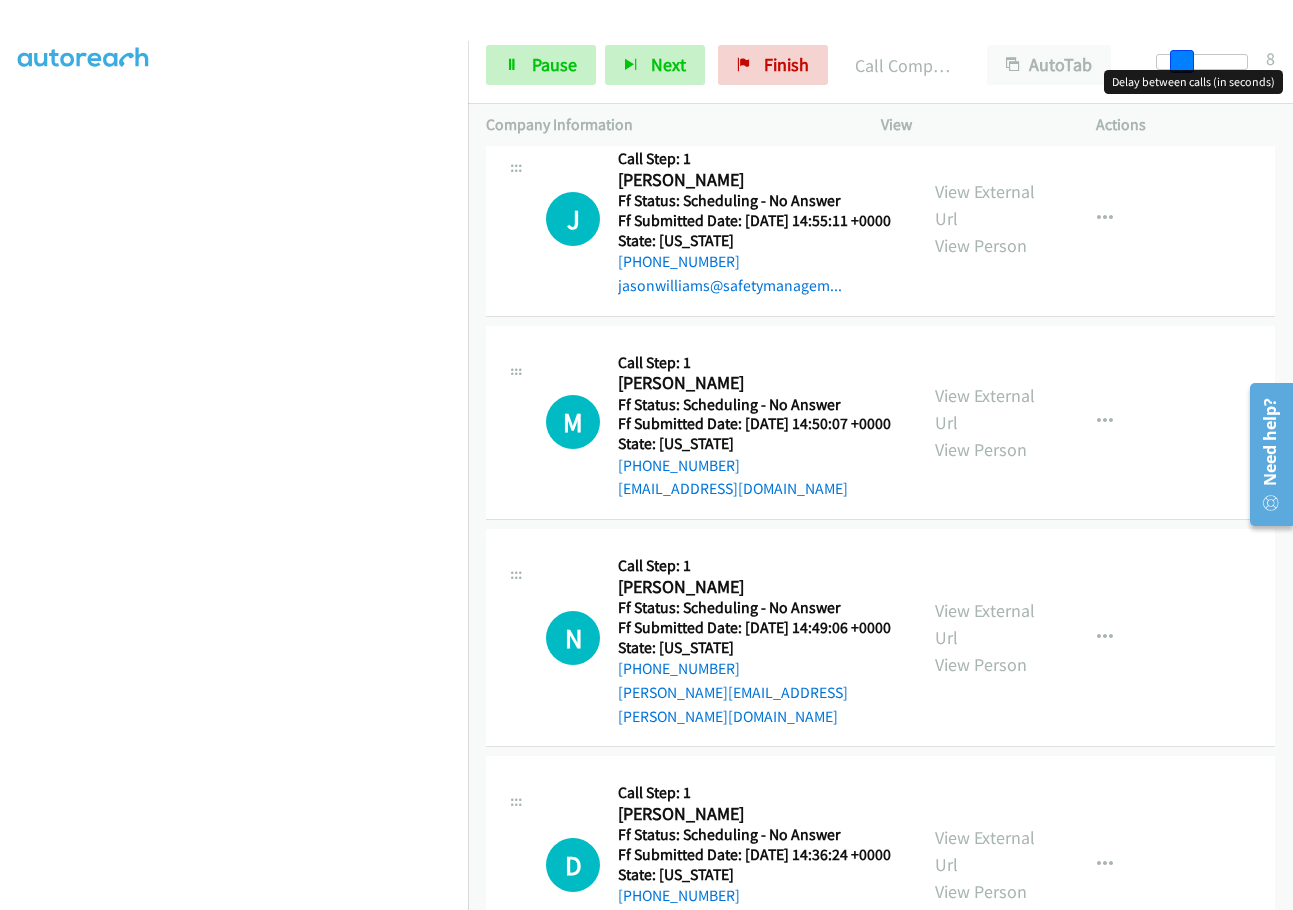 click at bounding box center [1182, 62] 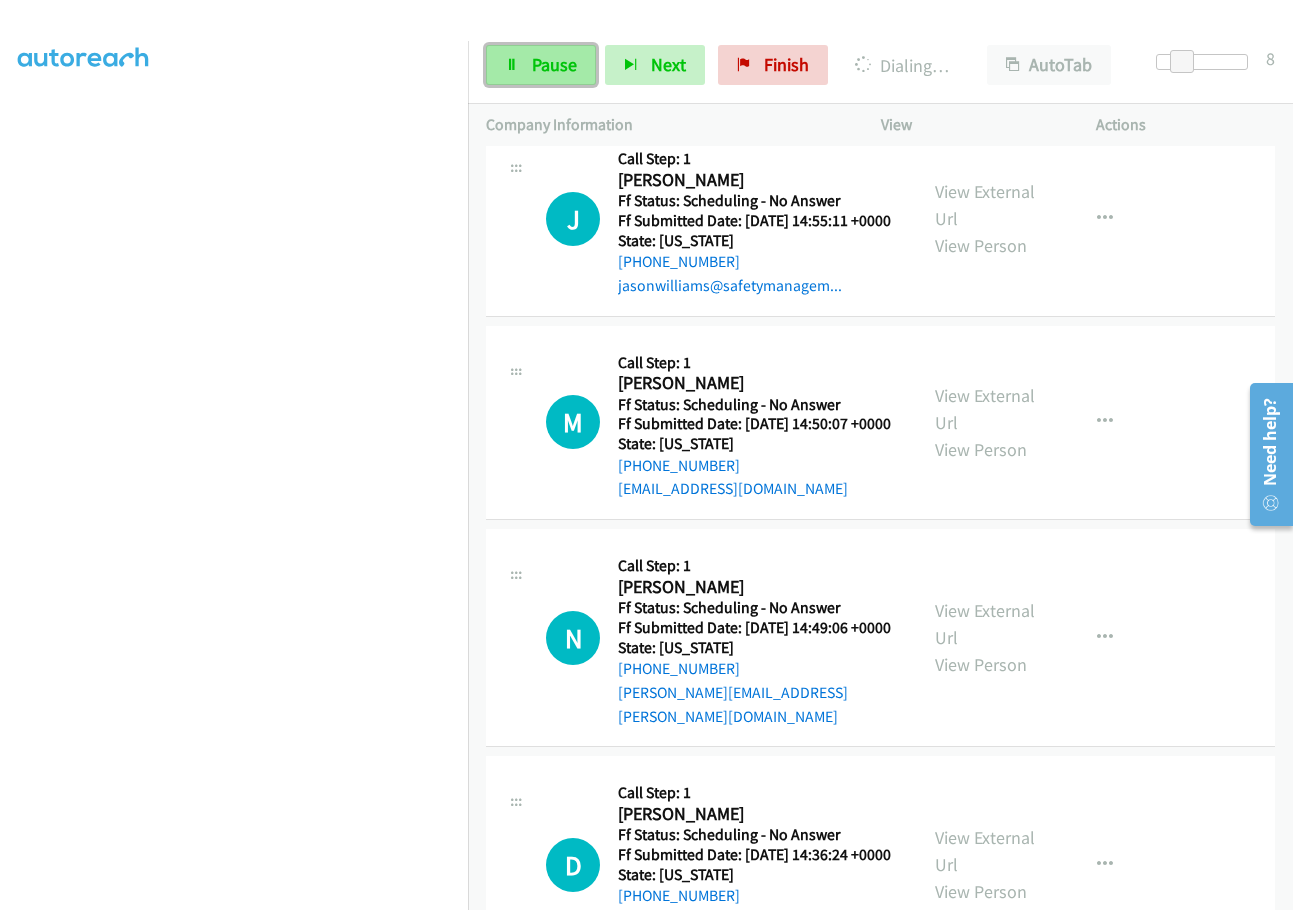 click on "Pause" at bounding box center [554, 64] 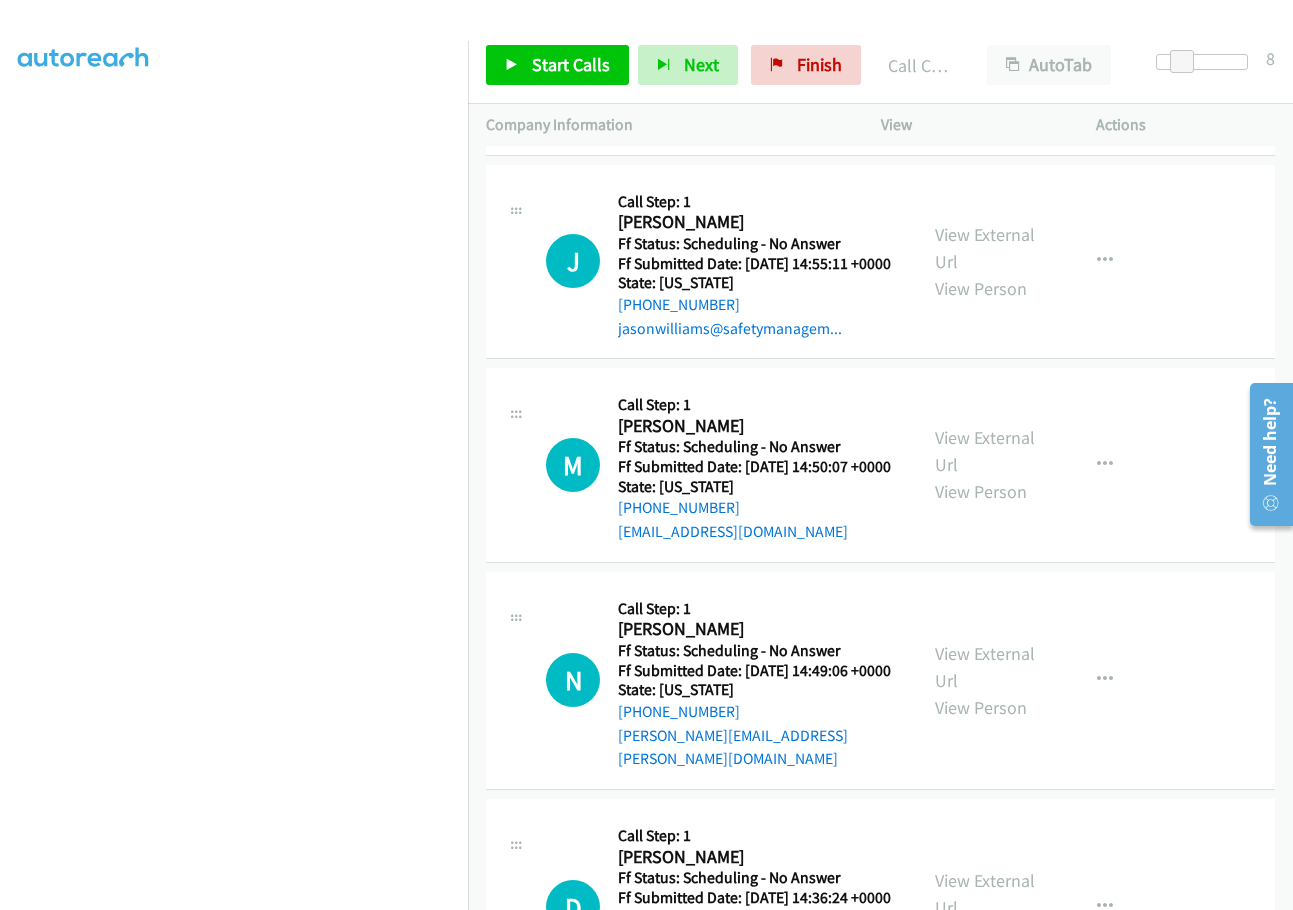 click at bounding box center [1105, 37] 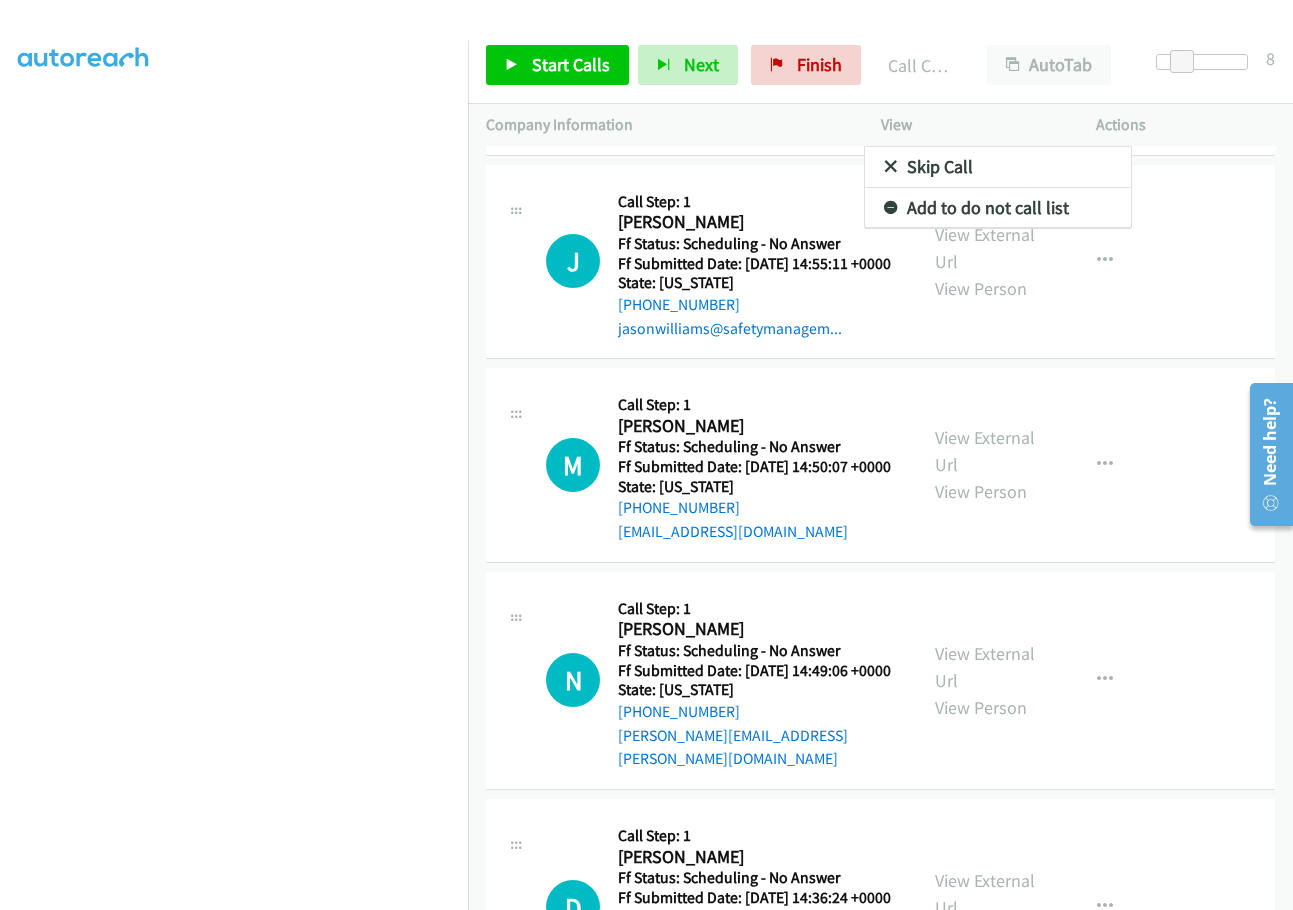 click on "Add to do not call list" at bounding box center (998, 208) 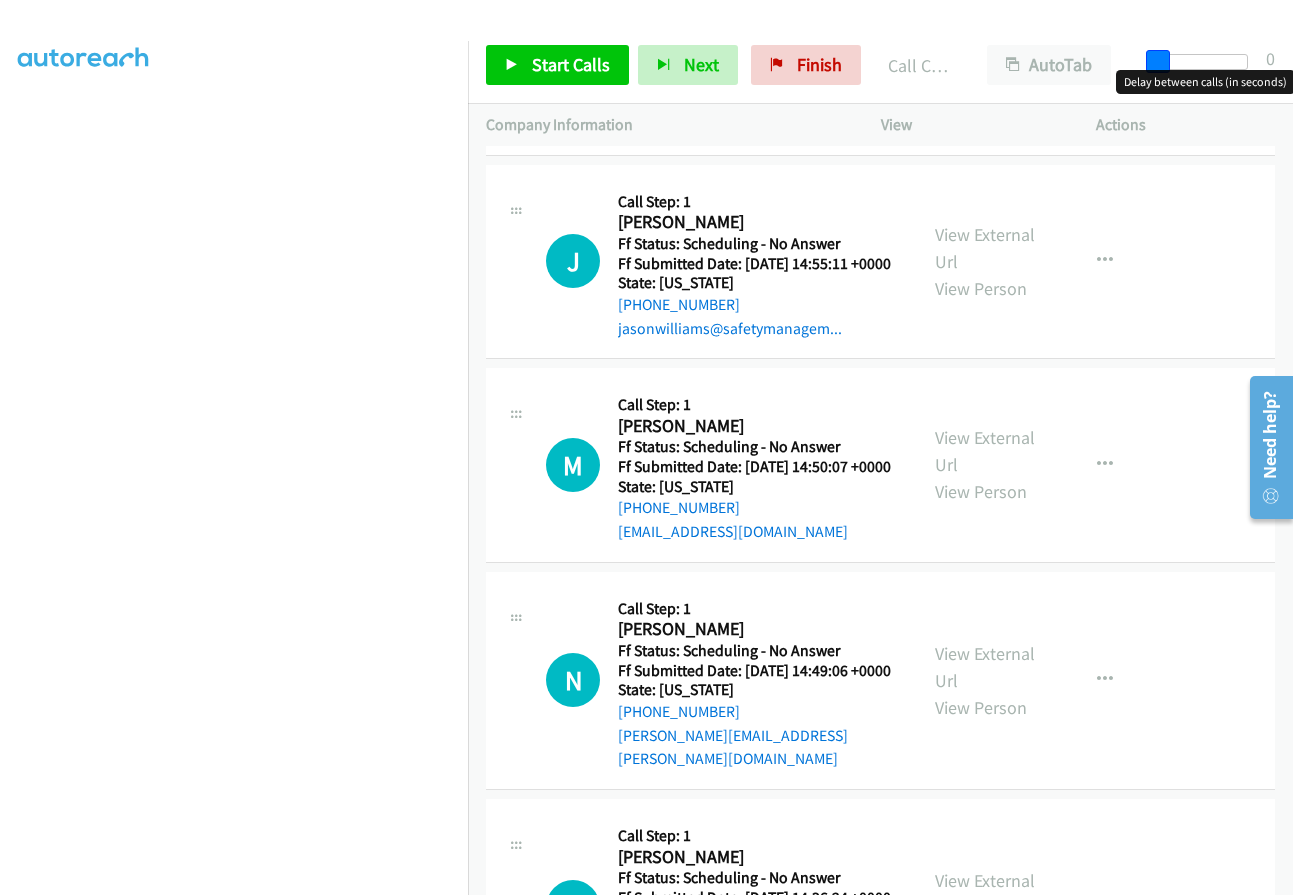 drag, startPoint x: 1180, startPoint y: 59, endPoint x: 1145, endPoint y: 59, distance: 35 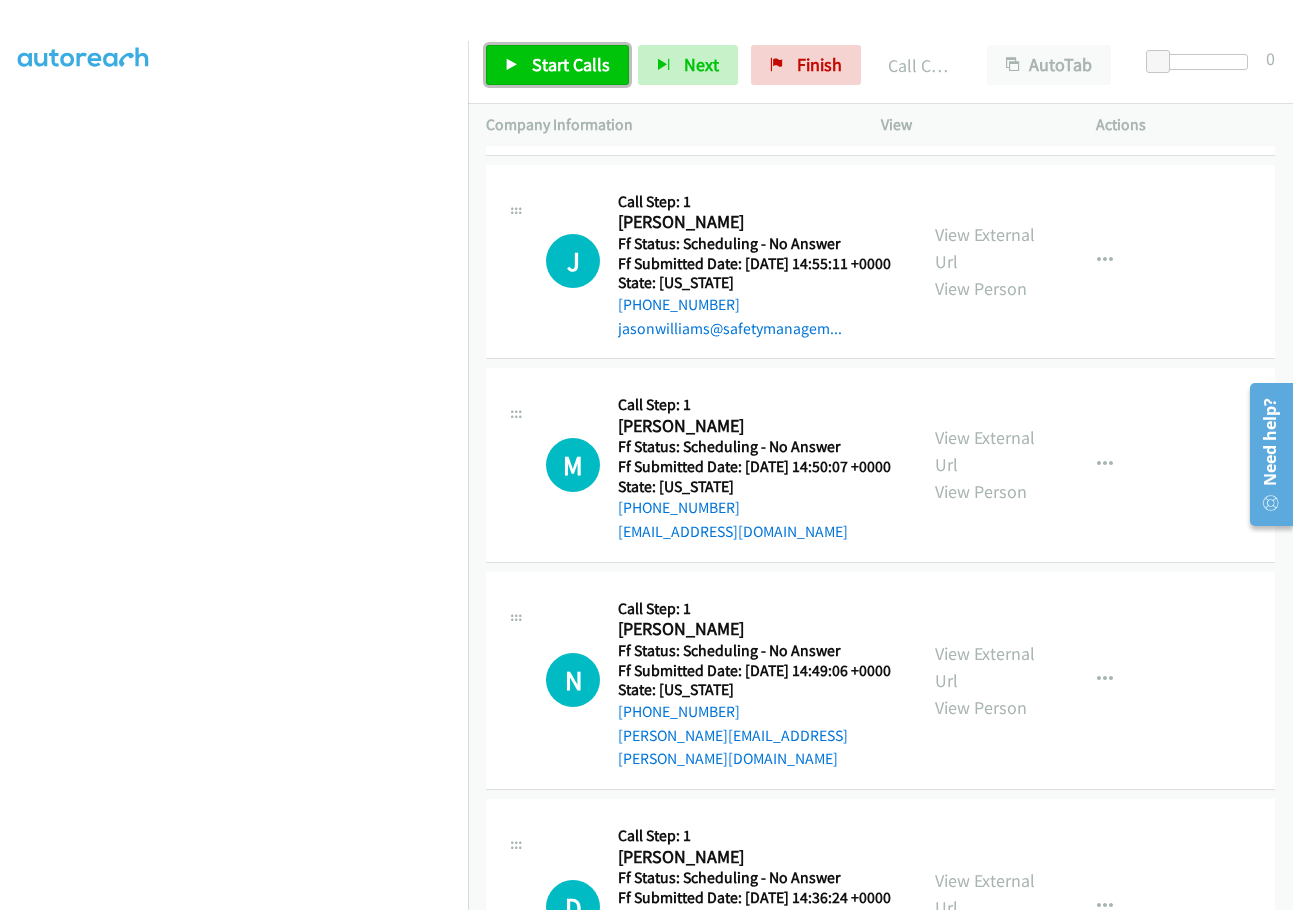 click on "Start Calls" at bounding box center (571, 64) 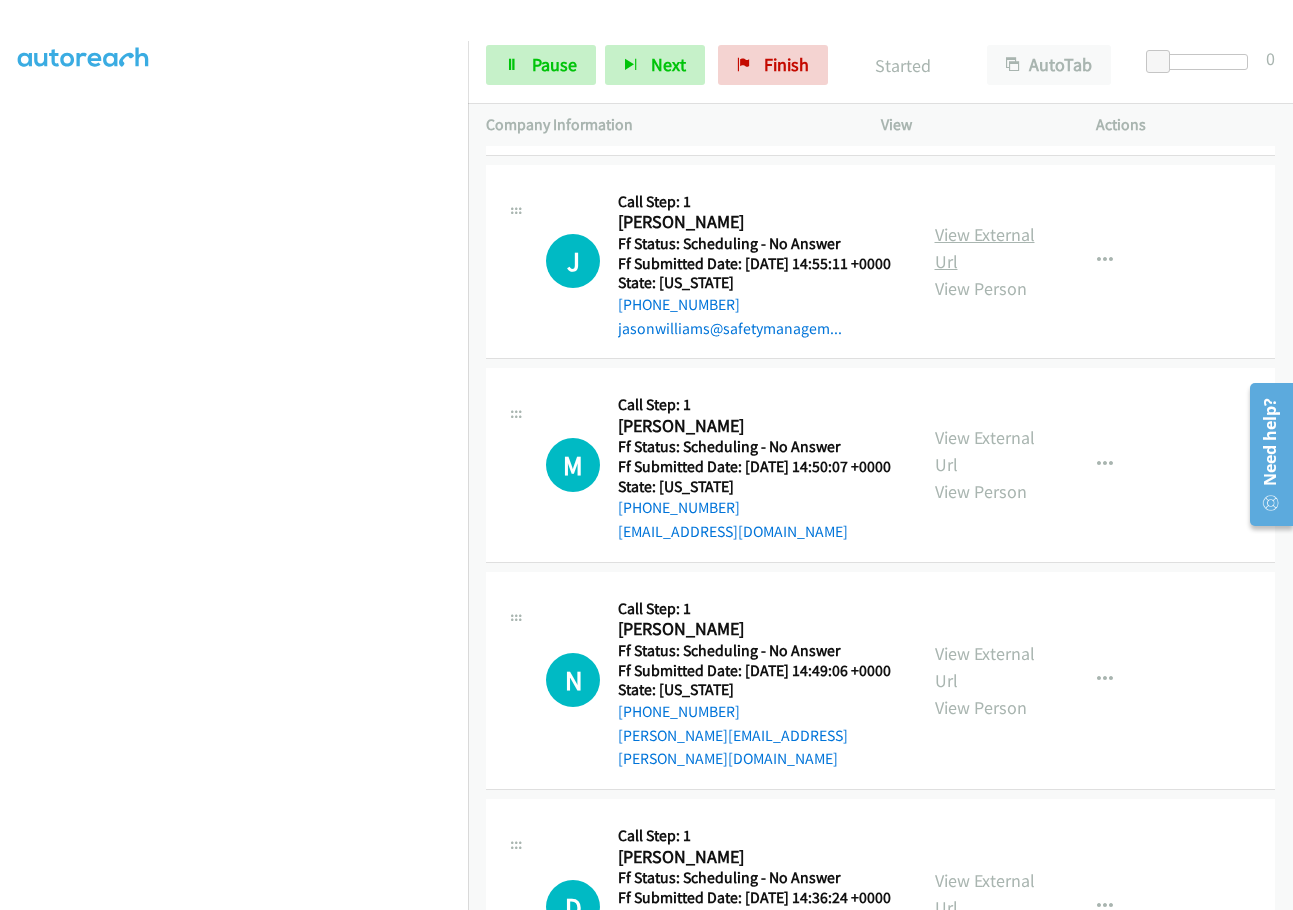 click on "View External Url" at bounding box center (985, 248) 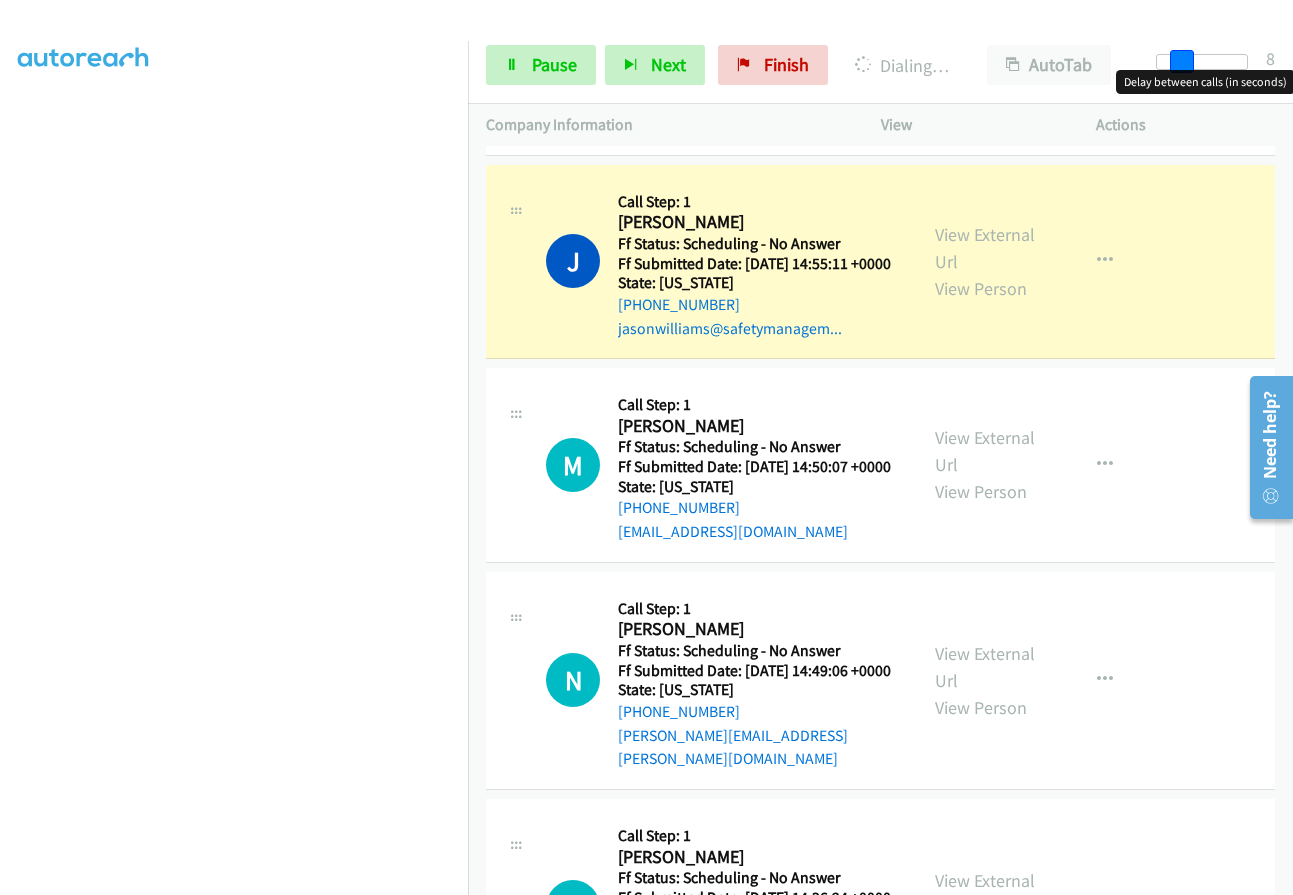 drag, startPoint x: 1163, startPoint y: 60, endPoint x: 1181, endPoint y: 61, distance: 18.027756 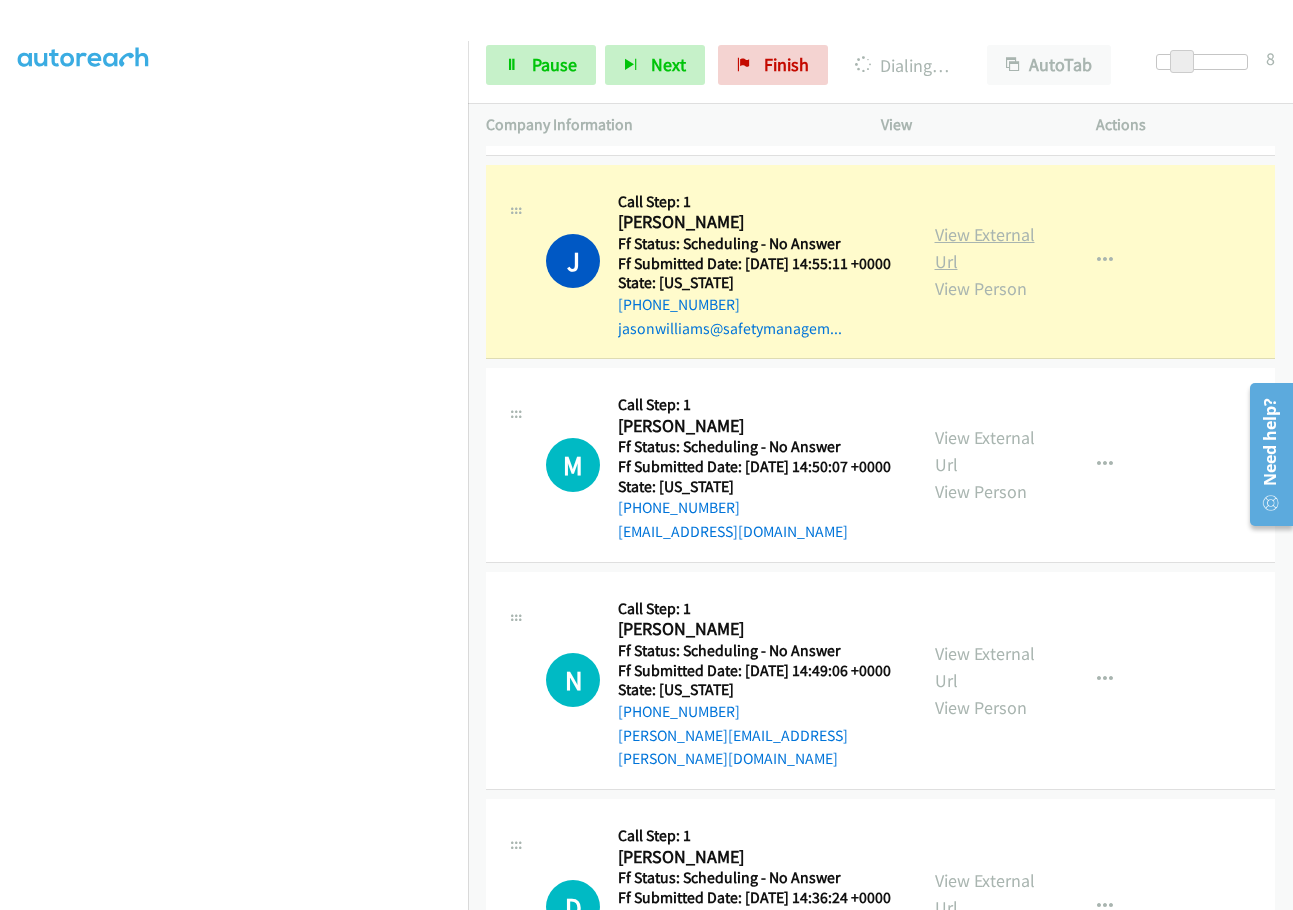 click on "View External Url" at bounding box center [985, 248] 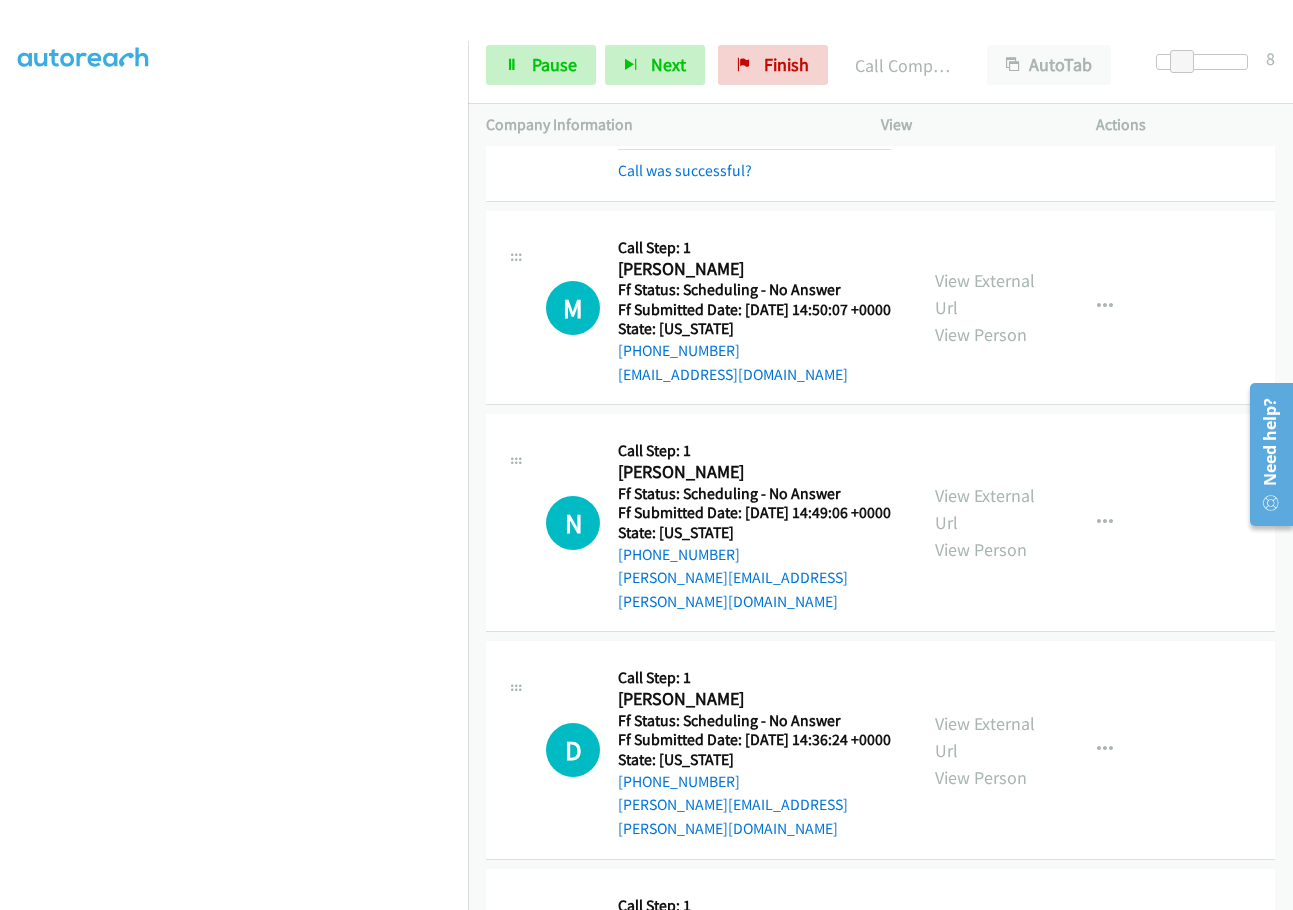 scroll, scrollTop: 3965, scrollLeft: 0, axis: vertical 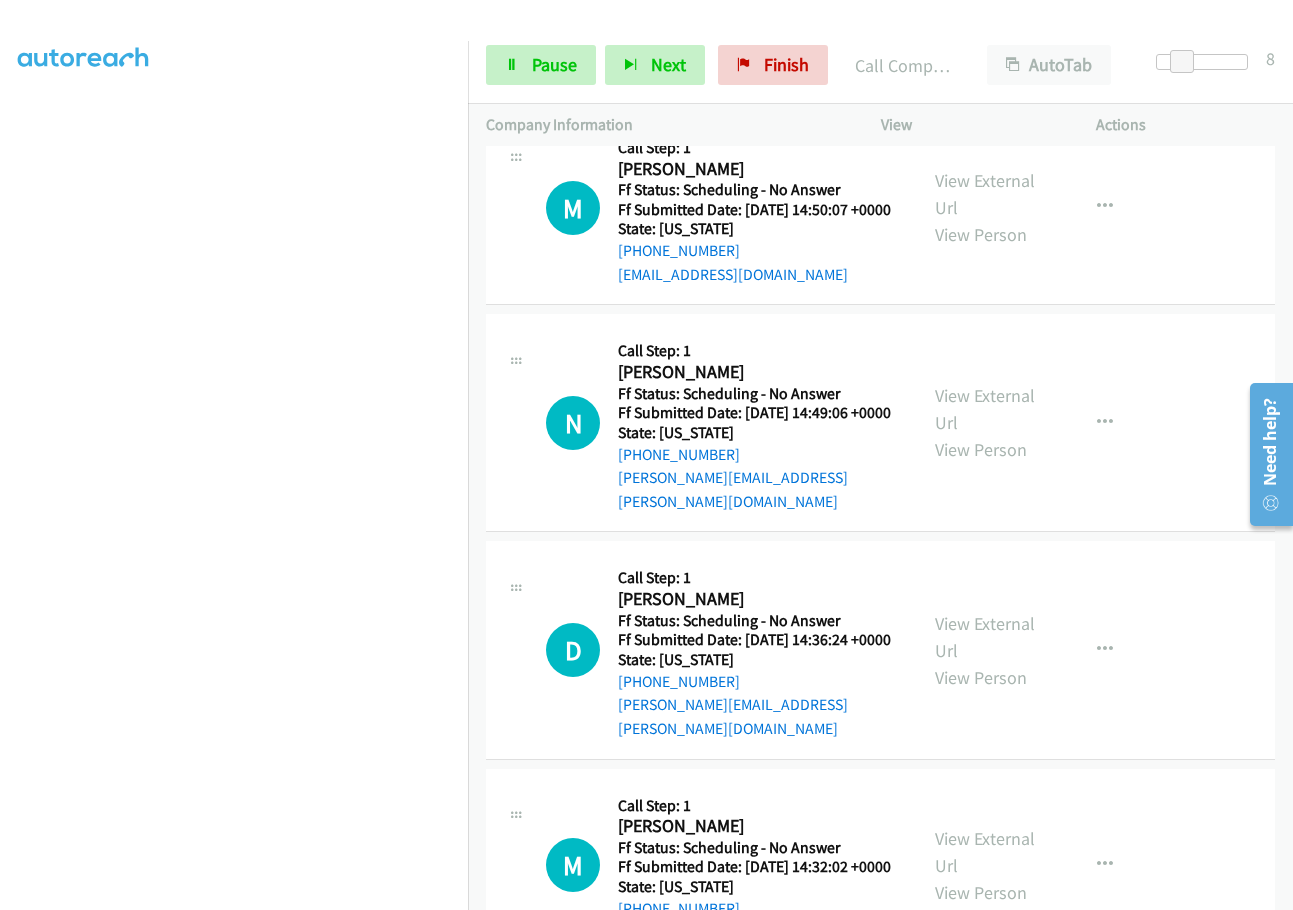 click on "Call was successful?" at bounding box center (685, 70) 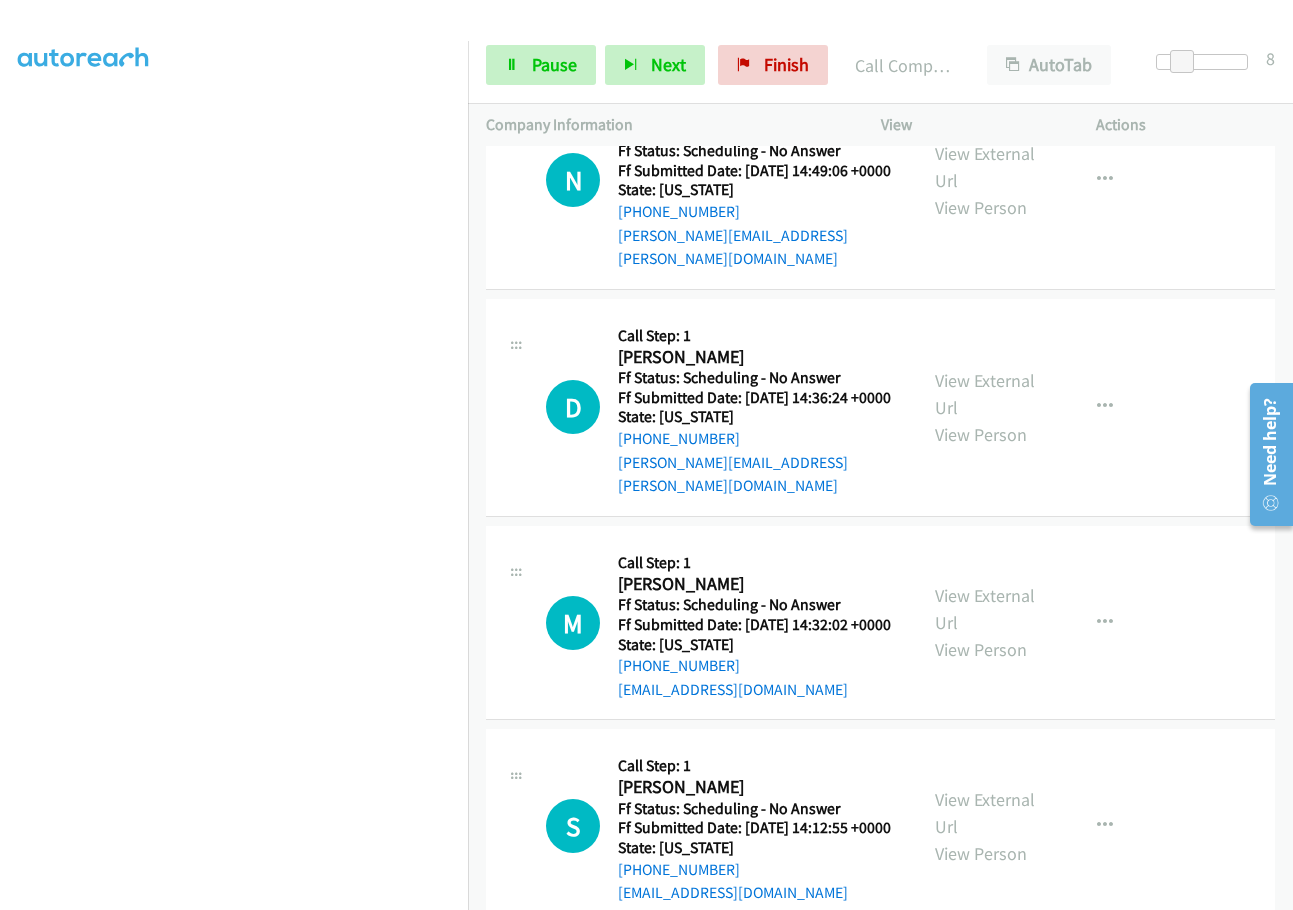 scroll, scrollTop: 4265, scrollLeft: 0, axis: vertical 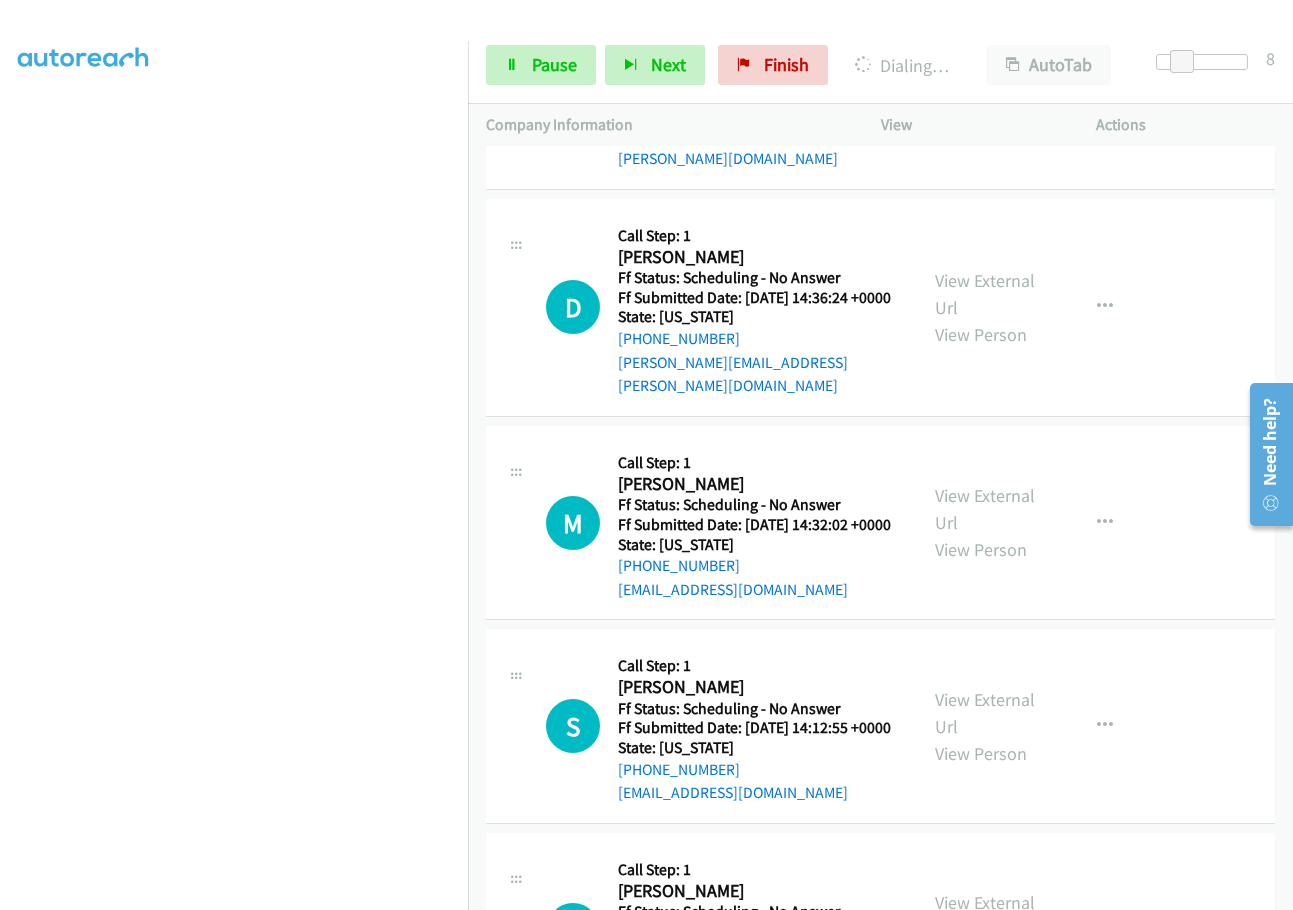 click on "View External Url" at bounding box center (985, -149) 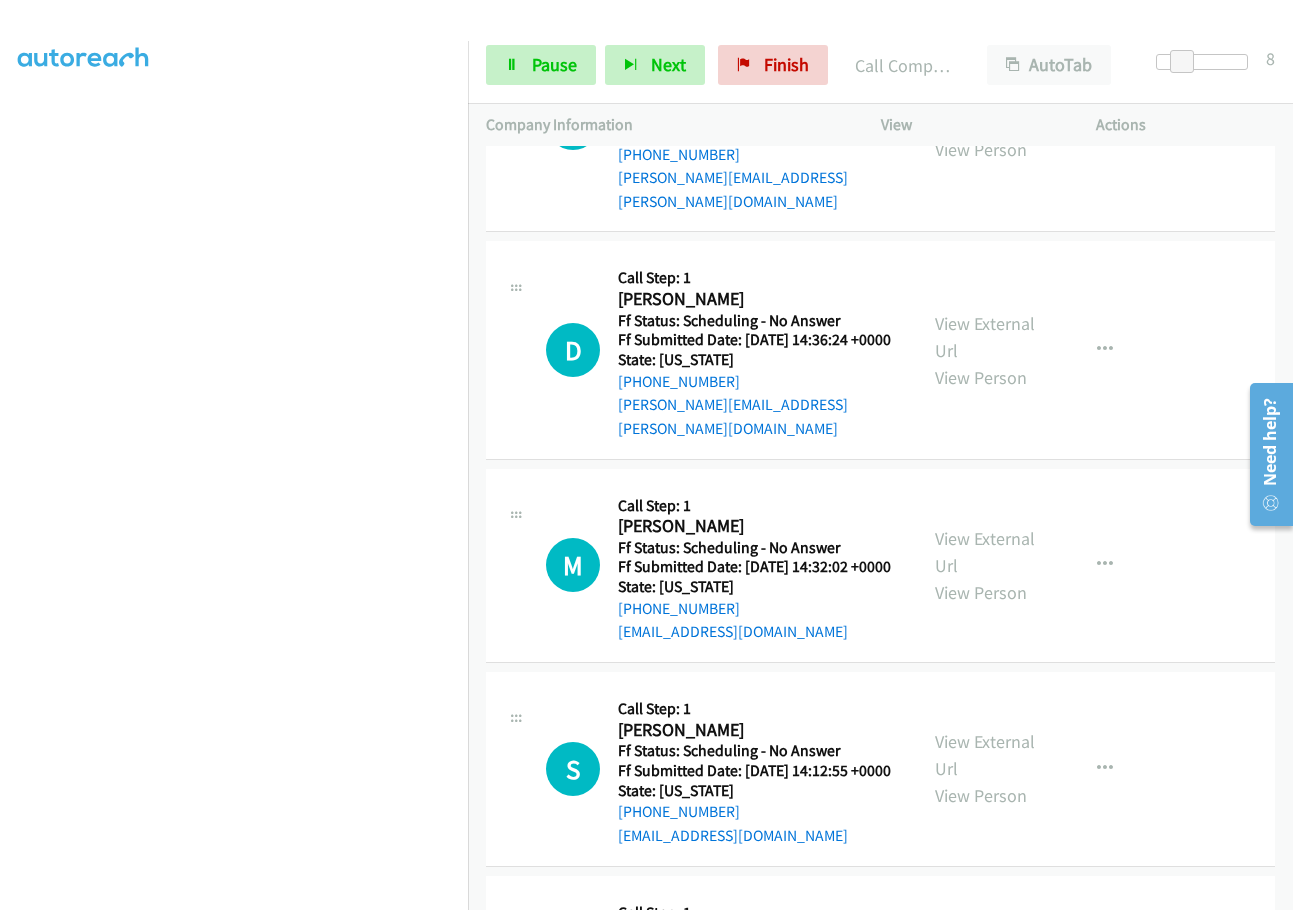 click on "Call was successful?" at bounding box center (685, -26) 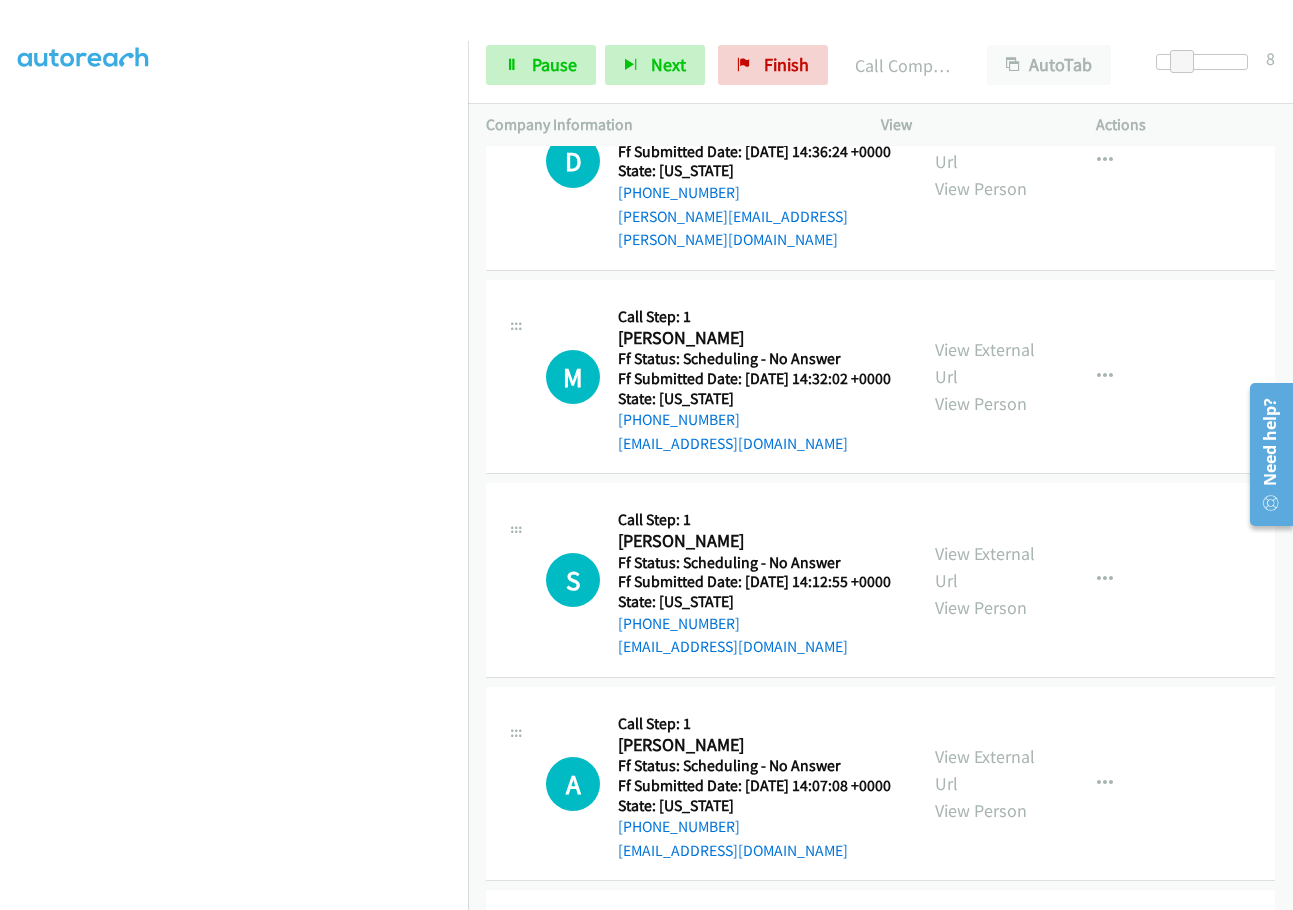 scroll, scrollTop: 4465, scrollLeft: 0, axis: vertical 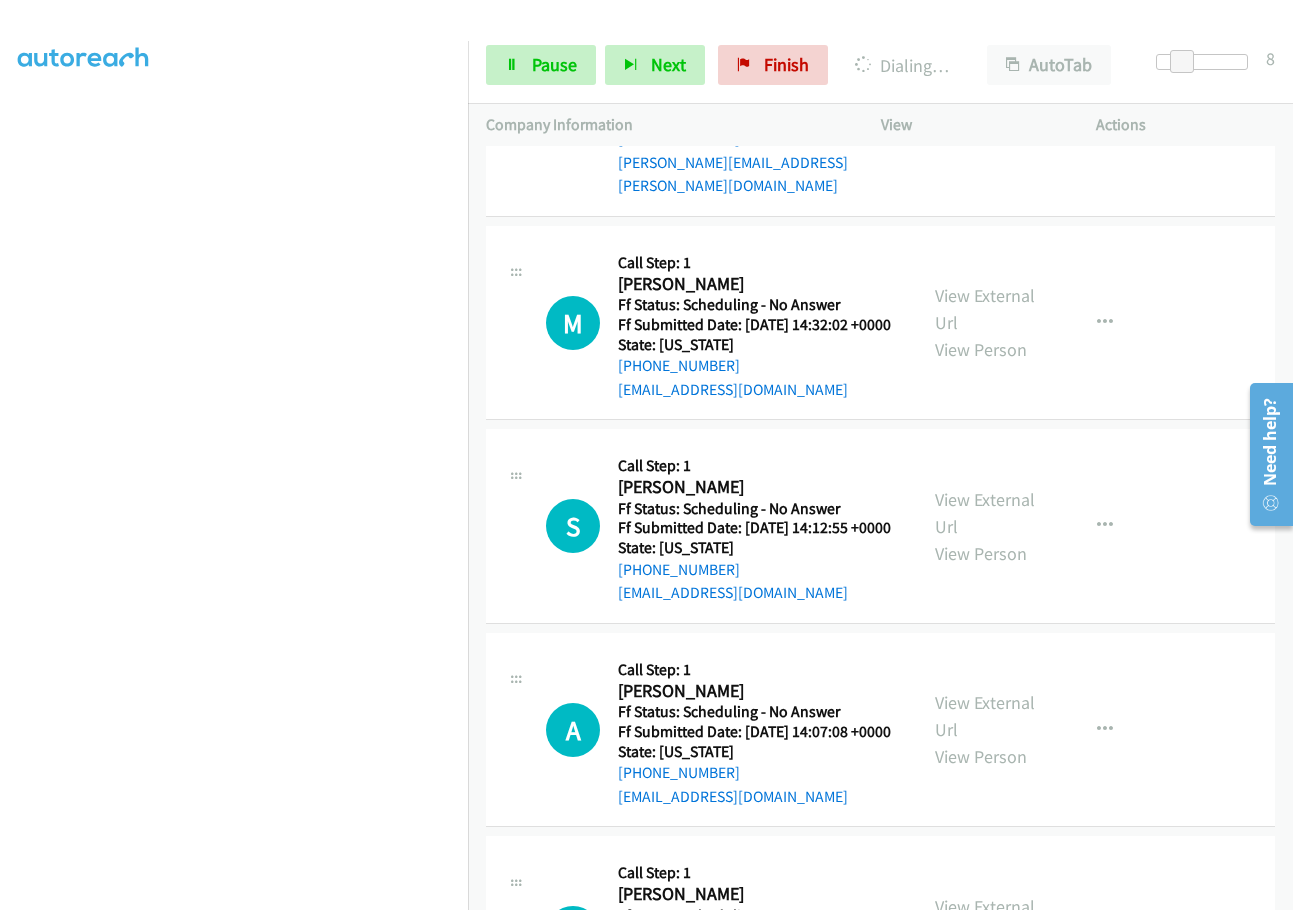 click on "View External Url" at bounding box center [985, -133] 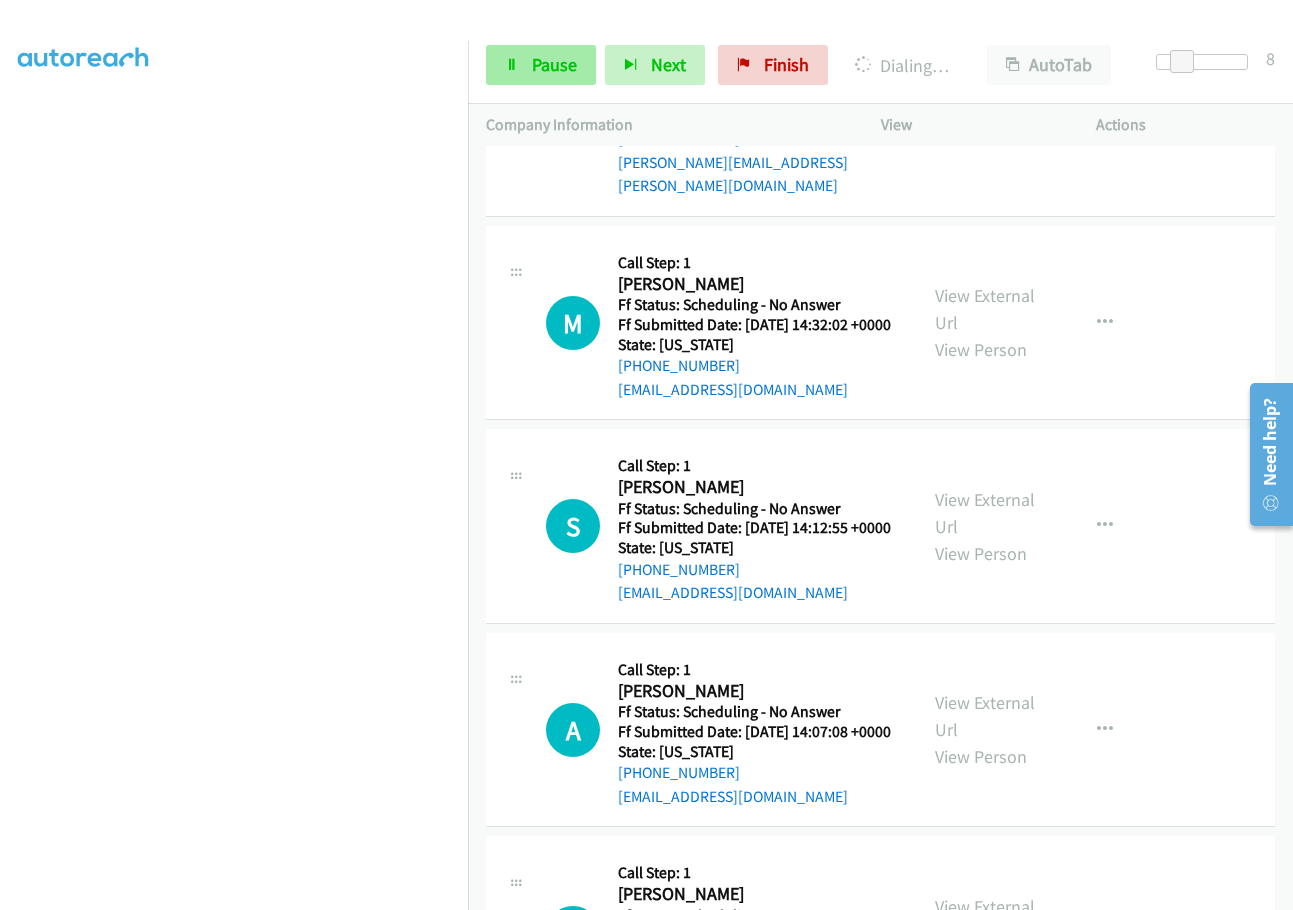 click on "Pause" at bounding box center [554, 64] 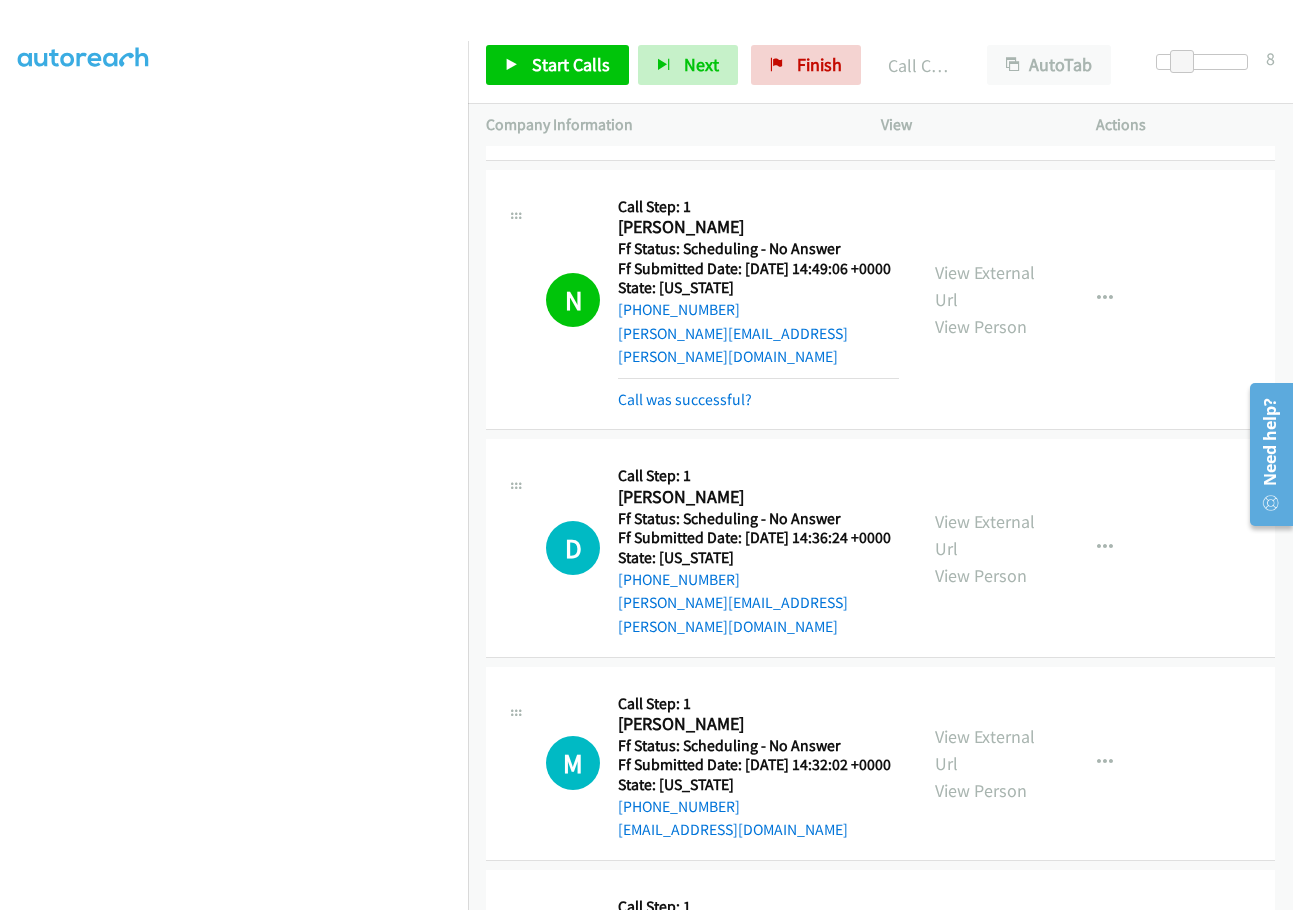 scroll, scrollTop: 4065, scrollLeft: 0, axis: vertical 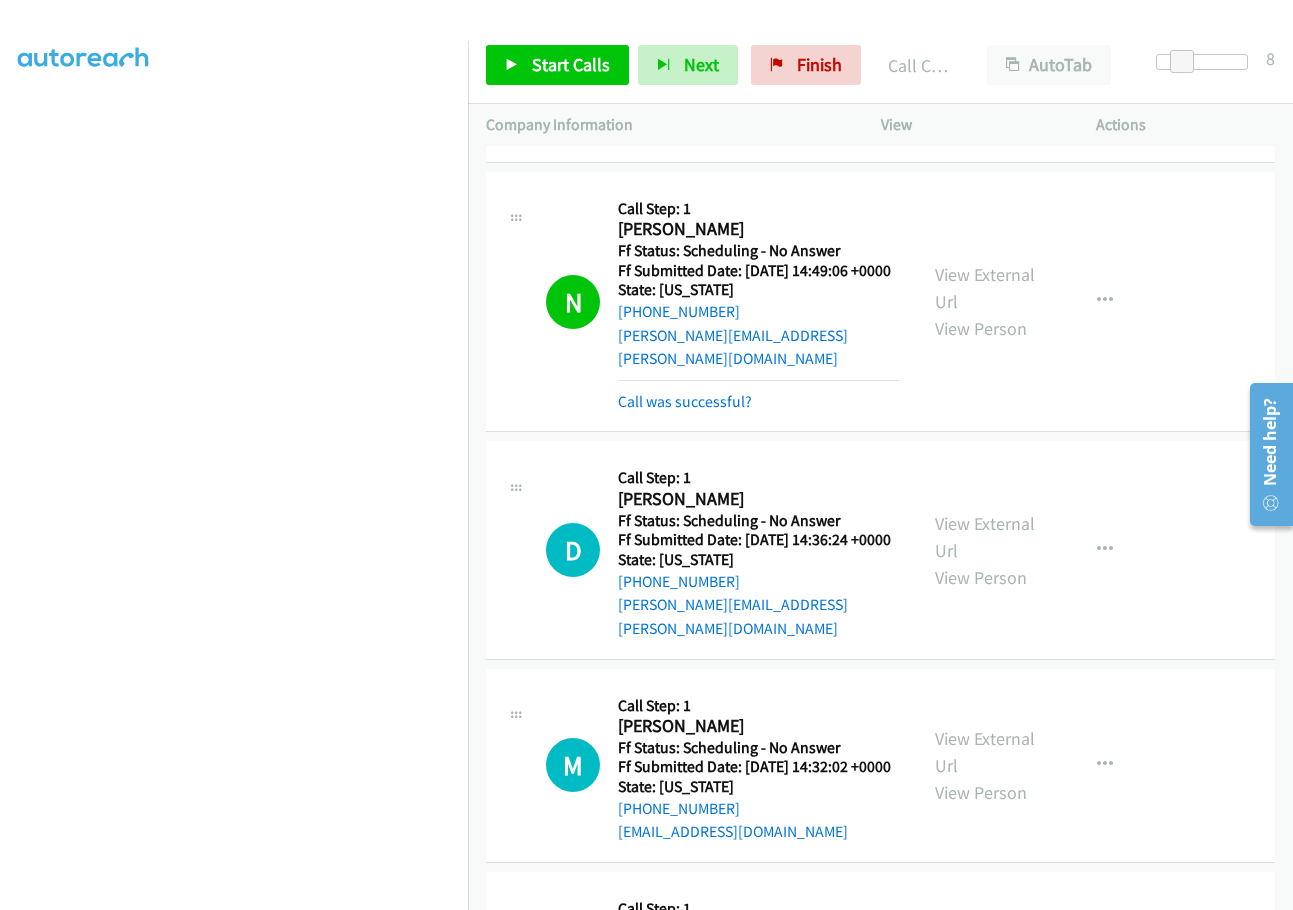 drag, startPoint x: 754, startPoint y: 332, endPoint x: 786, endPoint y: 327, distance: 32.38827 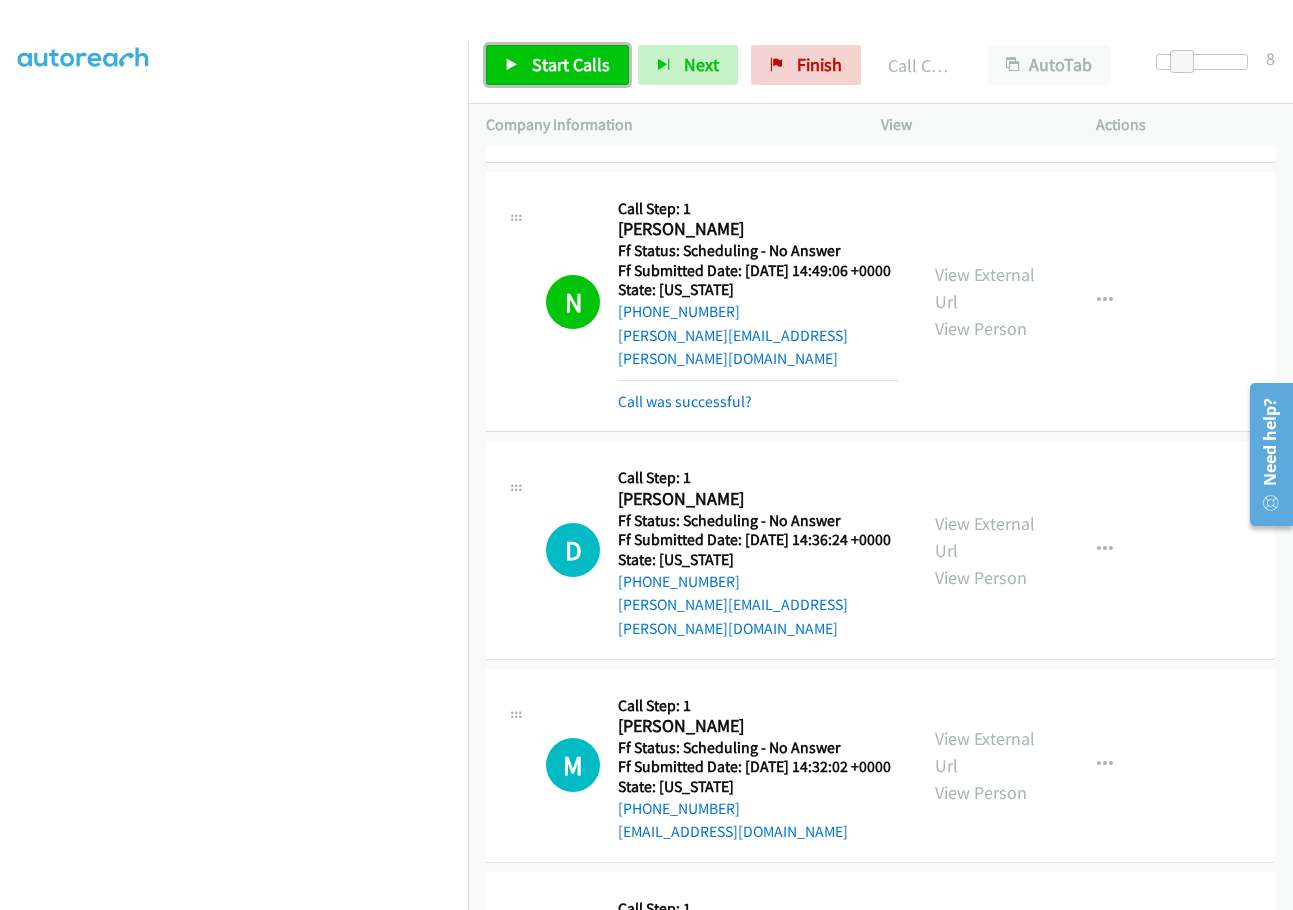 click on "Start Calls" at bounding box center (557, 65) 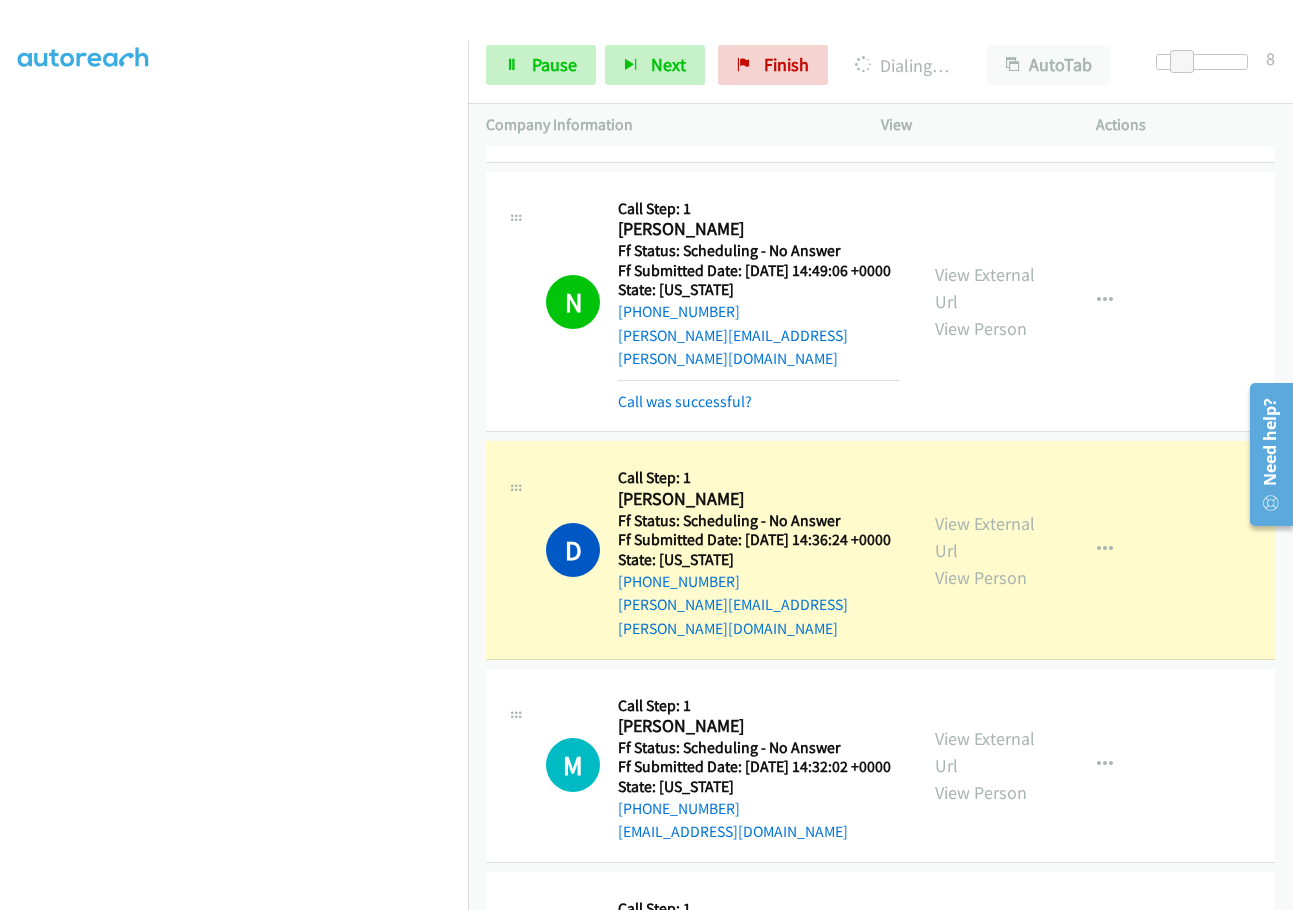 click at bounding box center (1105, 65) 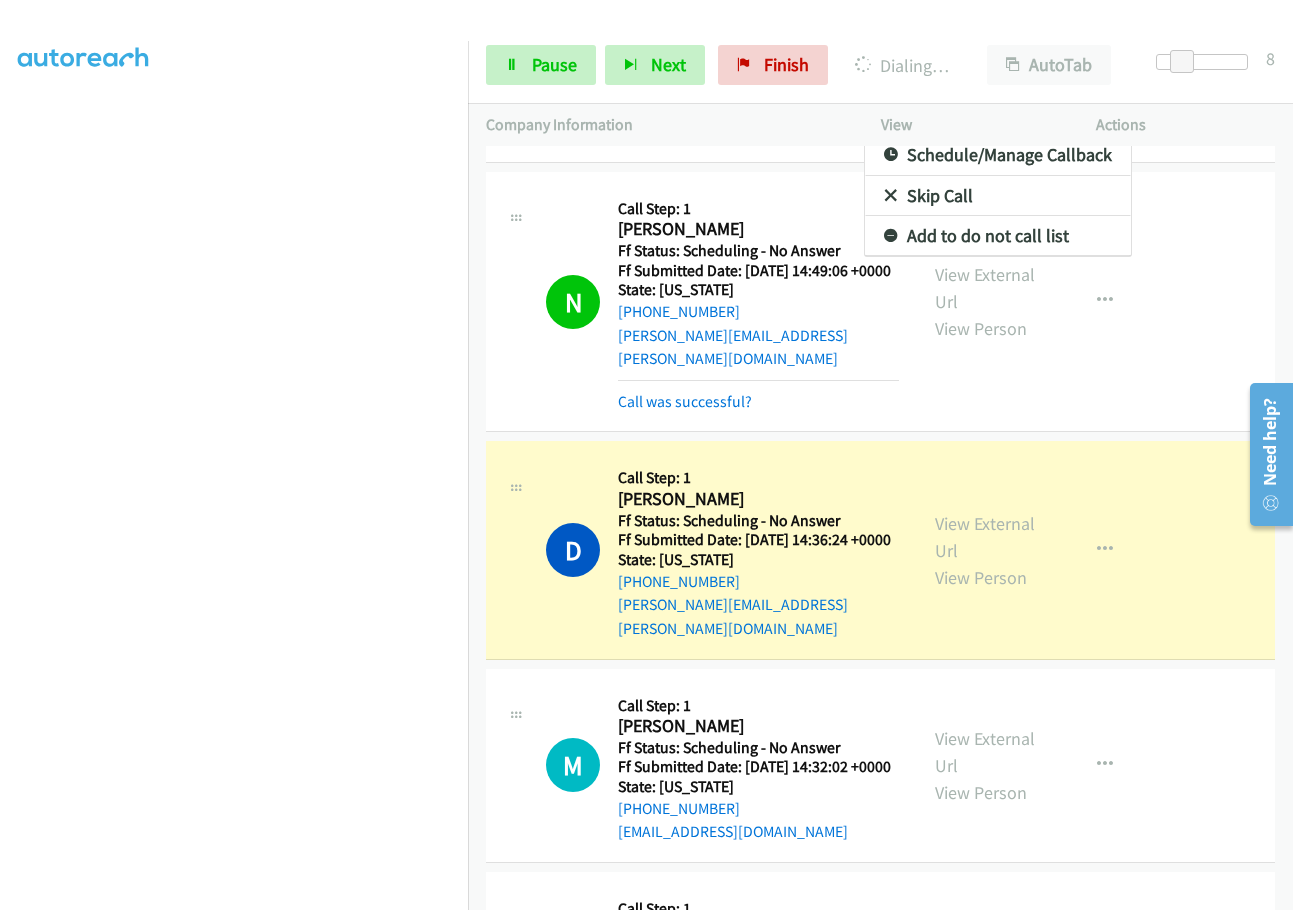 click on "Add to do not call list" at bounding box center [998, 236] 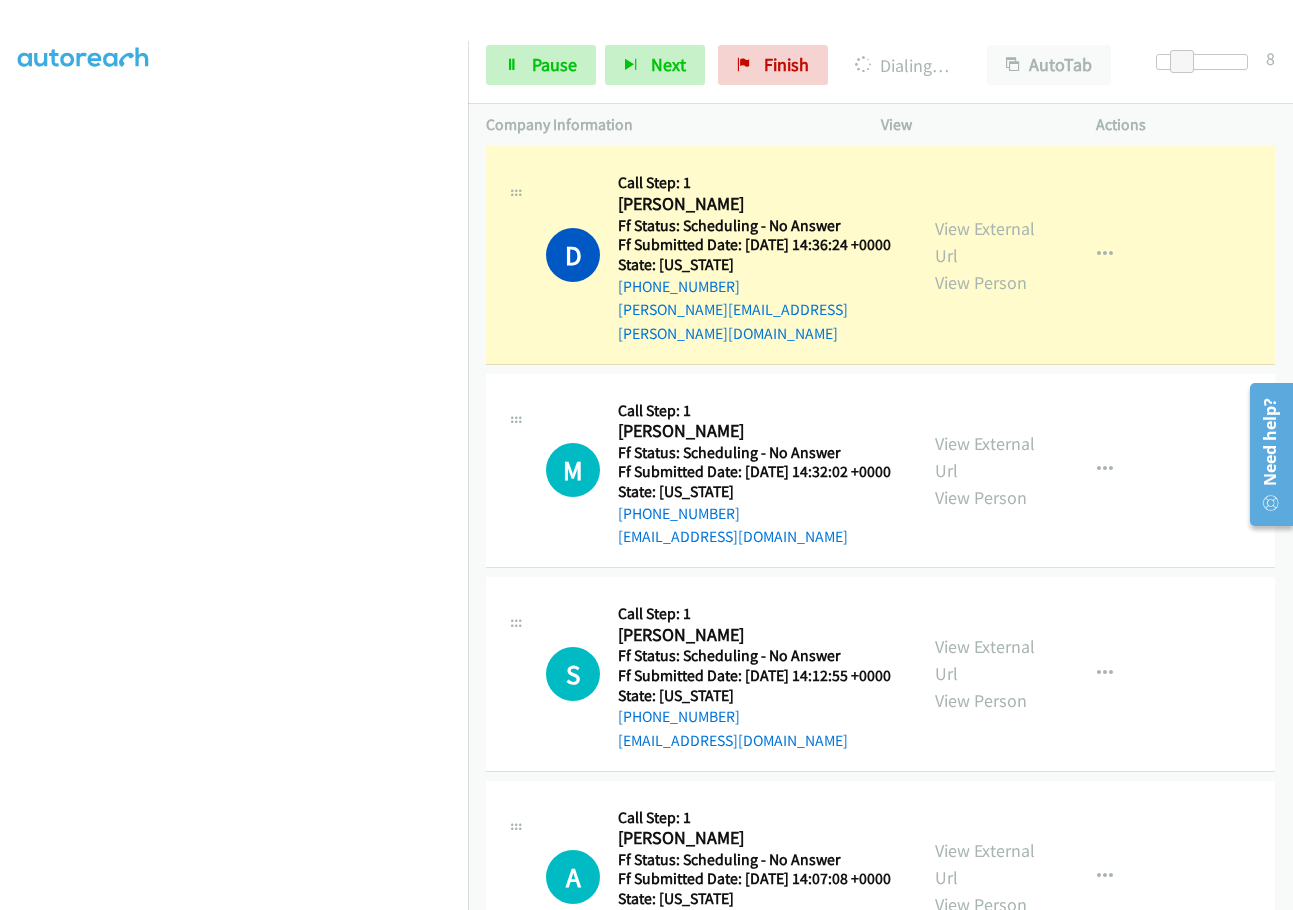scroll, scrollTop: 4365, scrollLeft: 0, axis: vertical 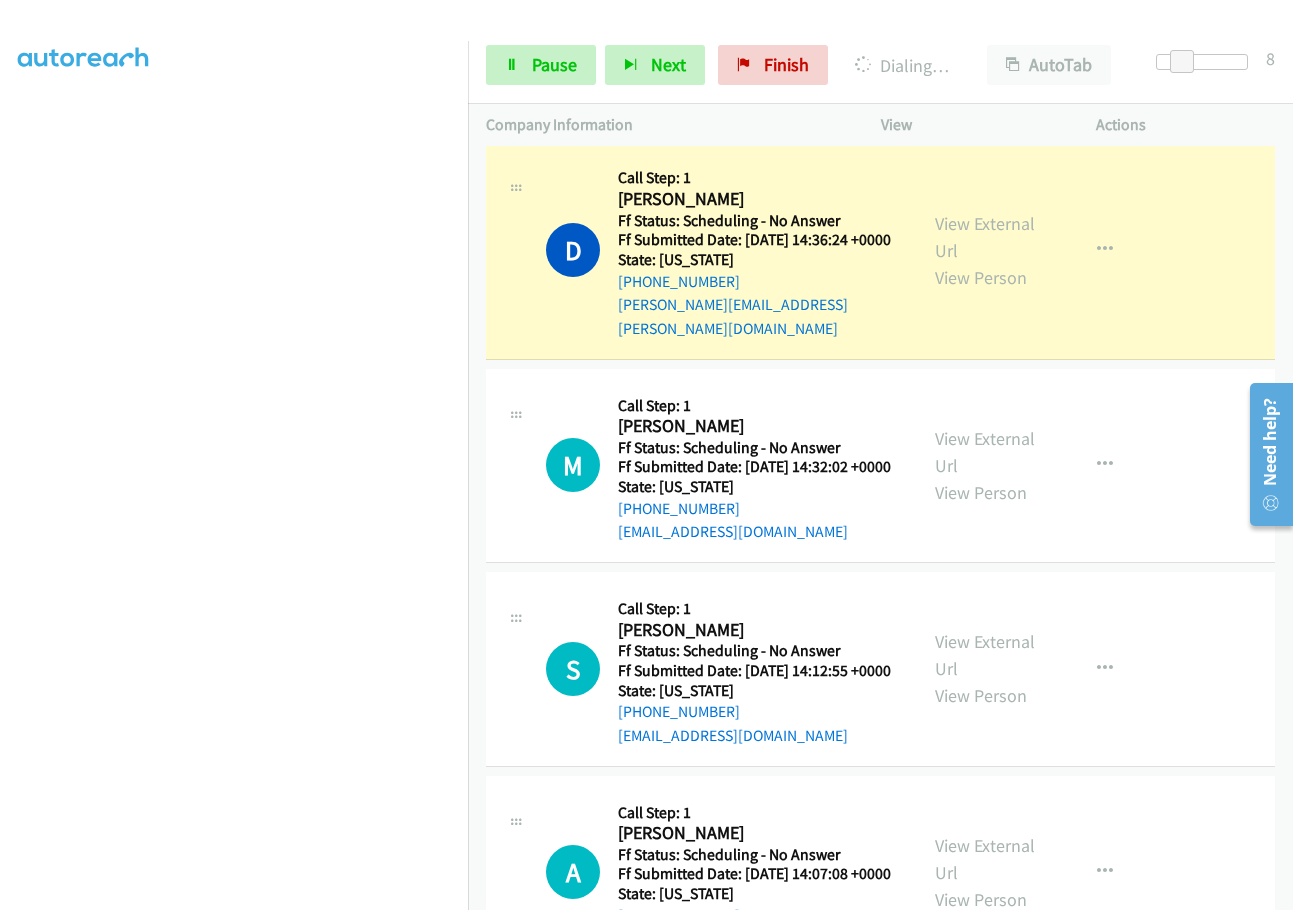 click on "Call was successful?" at bounding box center [685, 101] 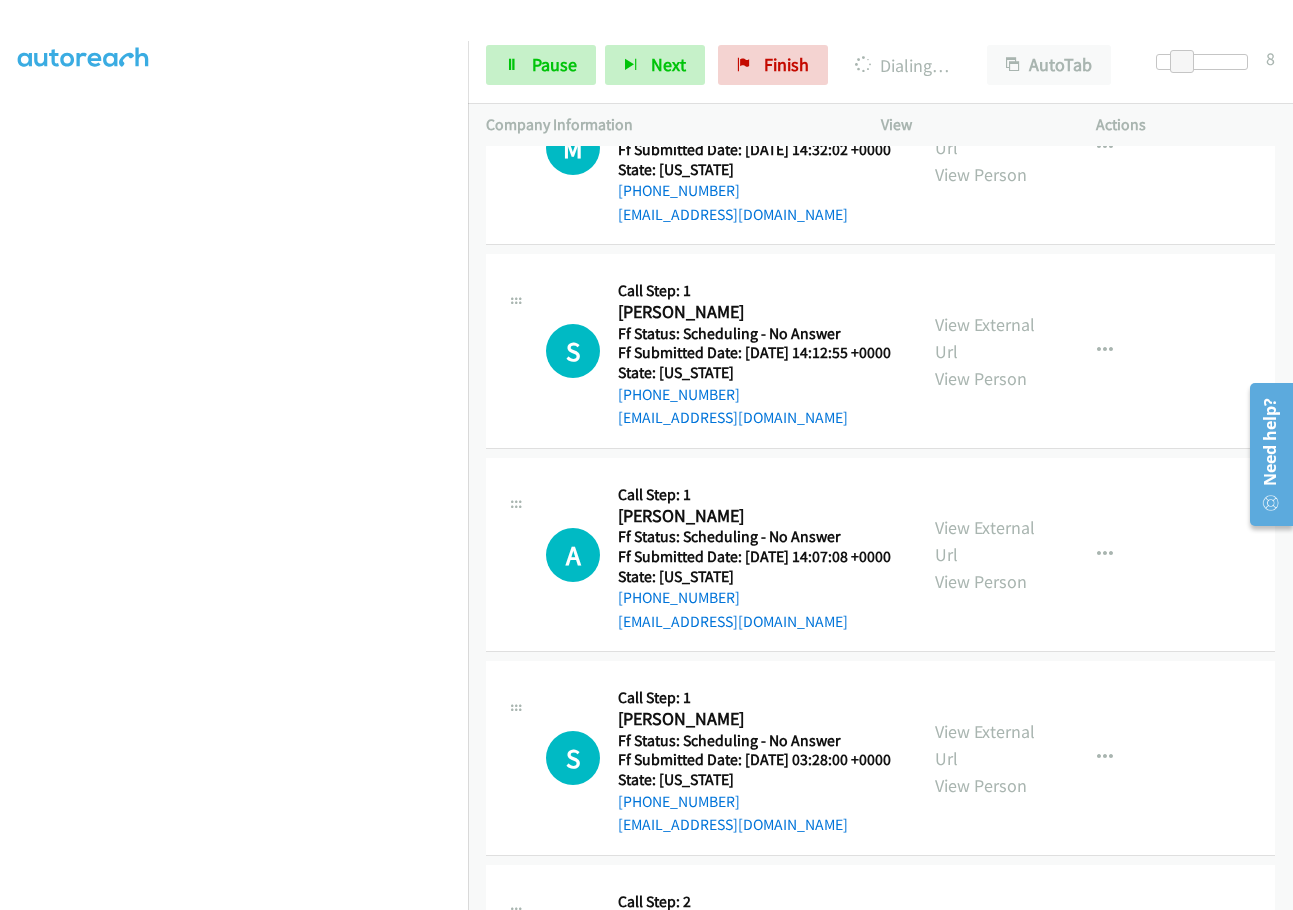 scroll, scrollTop: 4665, scrollLeft: 0, axis: vertical 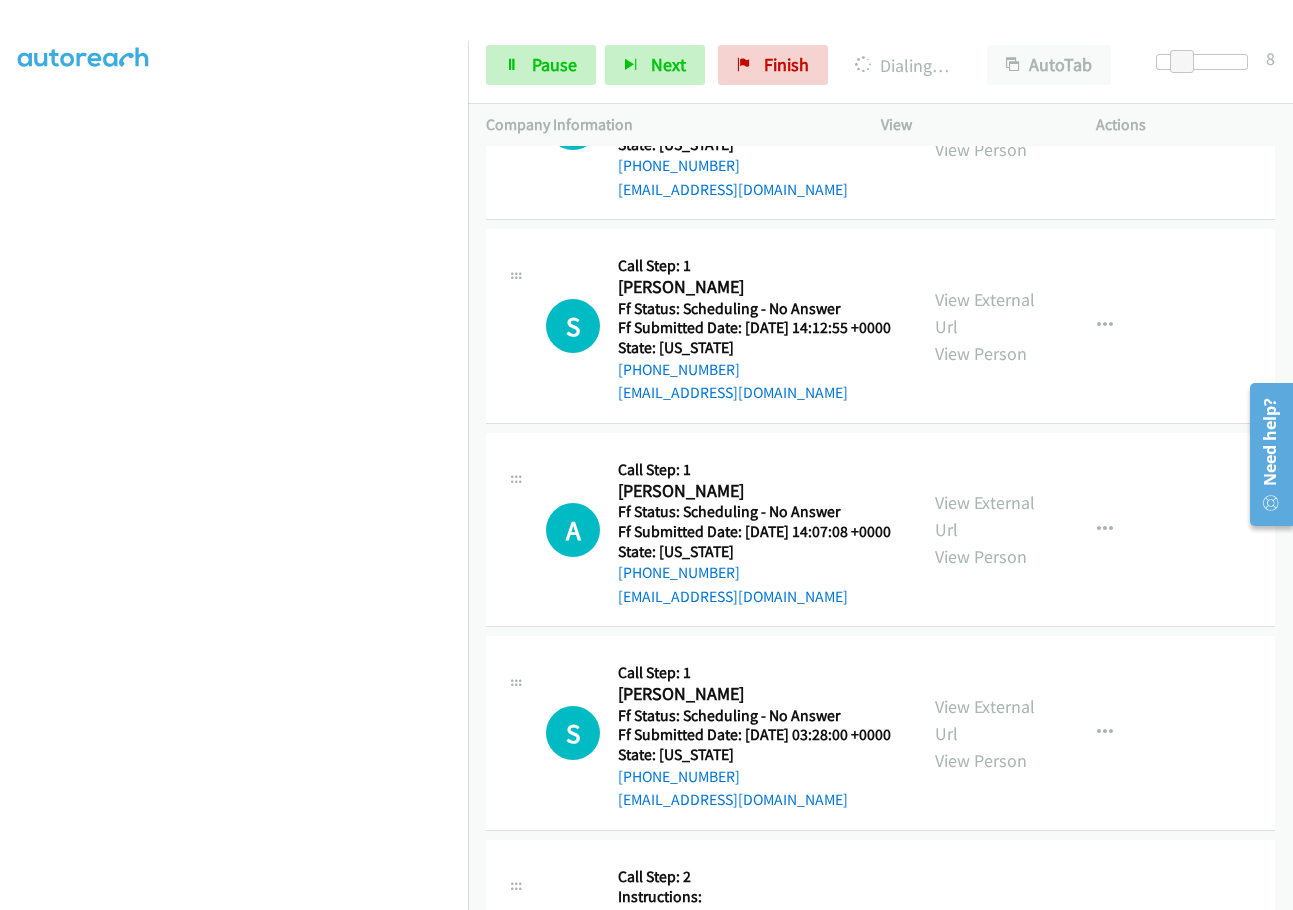 click on "View External Url" at bounding box center (985, -106) 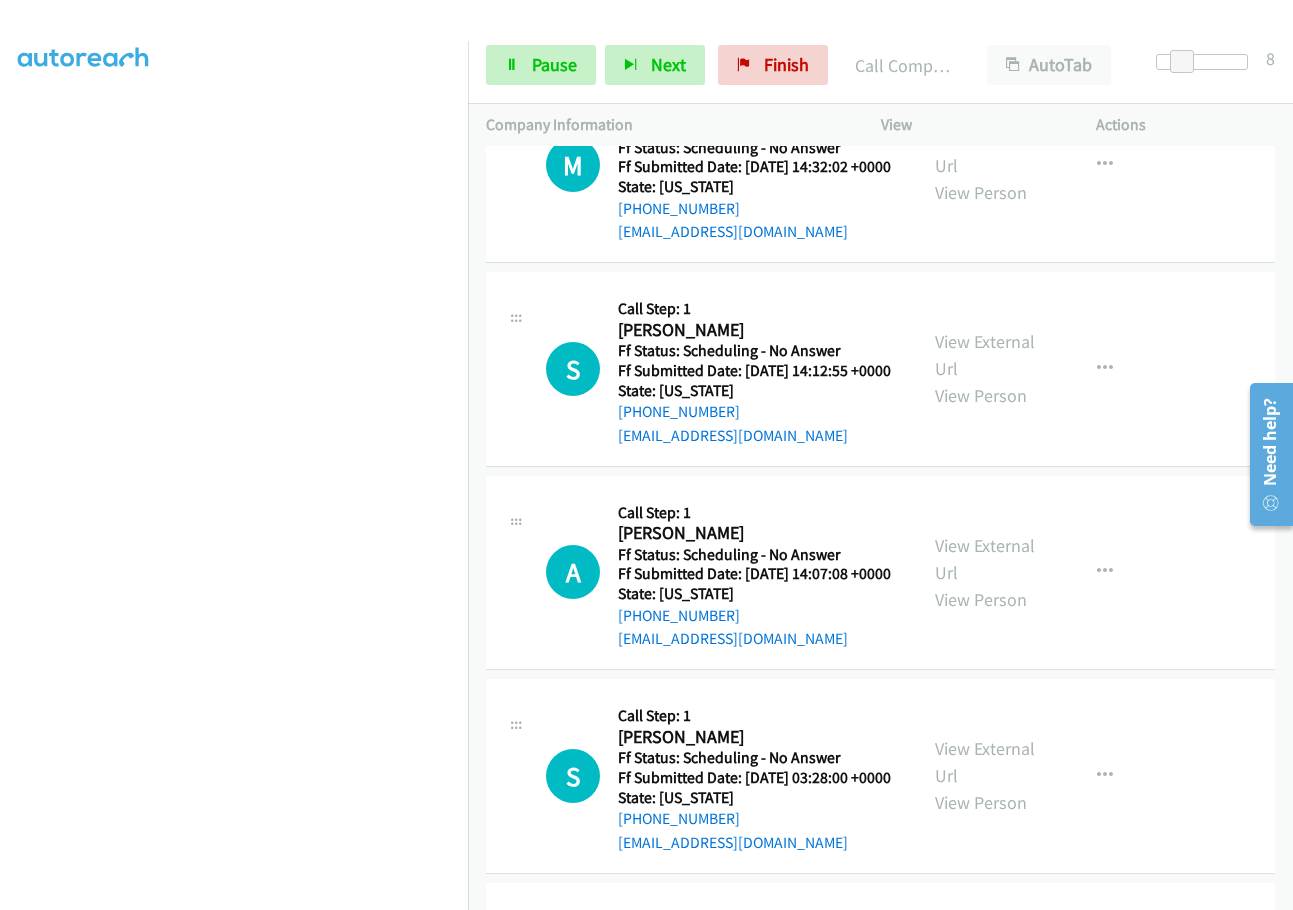 click on "Call was successful?" at bounding box center [685, 28] 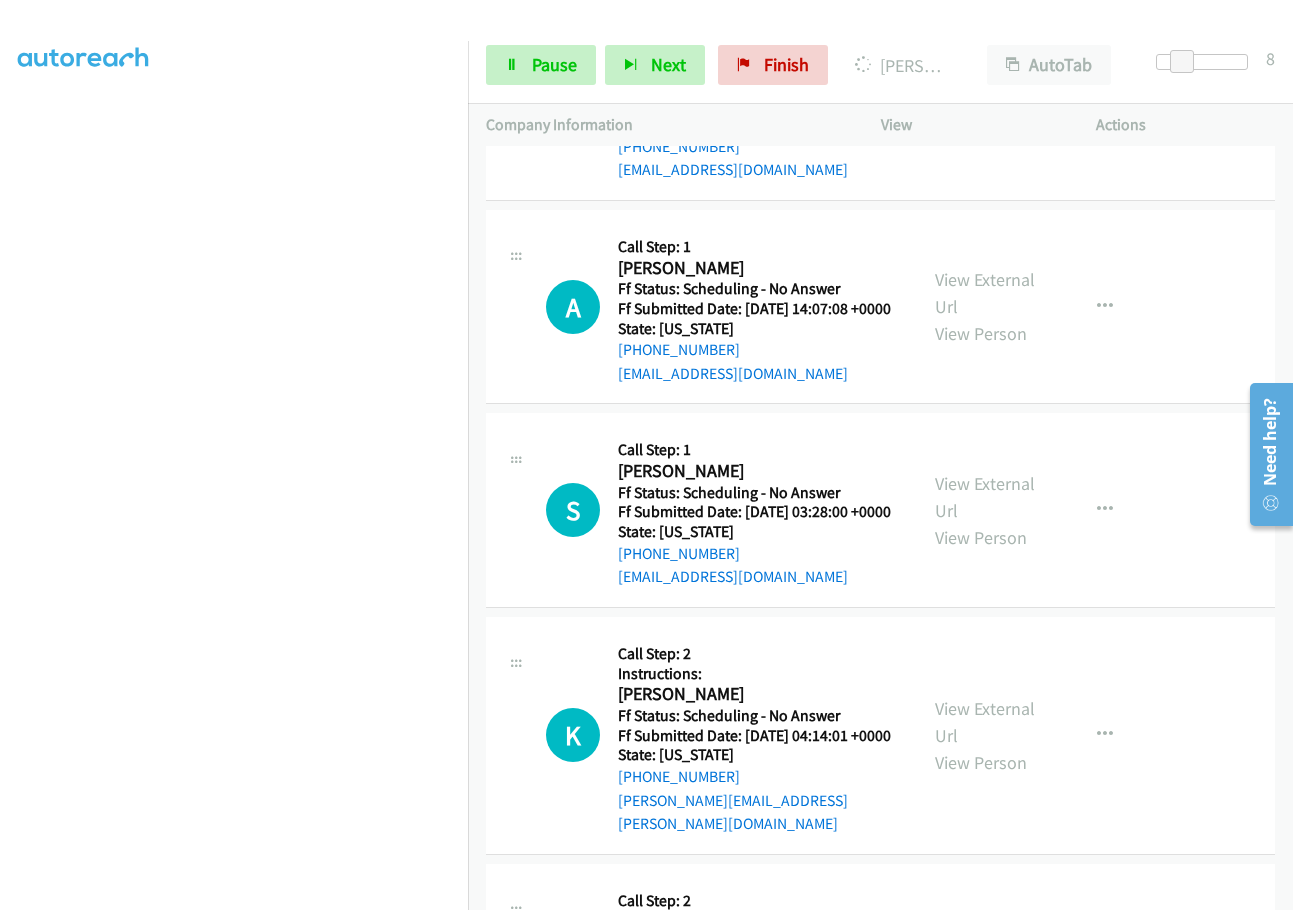 scroll, scrollTop: 4865, scrollLeft: 0, axis: vertical 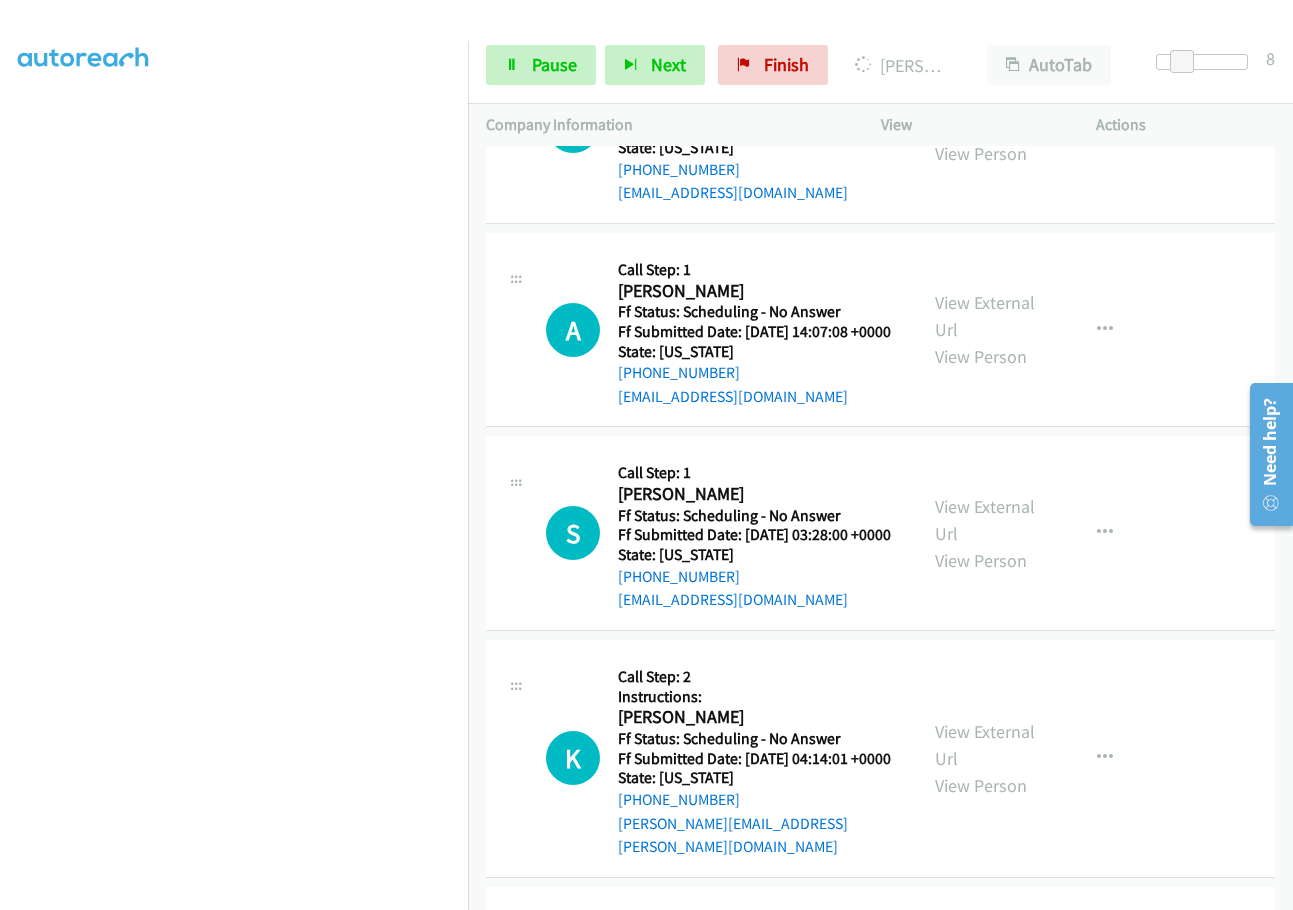 click on "View External Url" at bounding box center [985, -91] 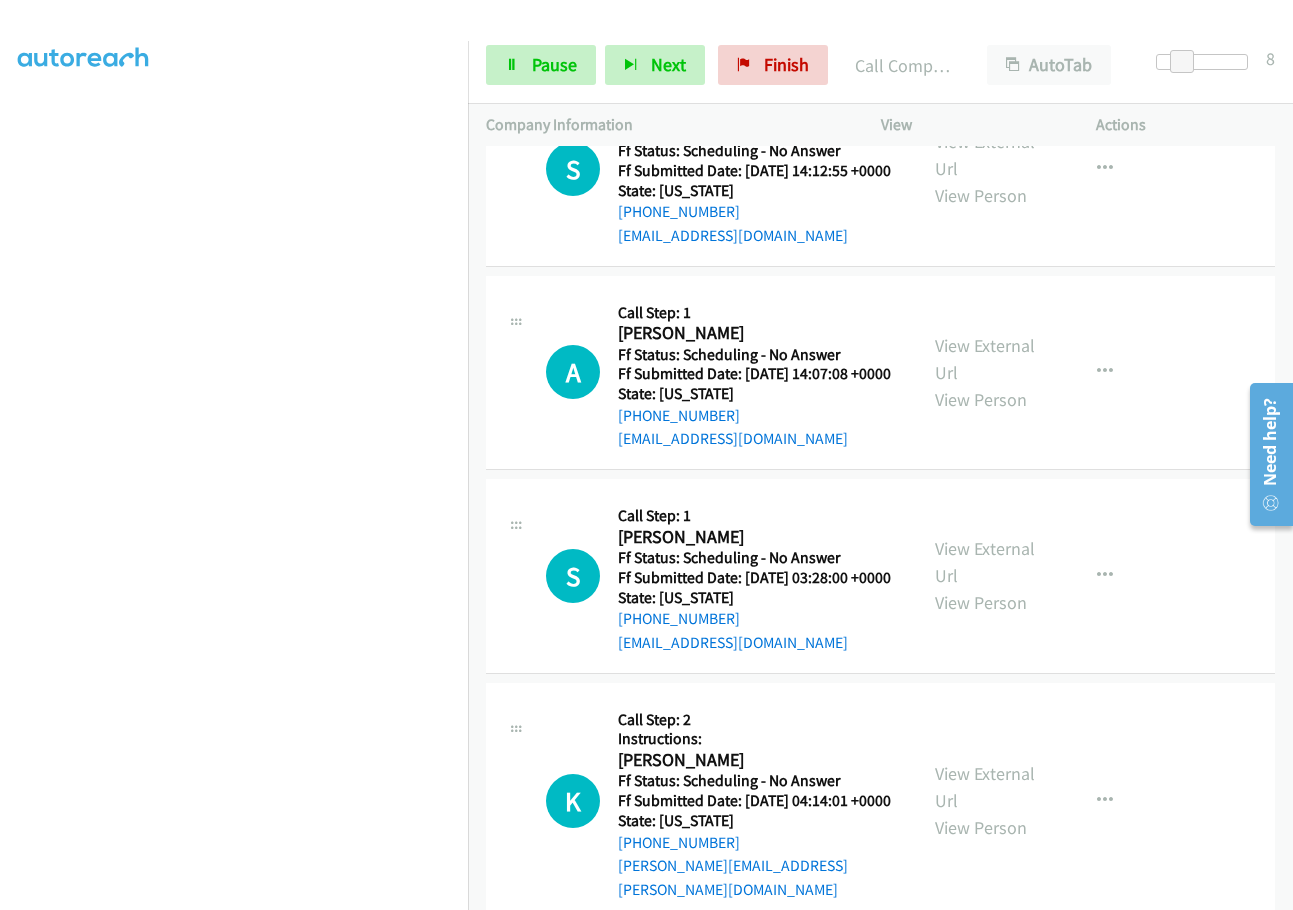 click on "Call was successful?" at bounding box center (685, 31) 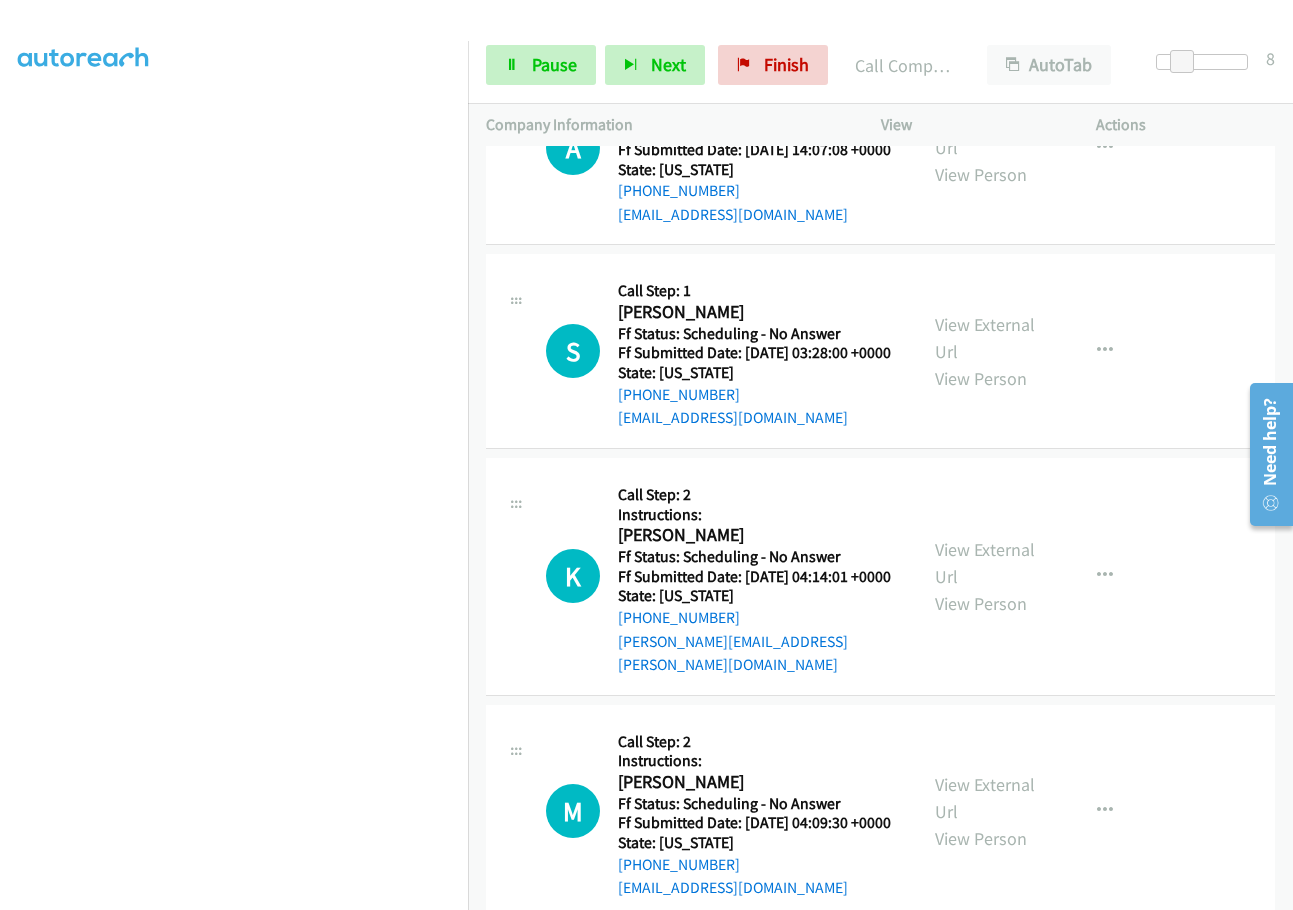 scroll, scrollTop: 5065, scrollLeft: 0, axis: vertical 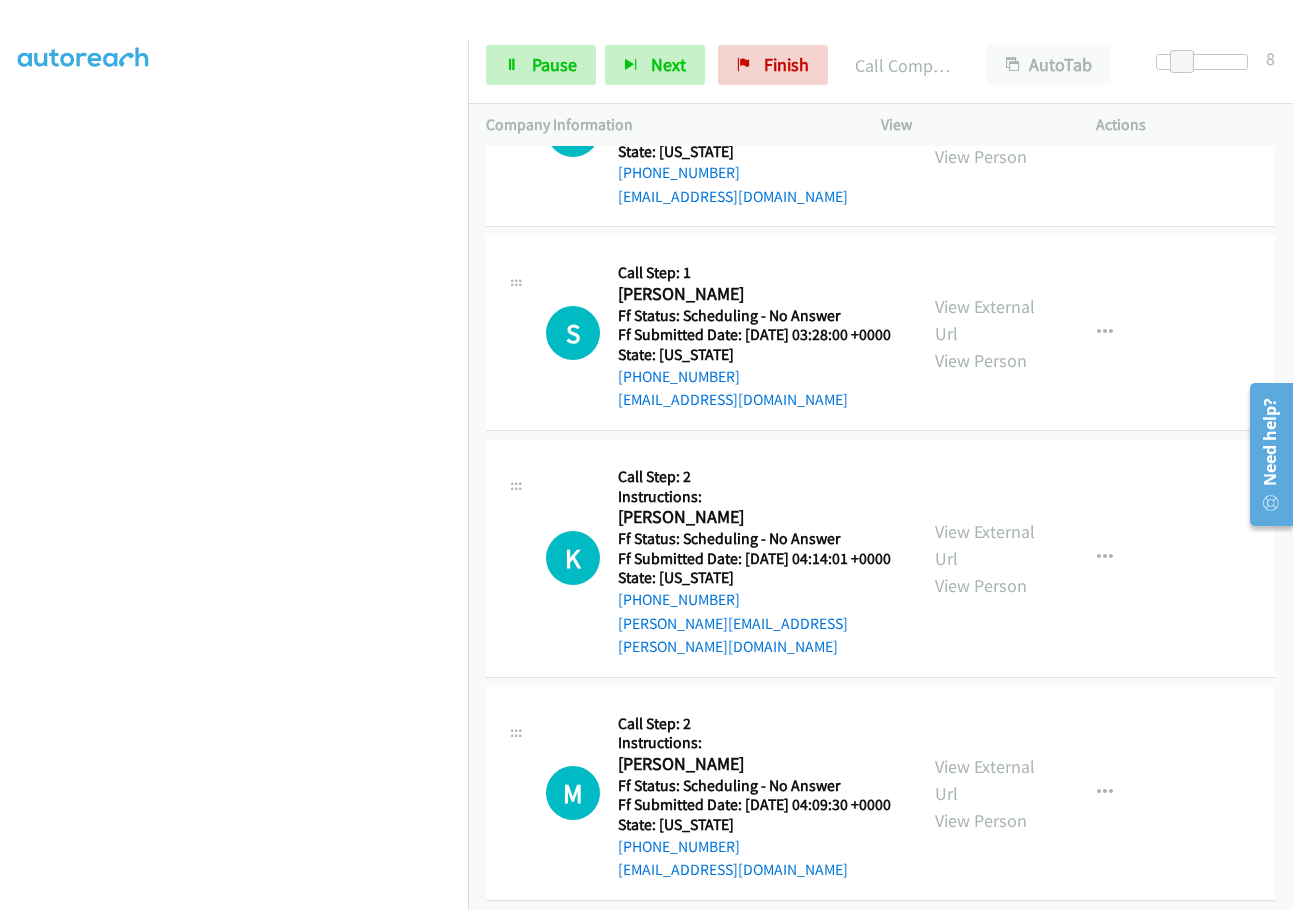 click on "View External Url" at bounding box center [985, -87] 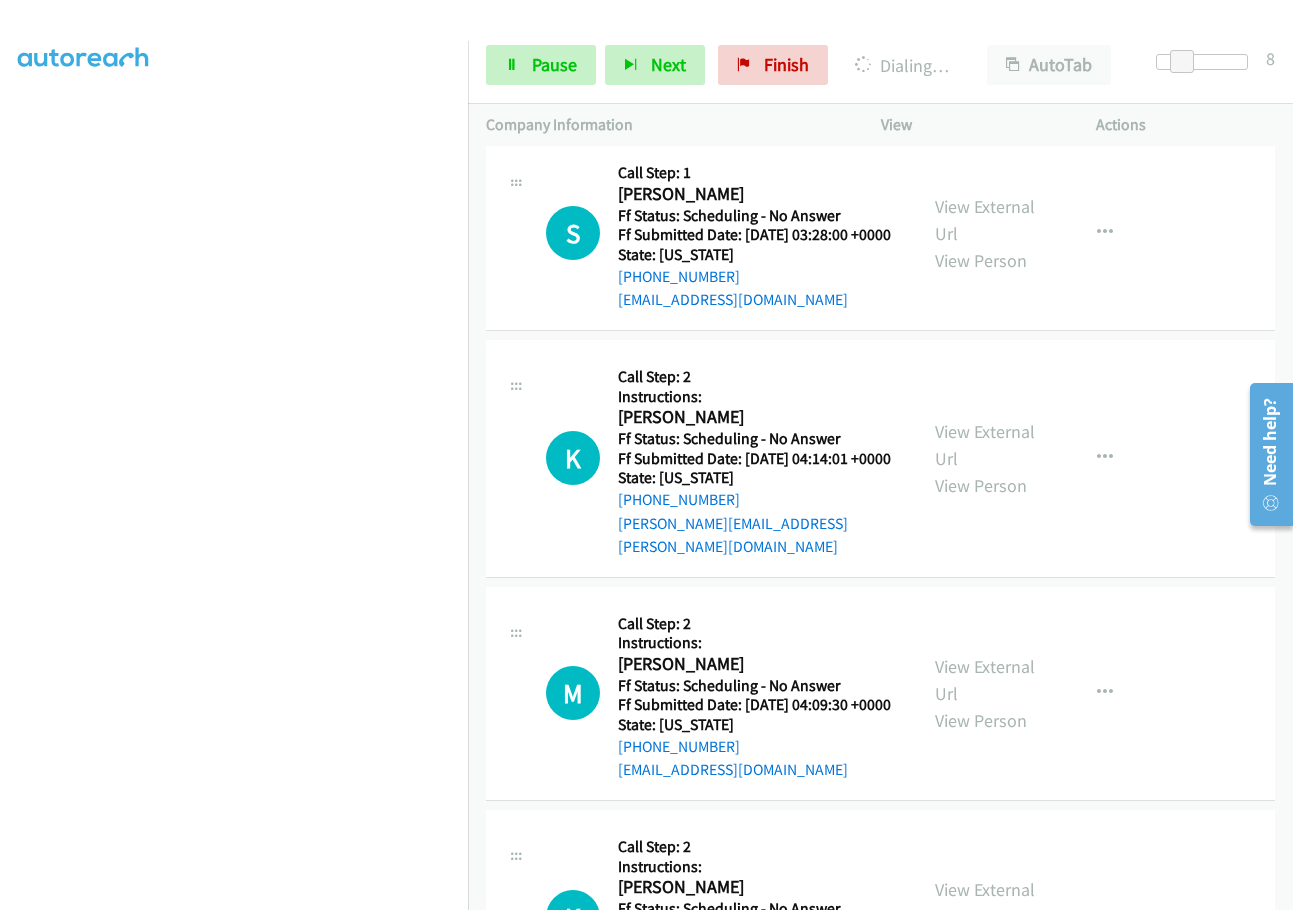 scroll, scrollTop: 5265, scrollLeft: 0, axis: vertical 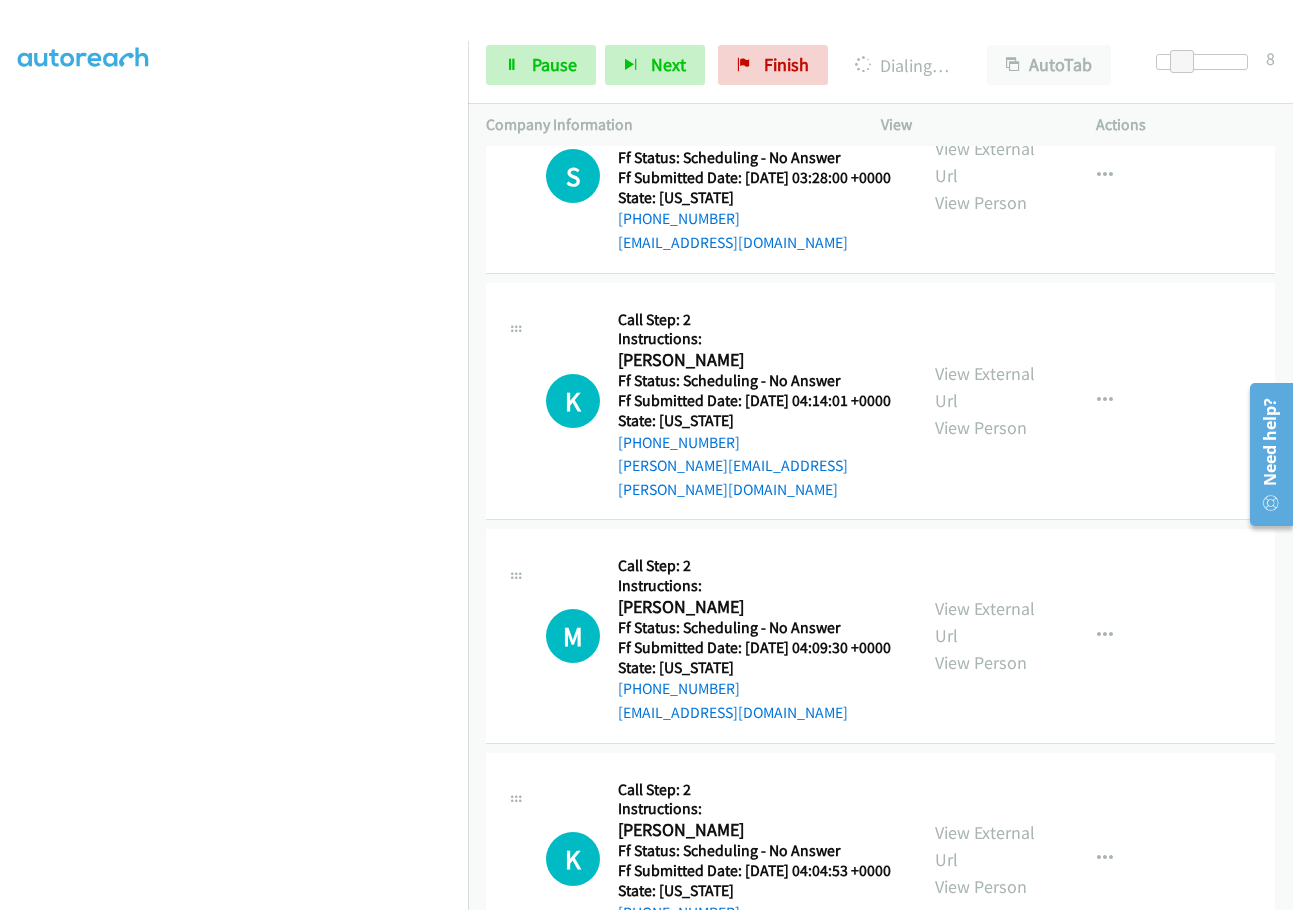 click on "View External Url" at bounding box center [985, -41] 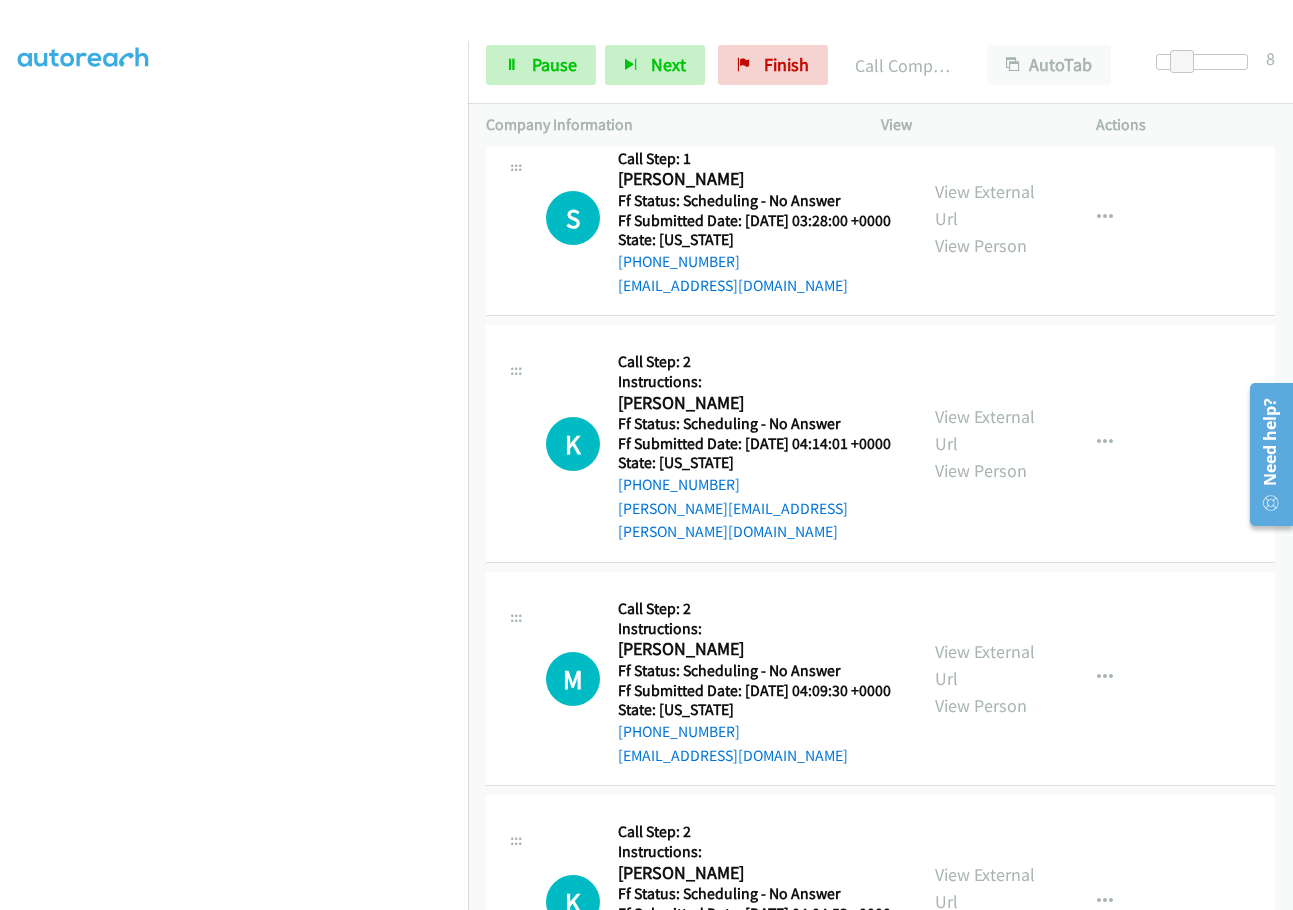click on "Call was successful?" at bounding box center [685, 81] 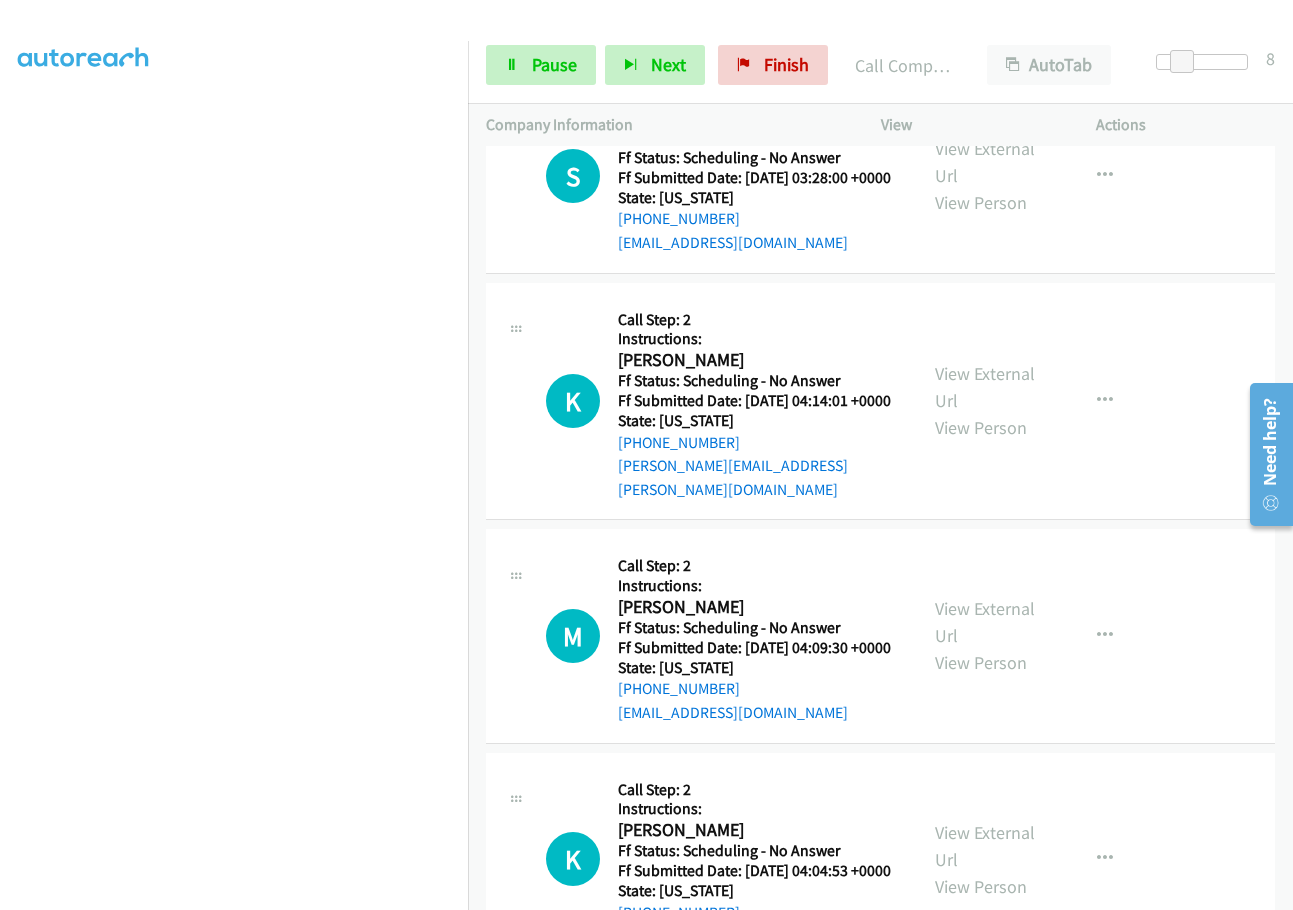 click on "Call was successful?" at bounding box center [685, -165] 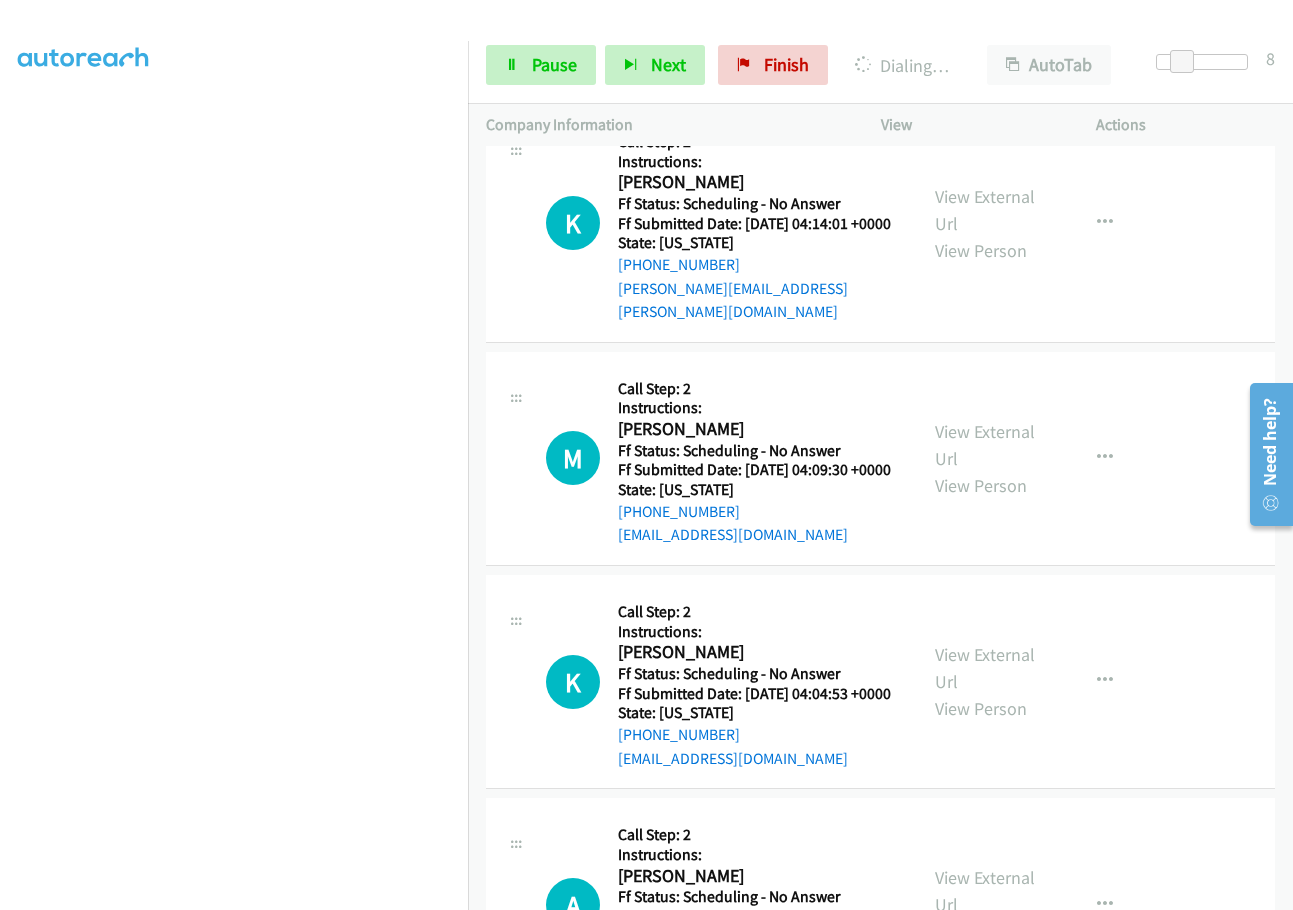 scroll, scrollTop: 5522, scrollLeft: 0, axis: vertical 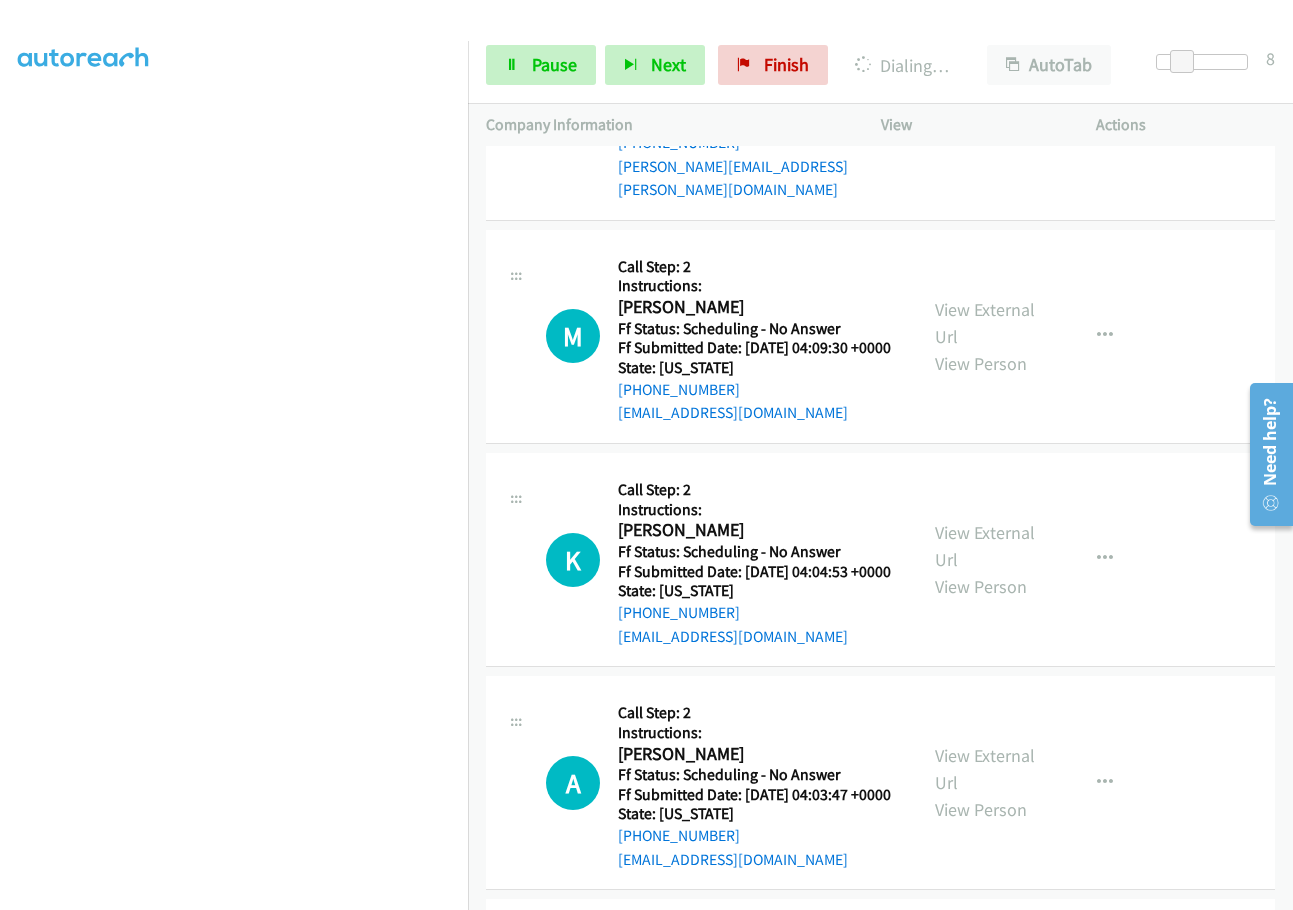 click on "View External Url" at bounding box center (985, -137) 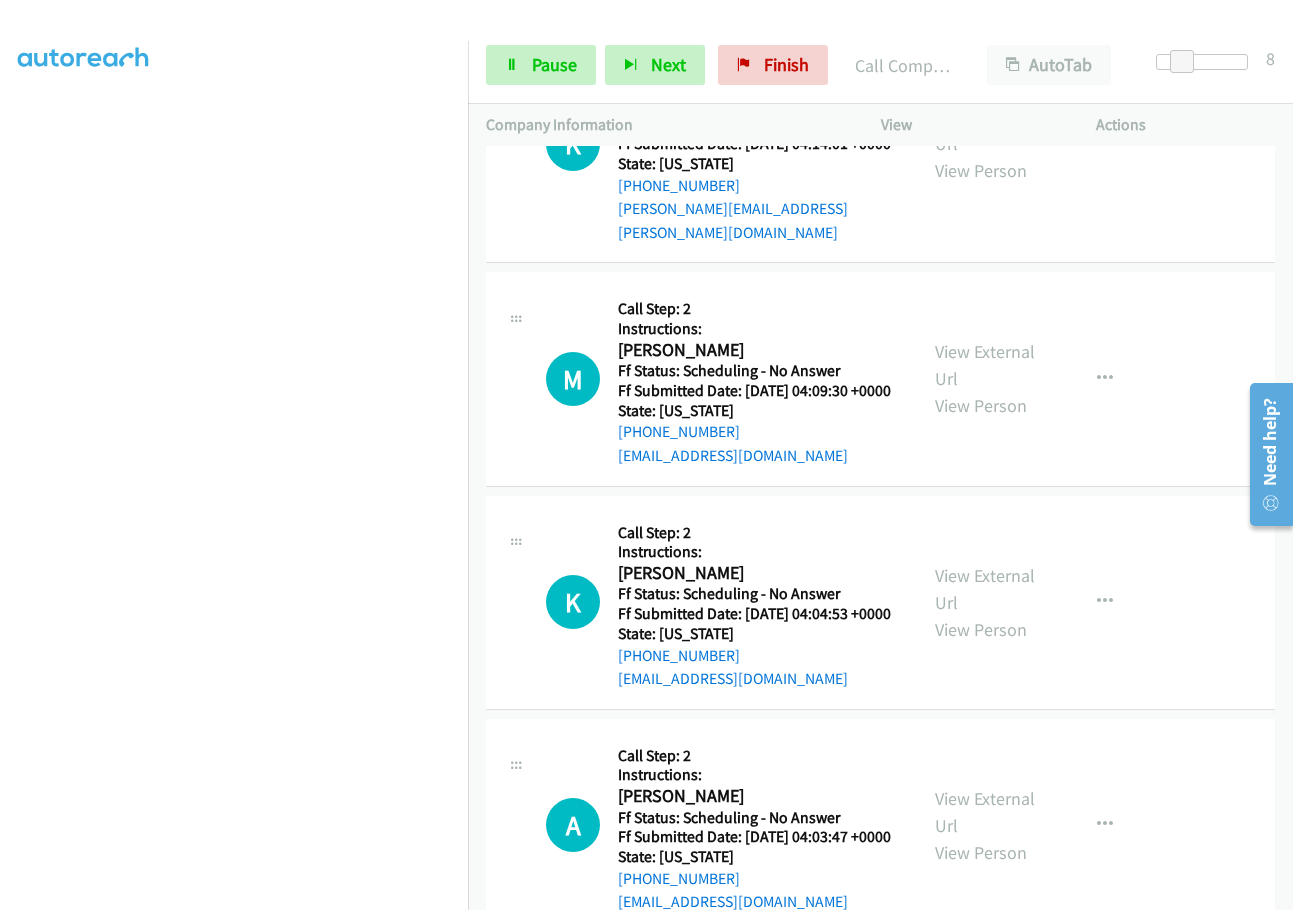 click on "Call was successful?" at bounding box center [685, -15] 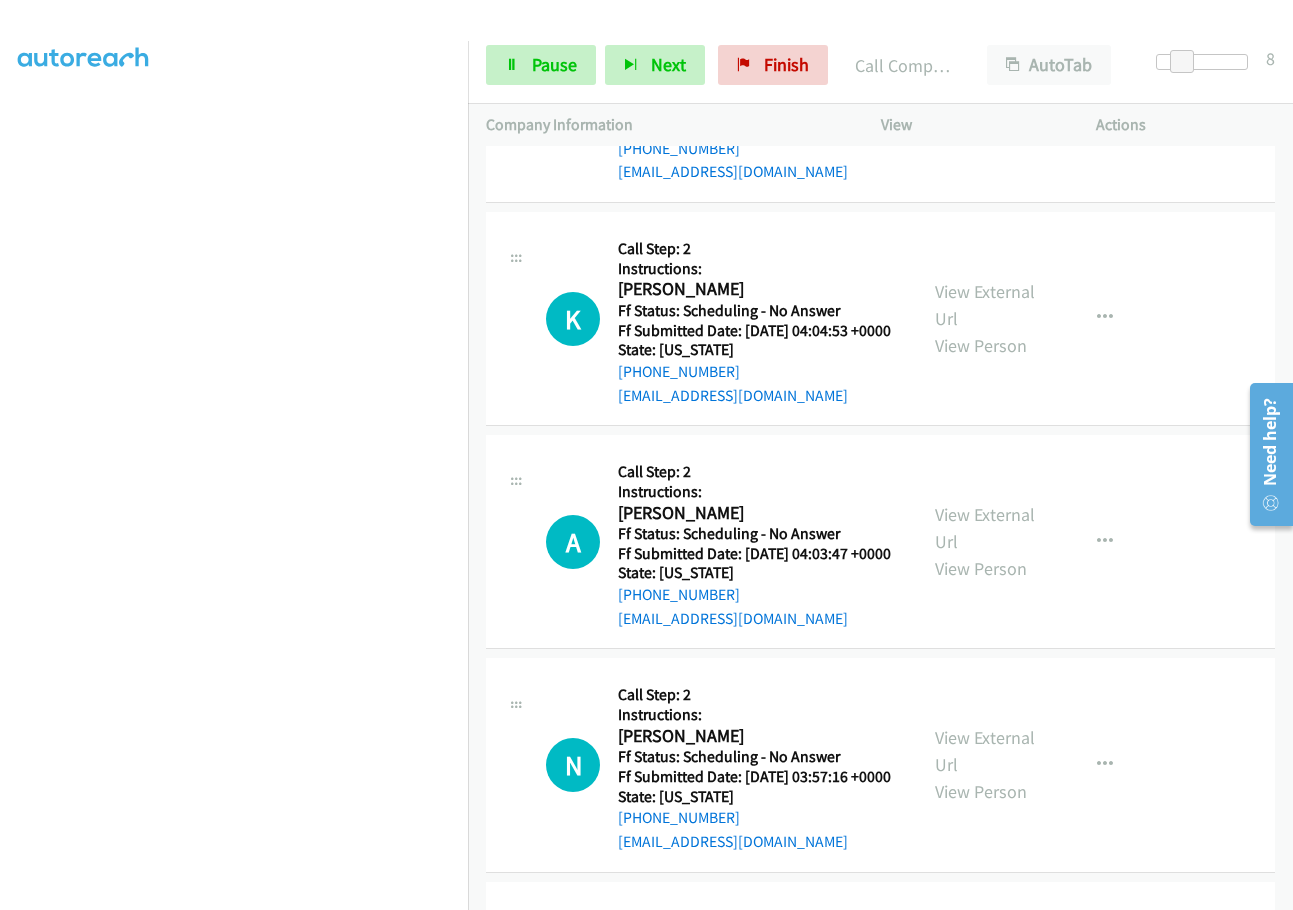 scroll, scrollTop: 5822, scrollLeft: 0, axis: vertical 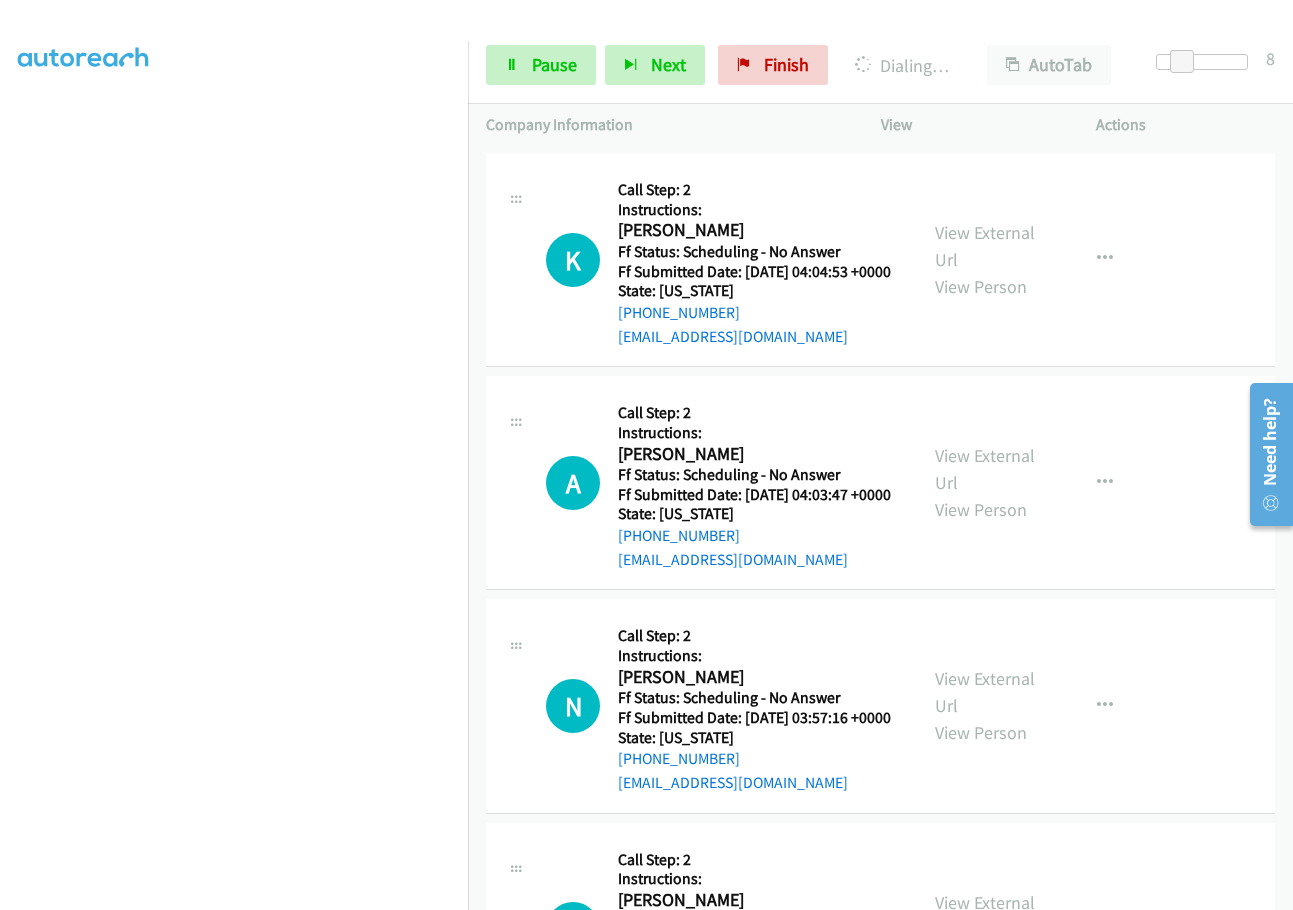 click on "View External Url" at bounding box center [985, -212] 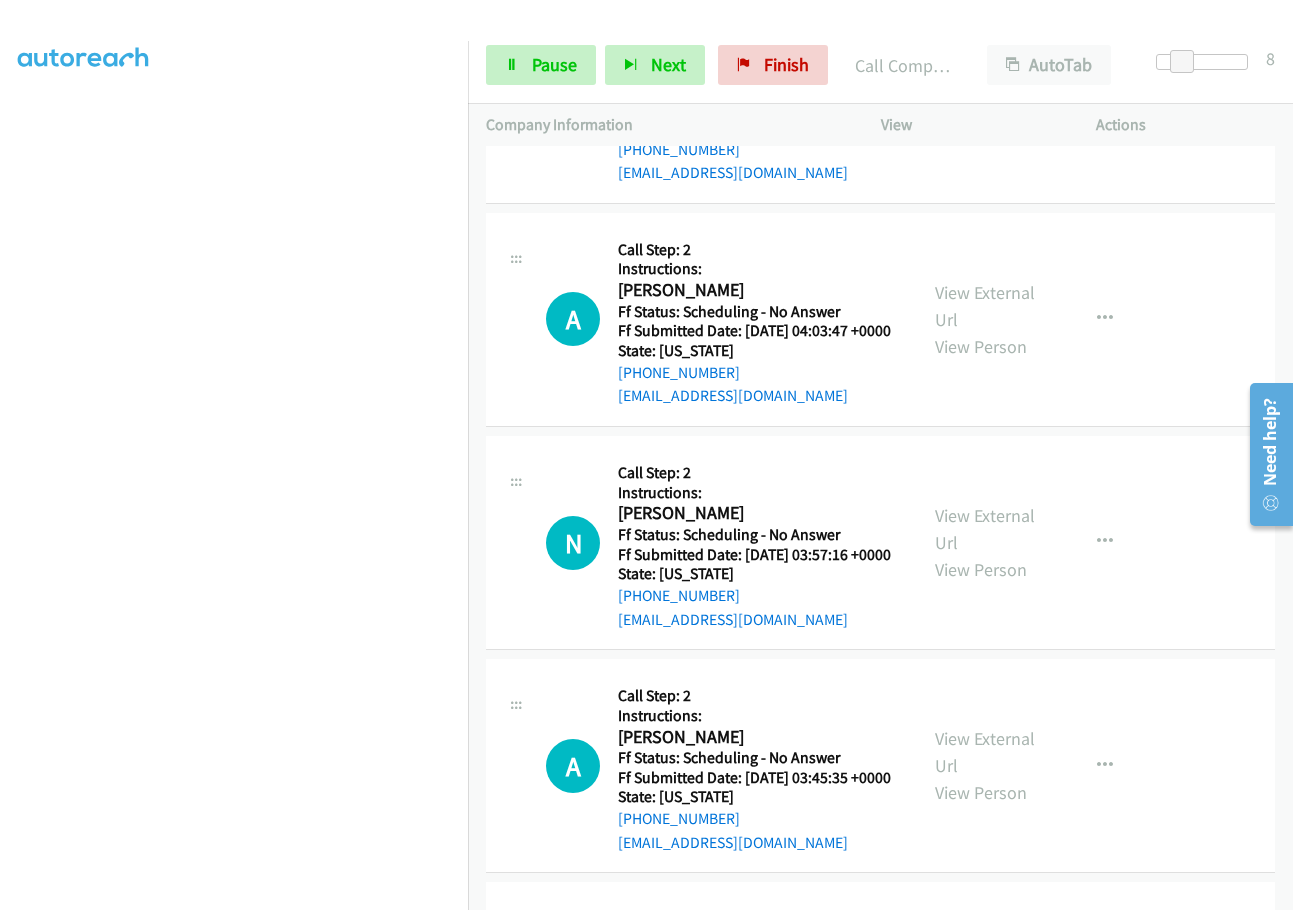 scroll, scrollTop: 6122, scrollLeft: 0, axis: vertical 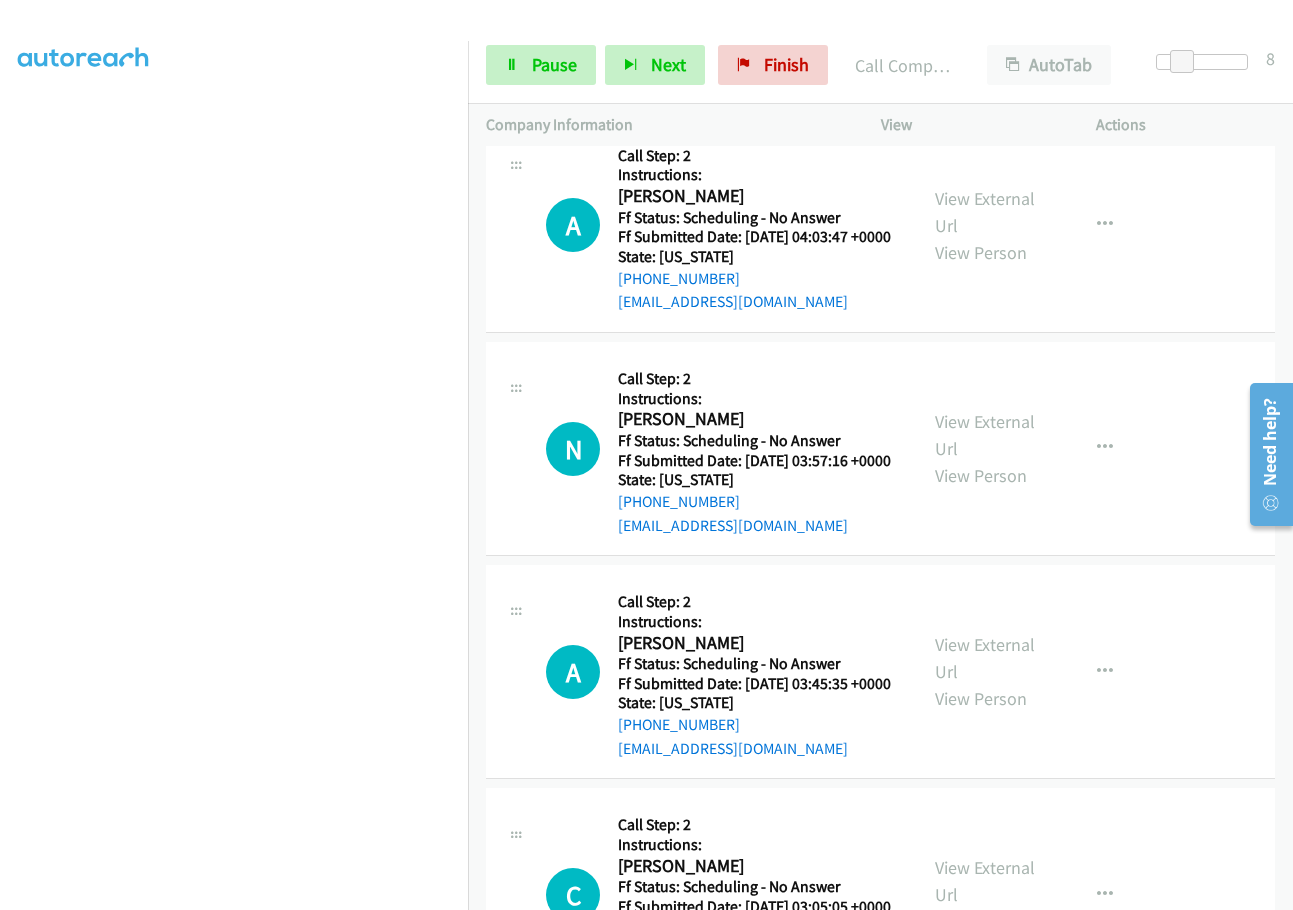 click on "View External Url" at bounding box center (985, -235) 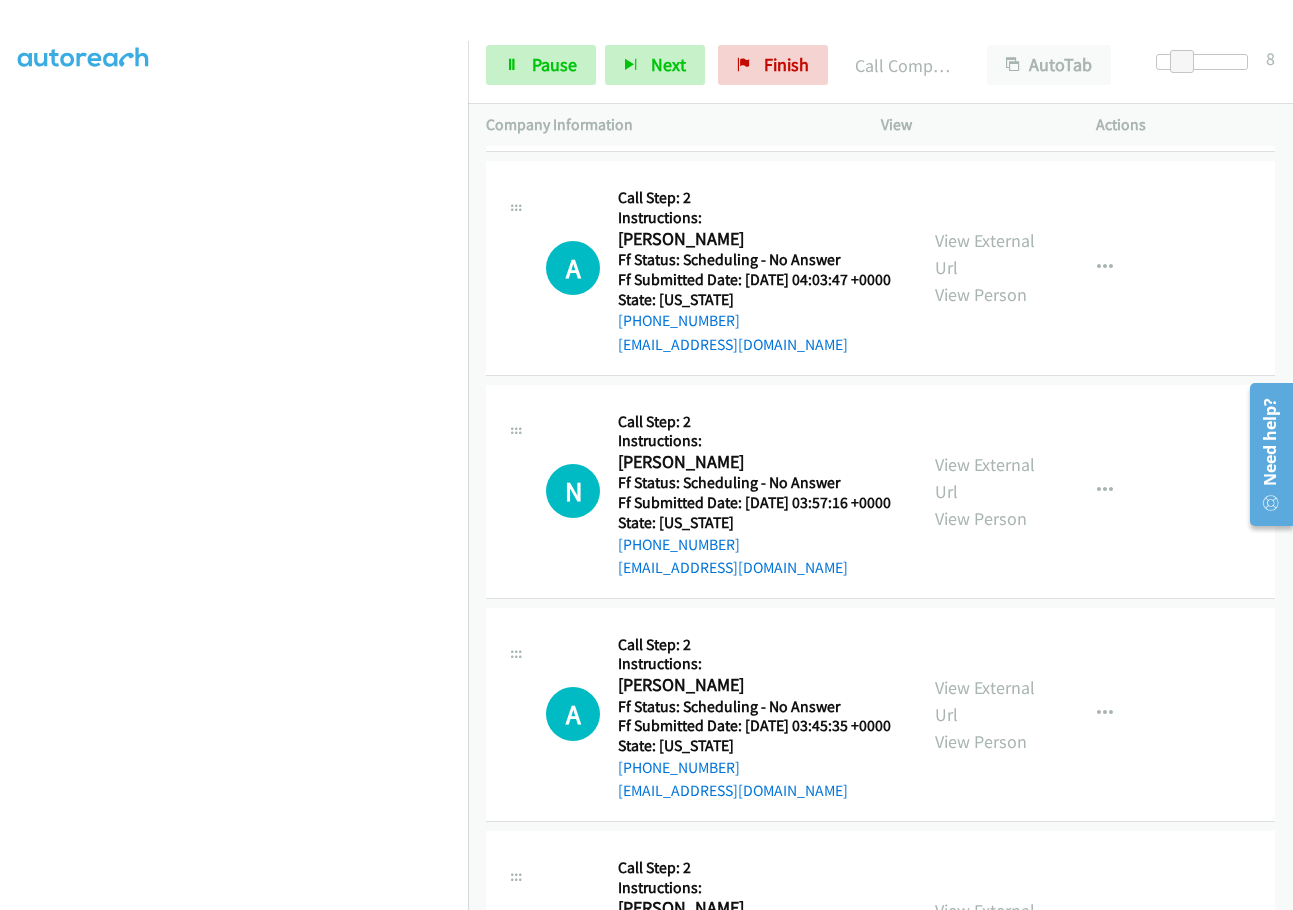 click on "Call was successful?" at bounding box center [685, -102] 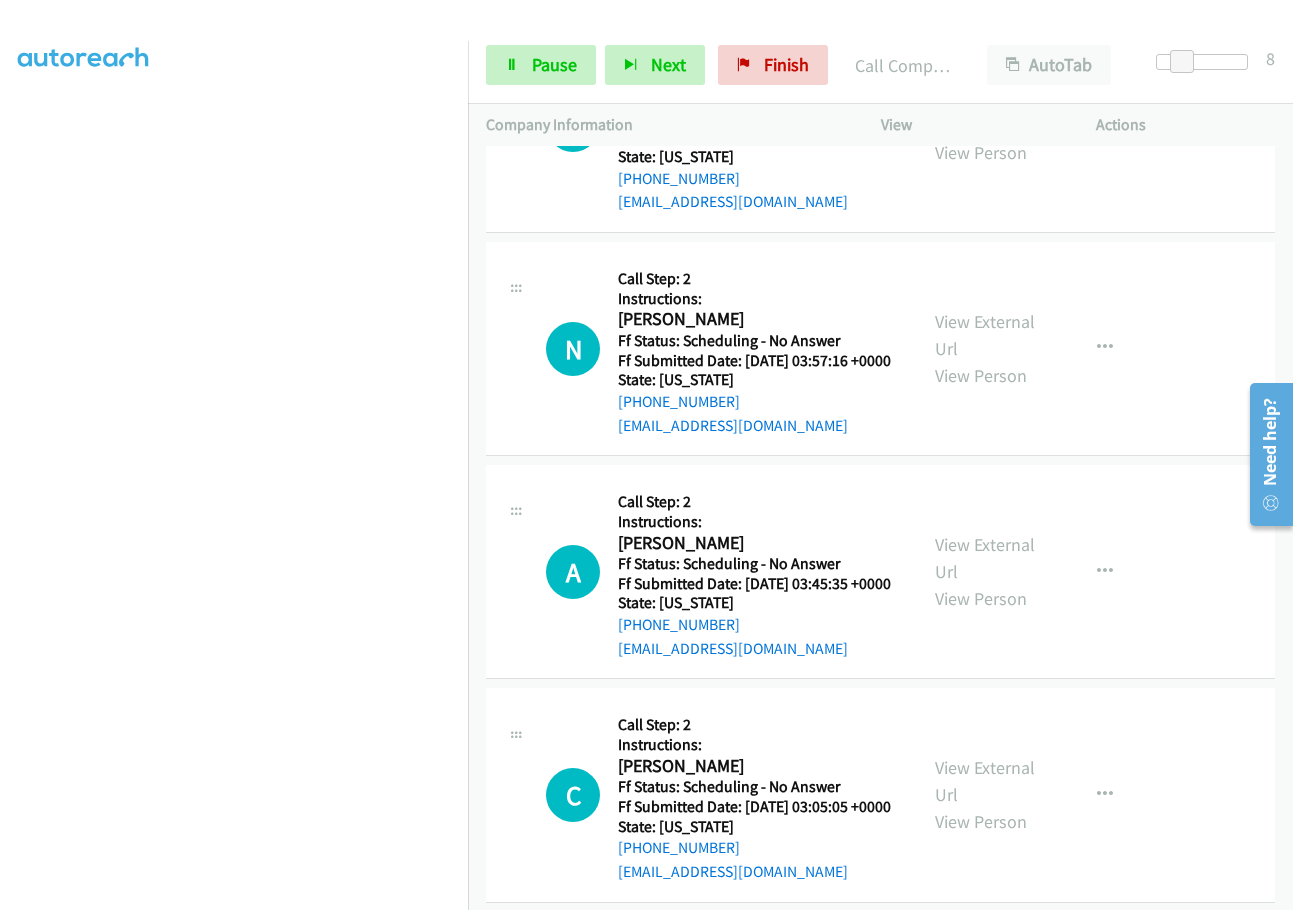 scroll, scrollTop: 6322, scrollLeft: 0, axis: vertical 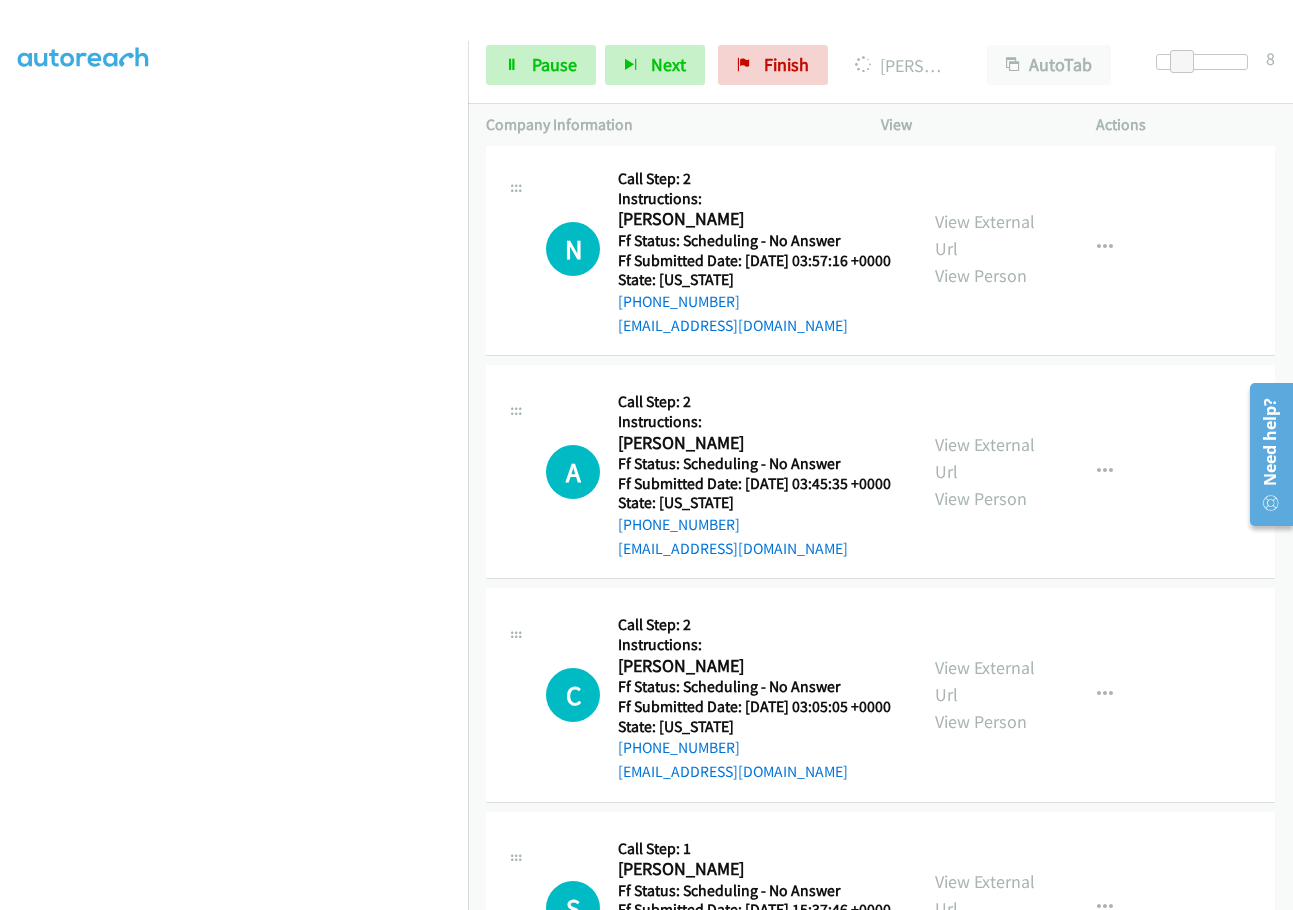 click on "View External Url" at bounding box center [985, -211] 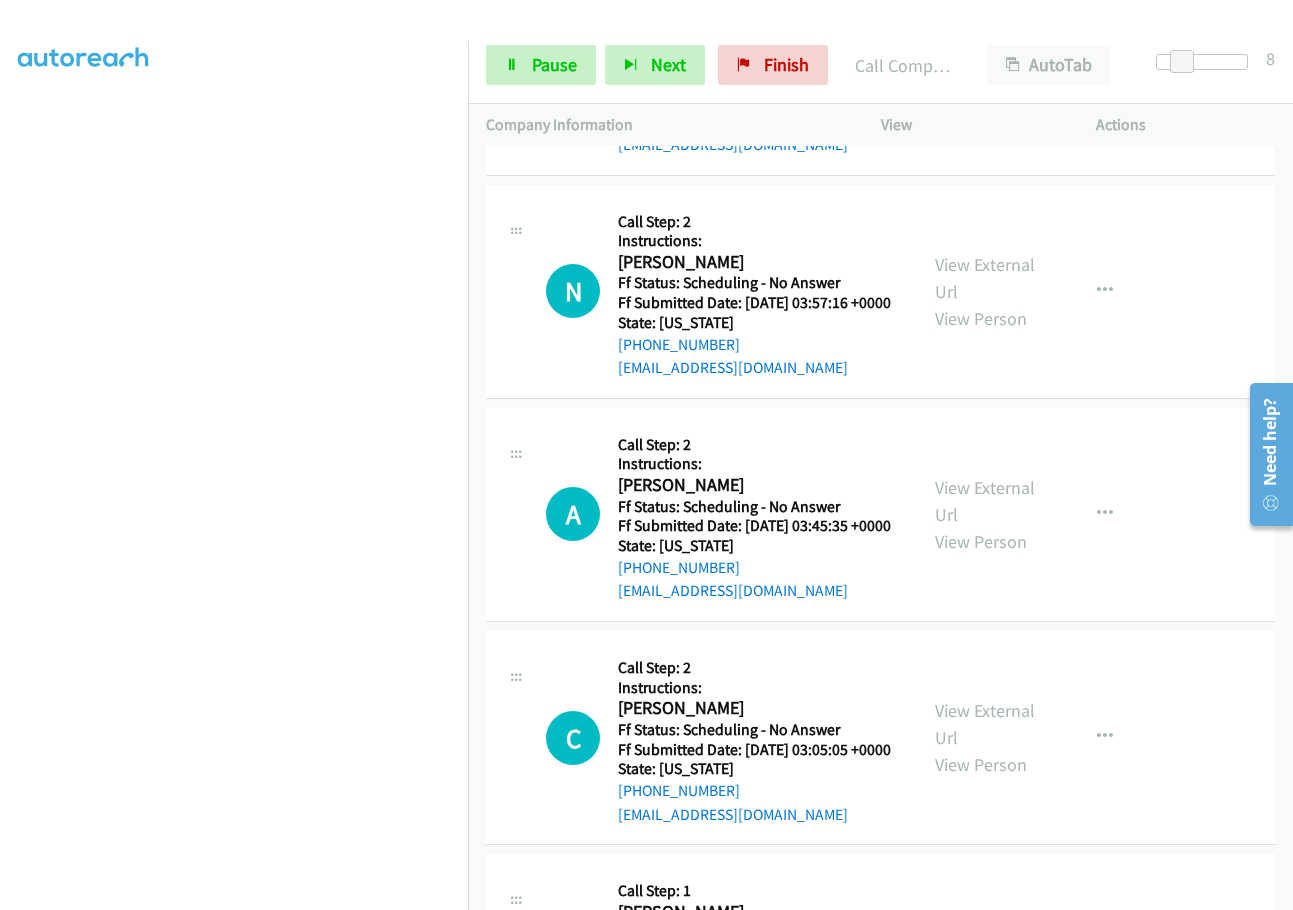 click on "Call was successful?" at bounding box center [685, -79] 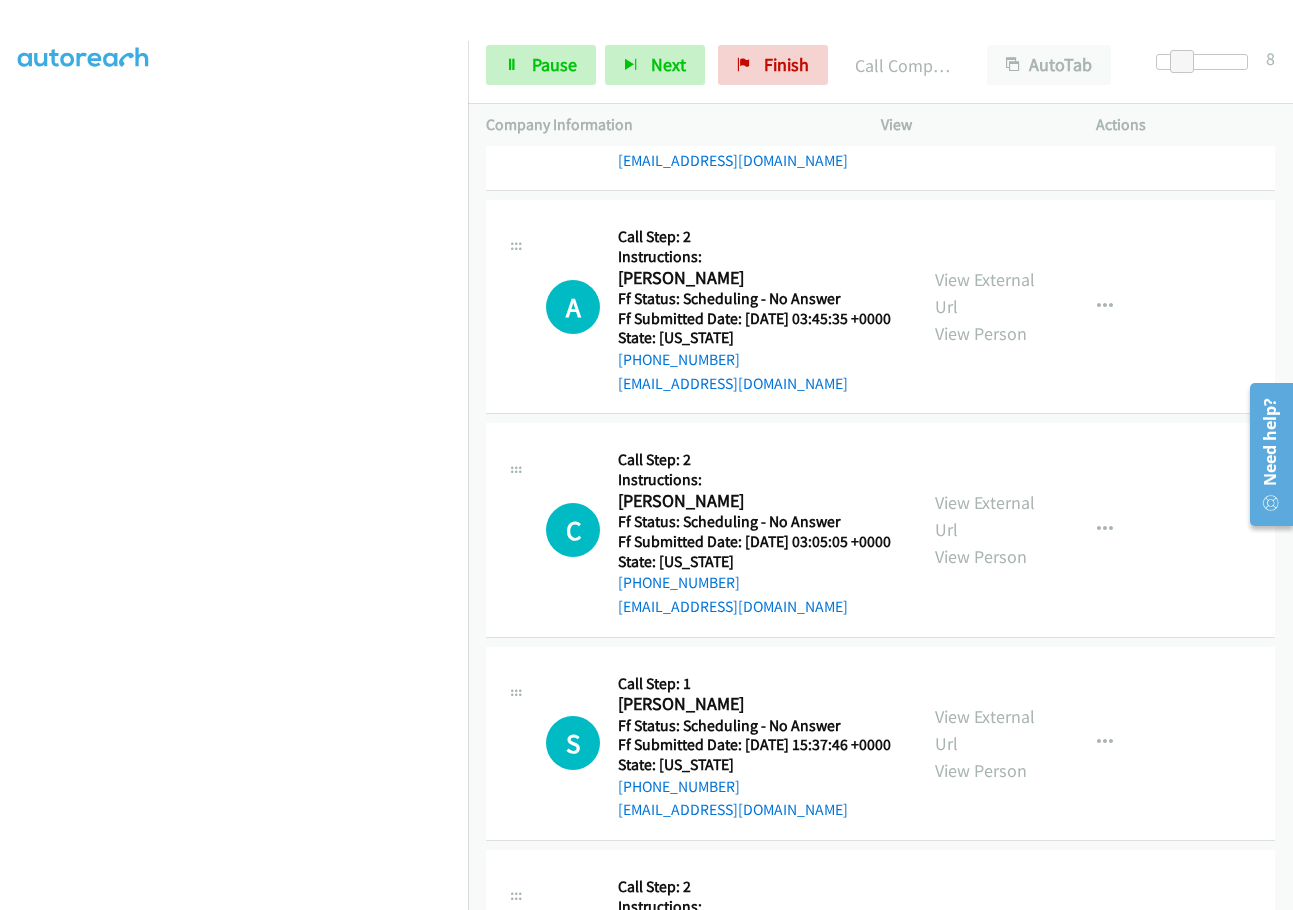 scroll, scrollTop: 6522, scrollLeft: 0, axis: vertical 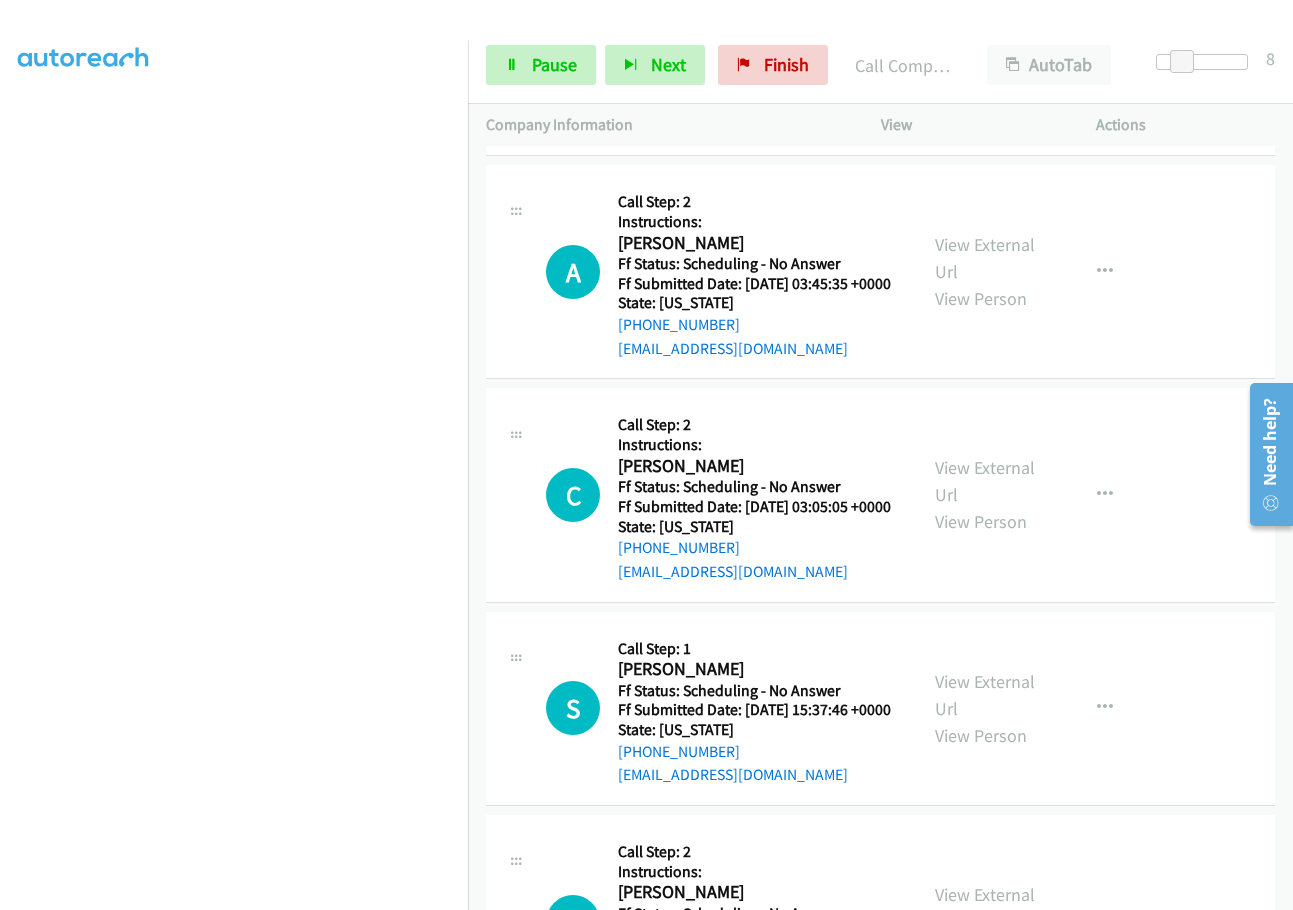 click on "View External Url" at bounding box center [985, -188] 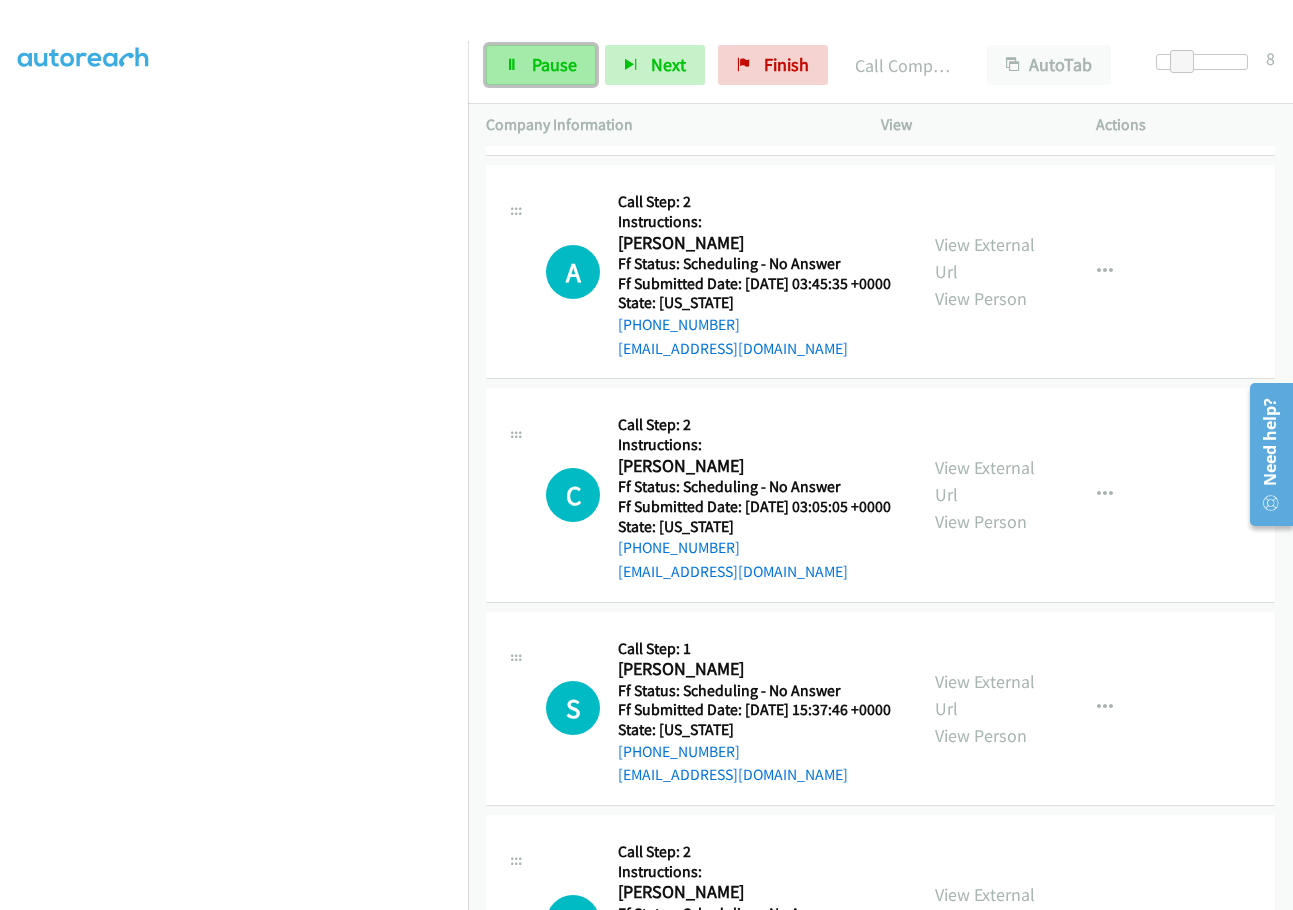 click on "Pause" at bounding box center [541, 65] 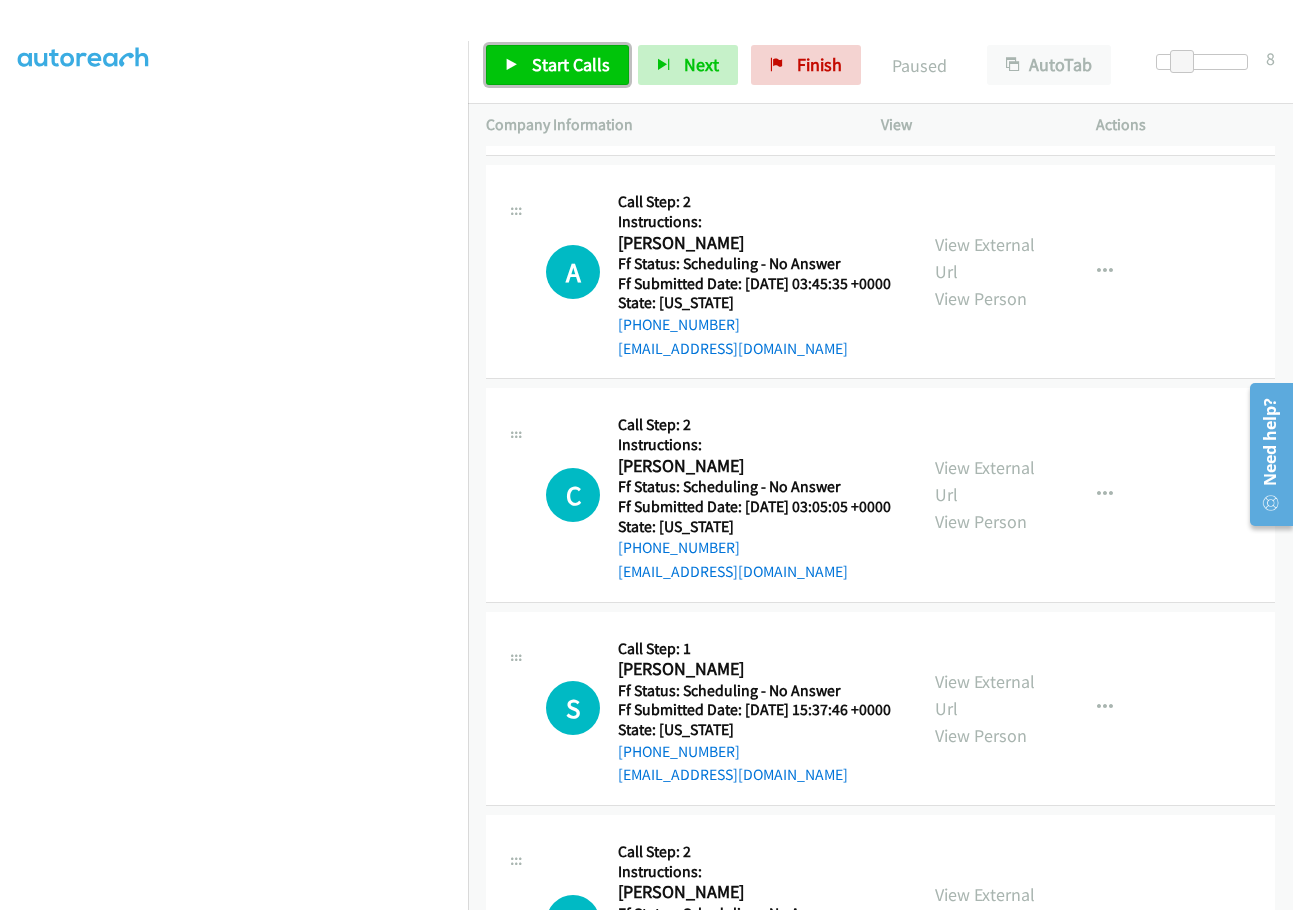 click on "Start Calls" at bounding box center (571, 64) 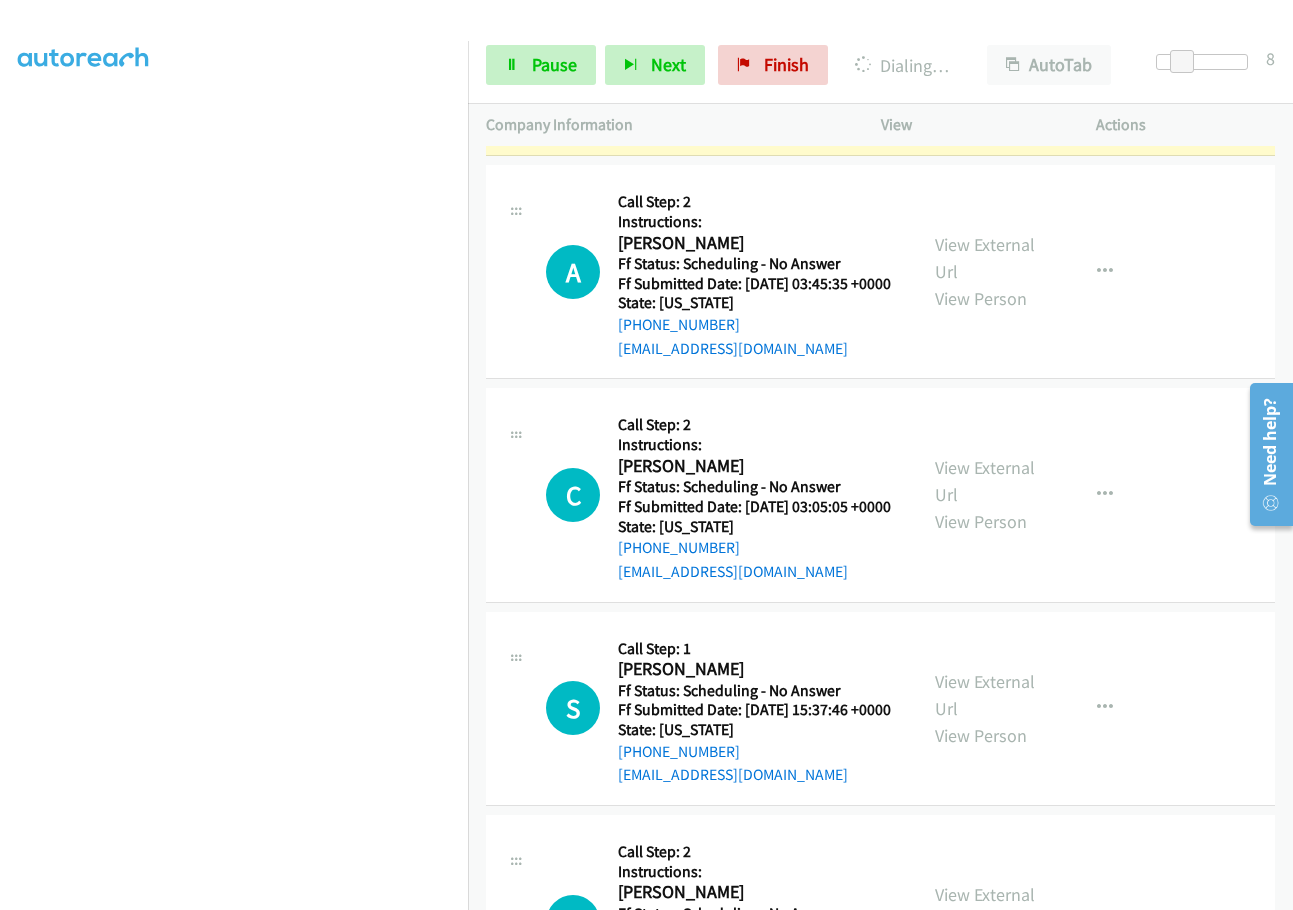 click on "View External Url" at bounding box center [985, 35] 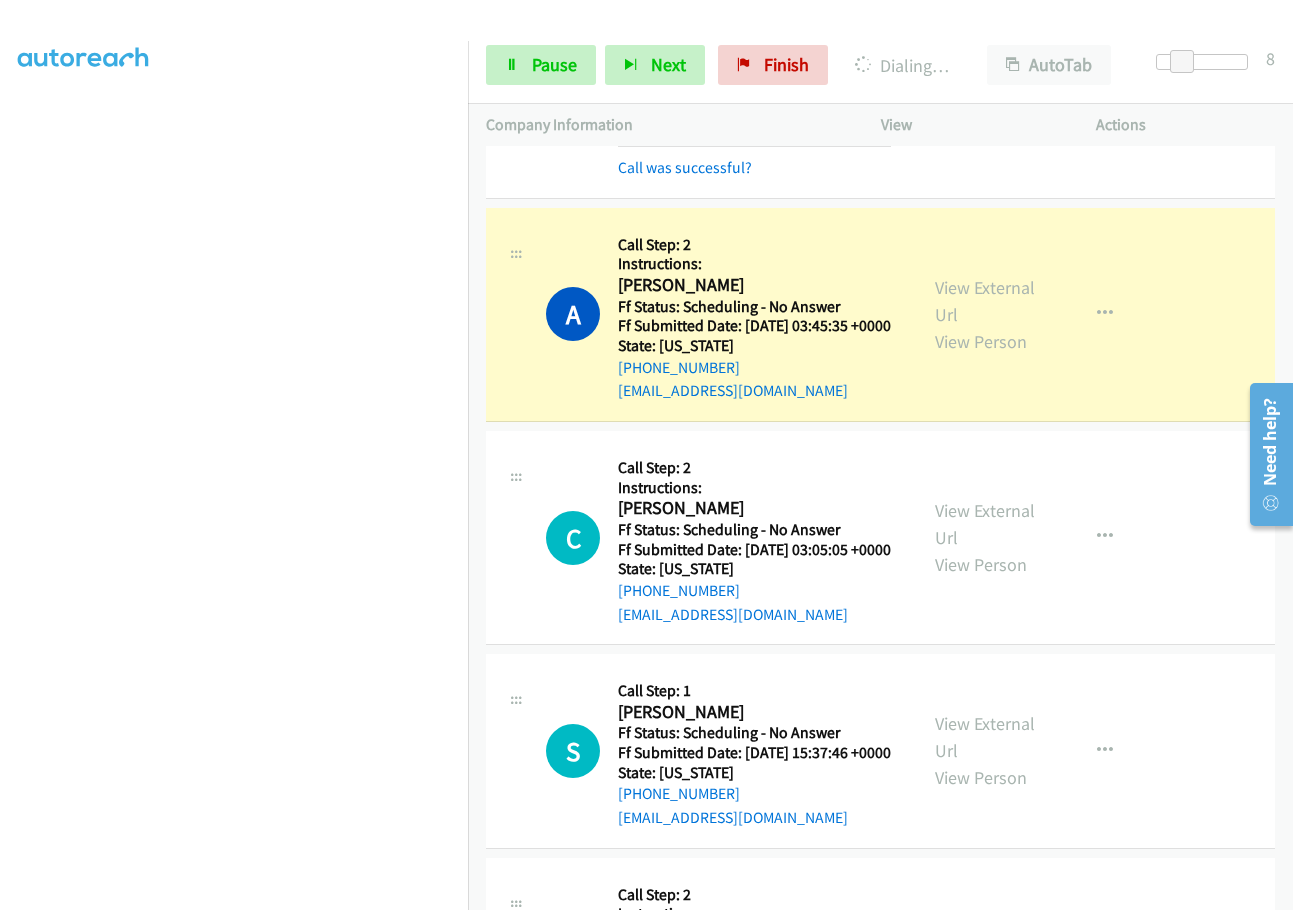 drag, startPoint x: 727, startPoint y: 663, endPoint x: 739, endPoint y: 596, distance: 68.06615 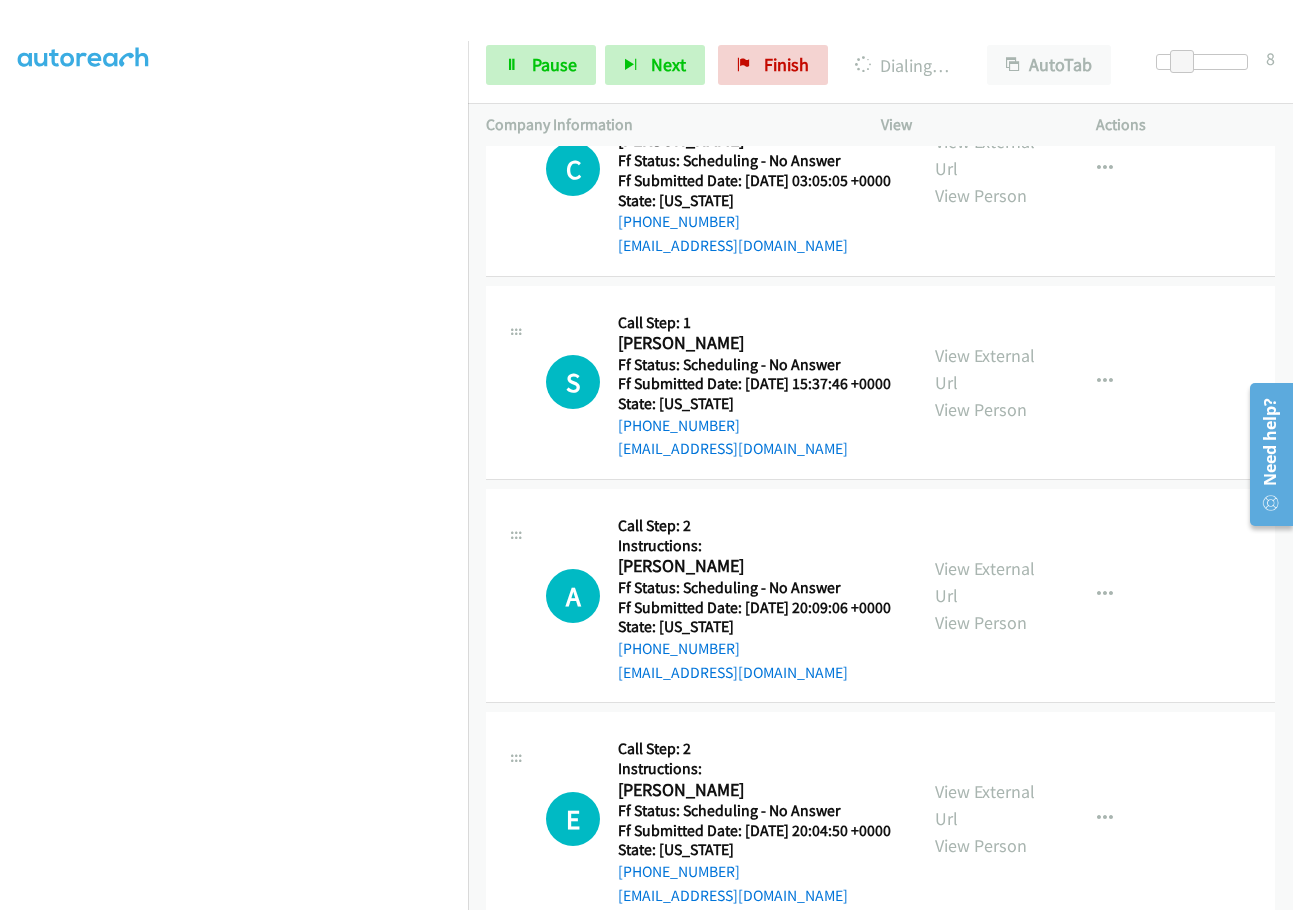 scroll, scrollTop: 6922, scrollLeft: 0, axis: vertical 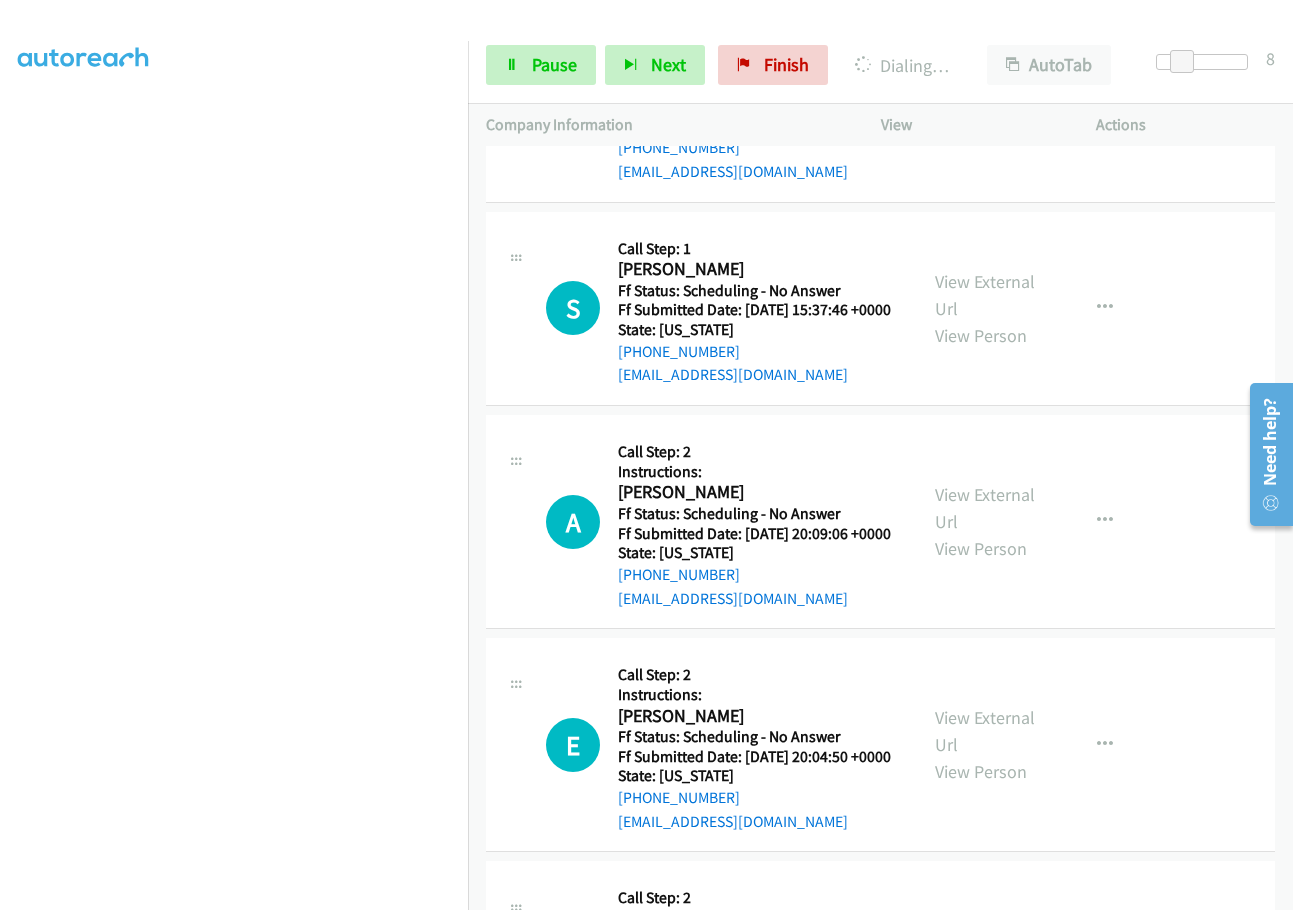 click on "View External Url" at bounding box center (985, -142) 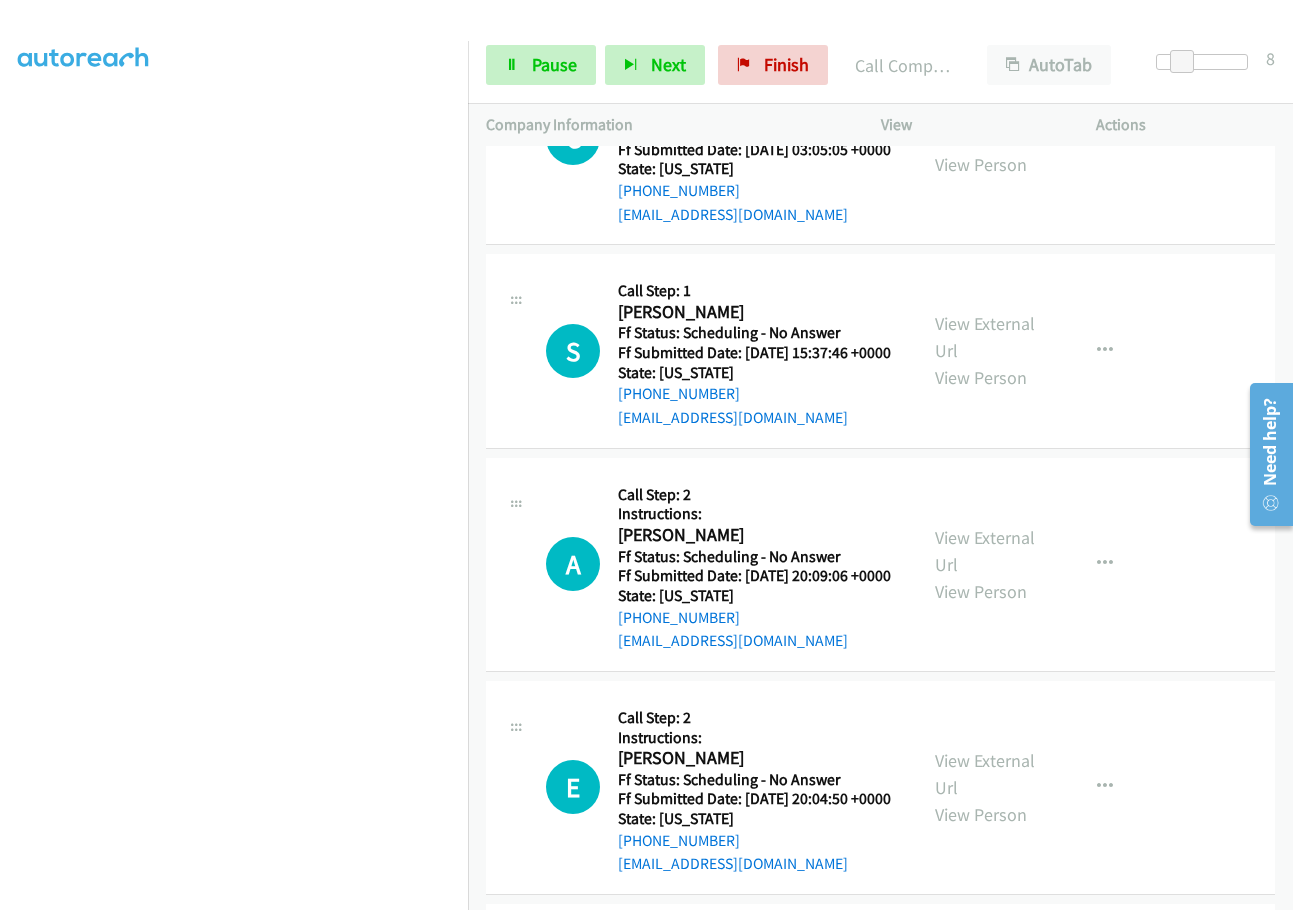 click on "Call was successful?" at bounding box center [685, -10] 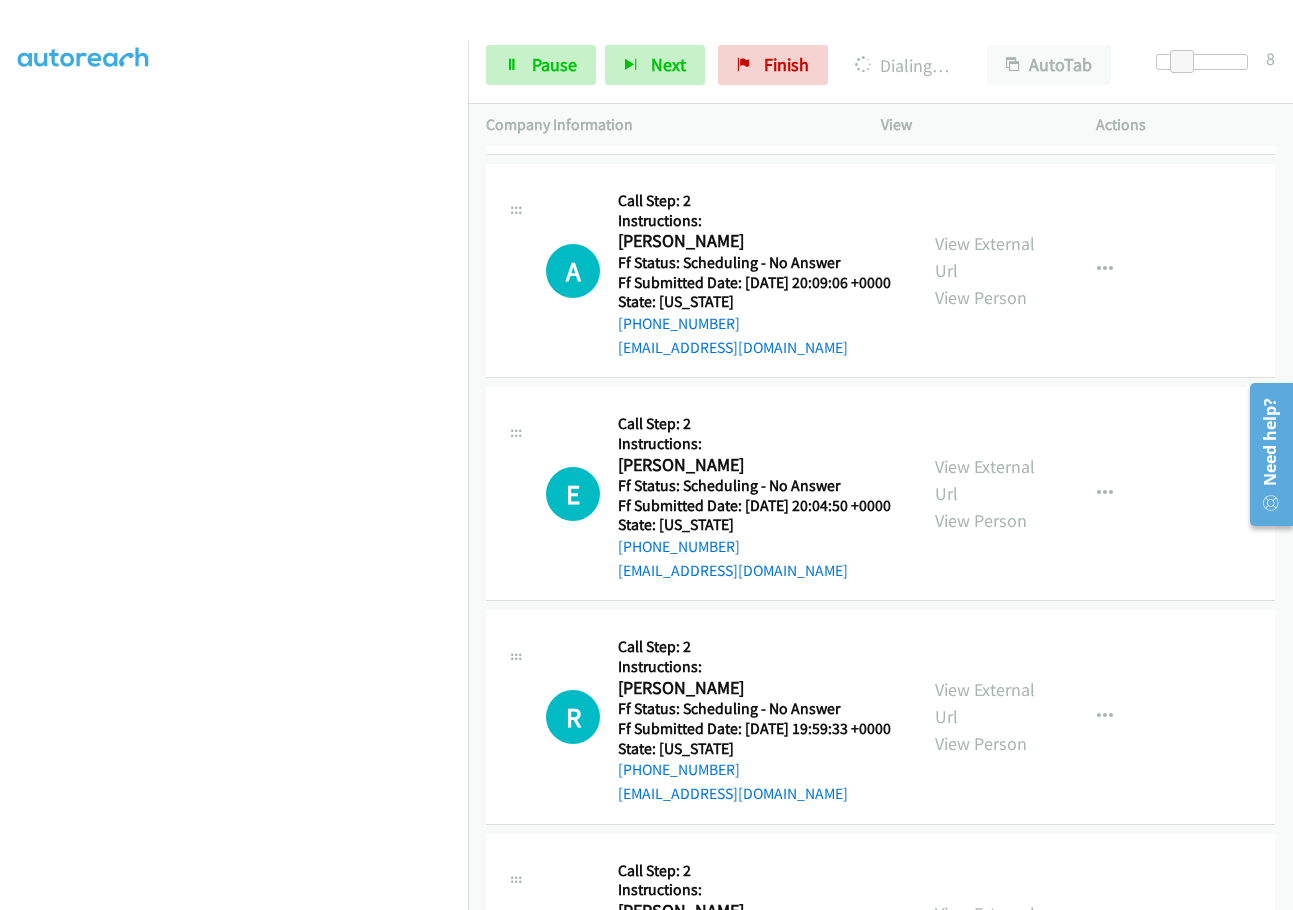 scroll, scrollTop: 7222, scrollLeft: 0, axis: vertical 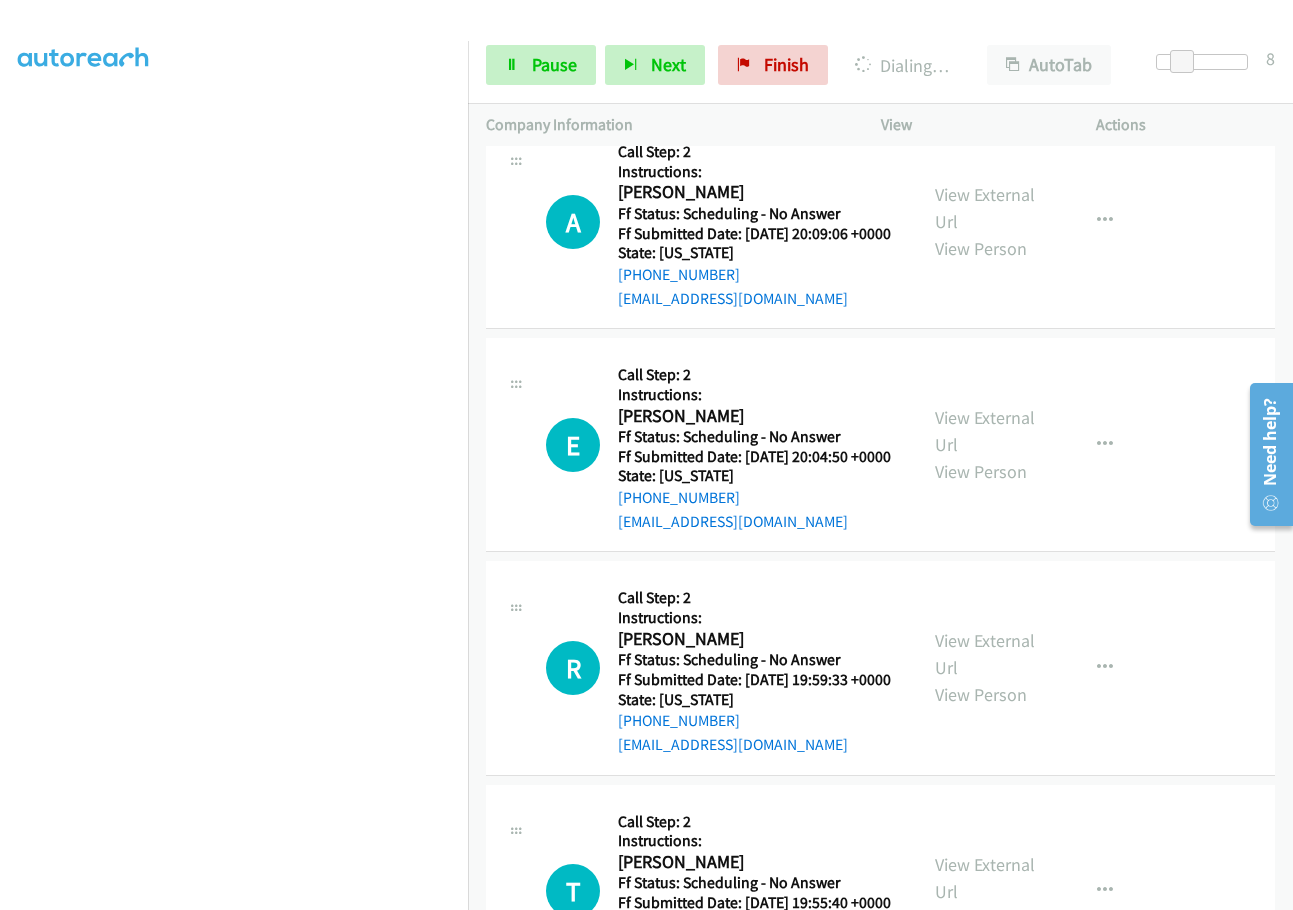 click on "View External Url" at bounding box center (985, -219) 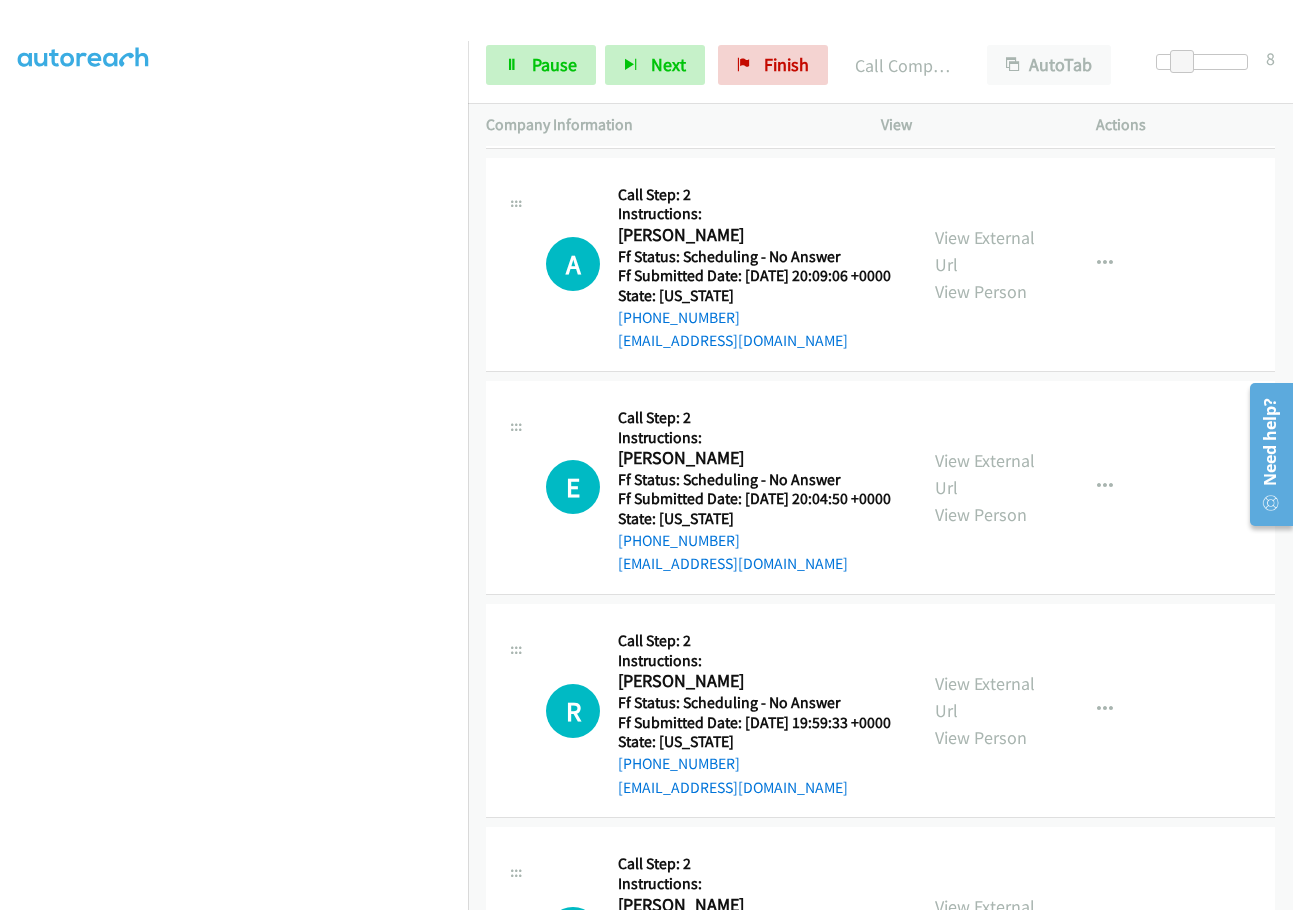 click on "C
Callback Scheduled
Call Step: 2
Instructions:
[PERSON_NAME]
America/Los_Angeles
Ff Status: Scheduling - No Answer
Ff Submitted Date: [DATE] 03:05:05 +0000
State: [US_STATE]
[PHONE_NUMBER]
[EMAIL_ADDRESS][DOMAIN_NAME]
Call was successful?
View External Url
View Person
View External Url
Email
Schedule/Manage Callback
Skip Call
Add to do not call list" at bounding box center [880, -184] 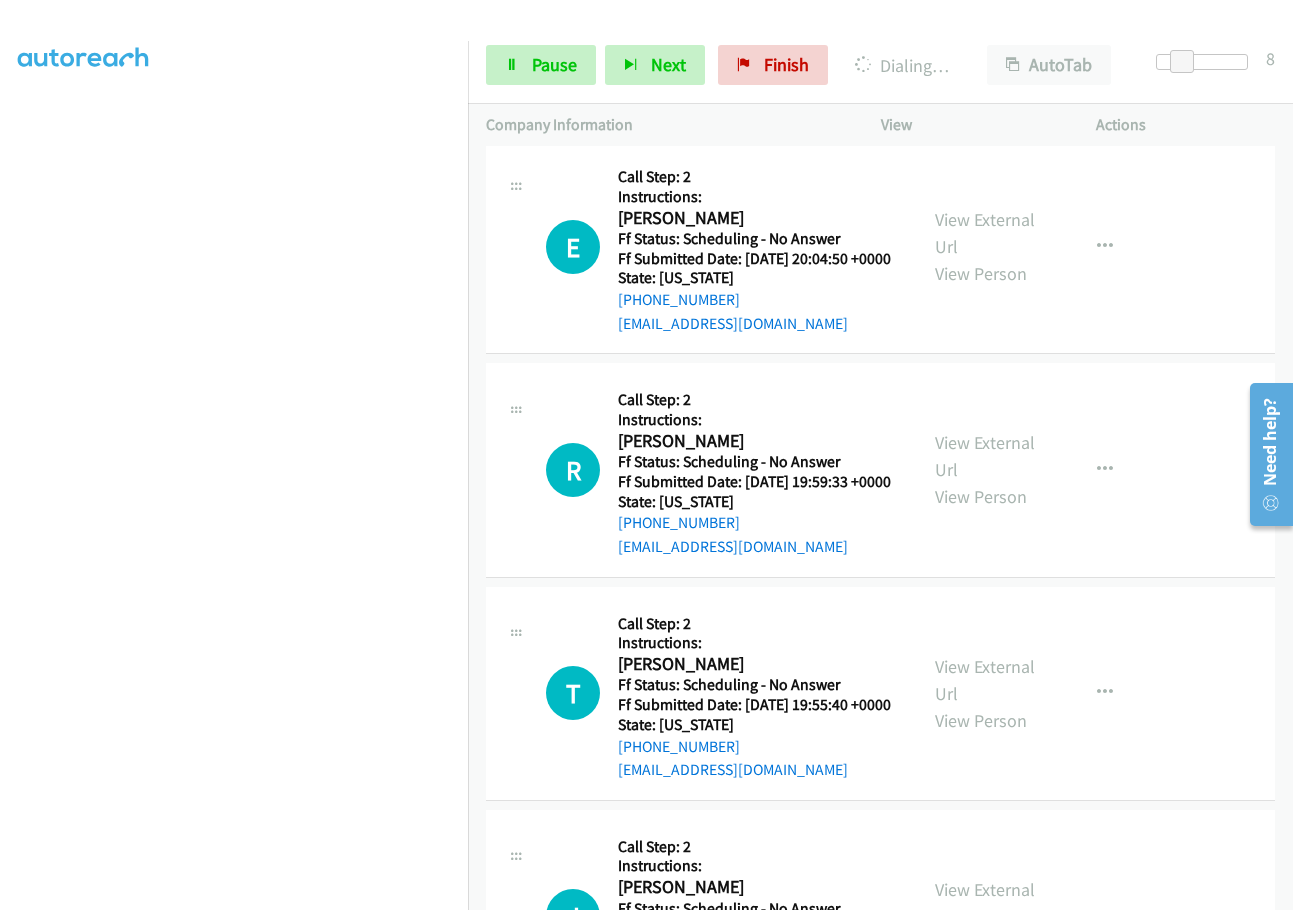 scroll, scrollTop: 7422, scrollLeft: 0, axis: vertical 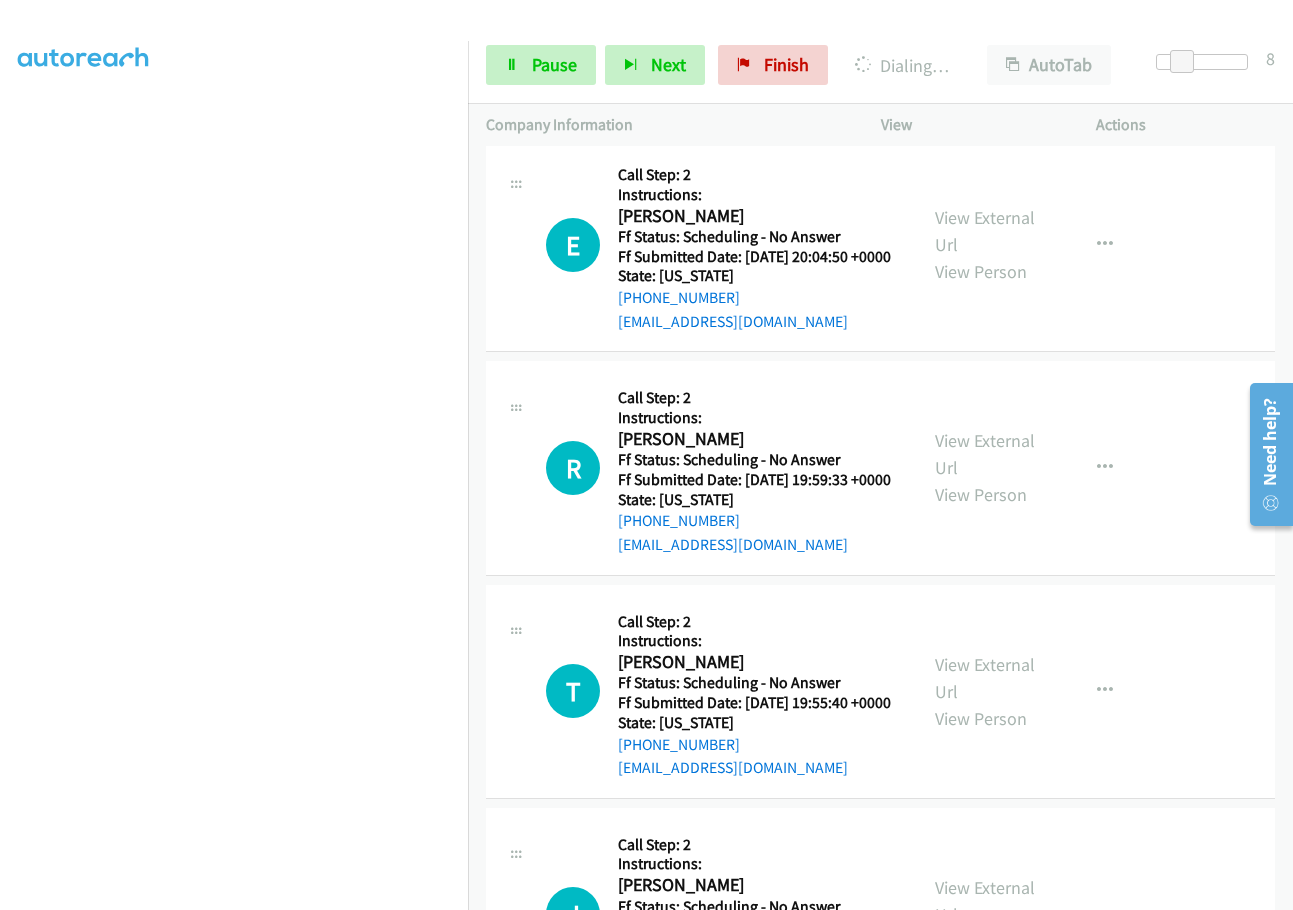 click on "View External Url" at bounding box center [985, -205] 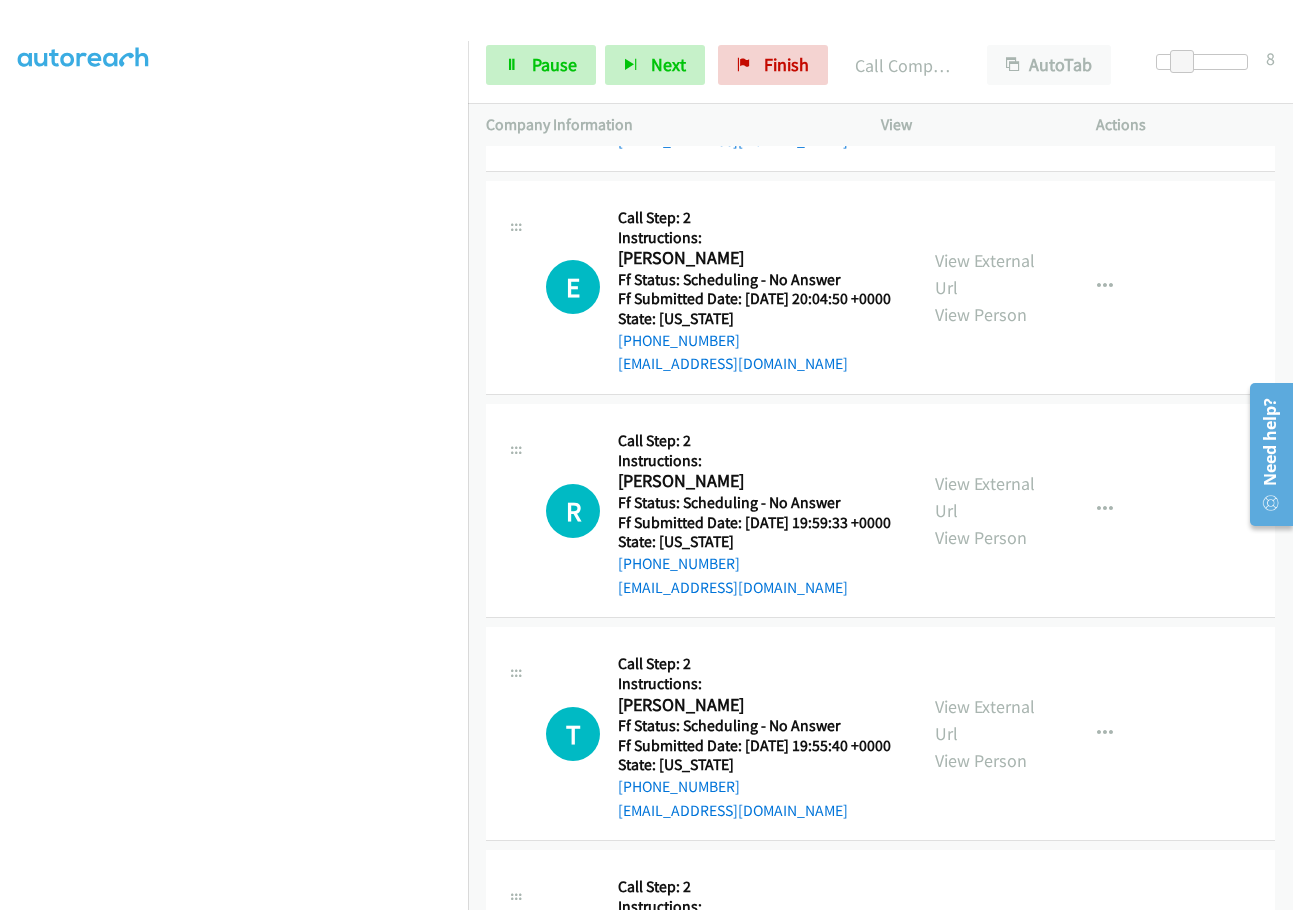 click on "Call was successful?" at bounding box center (685, -83) 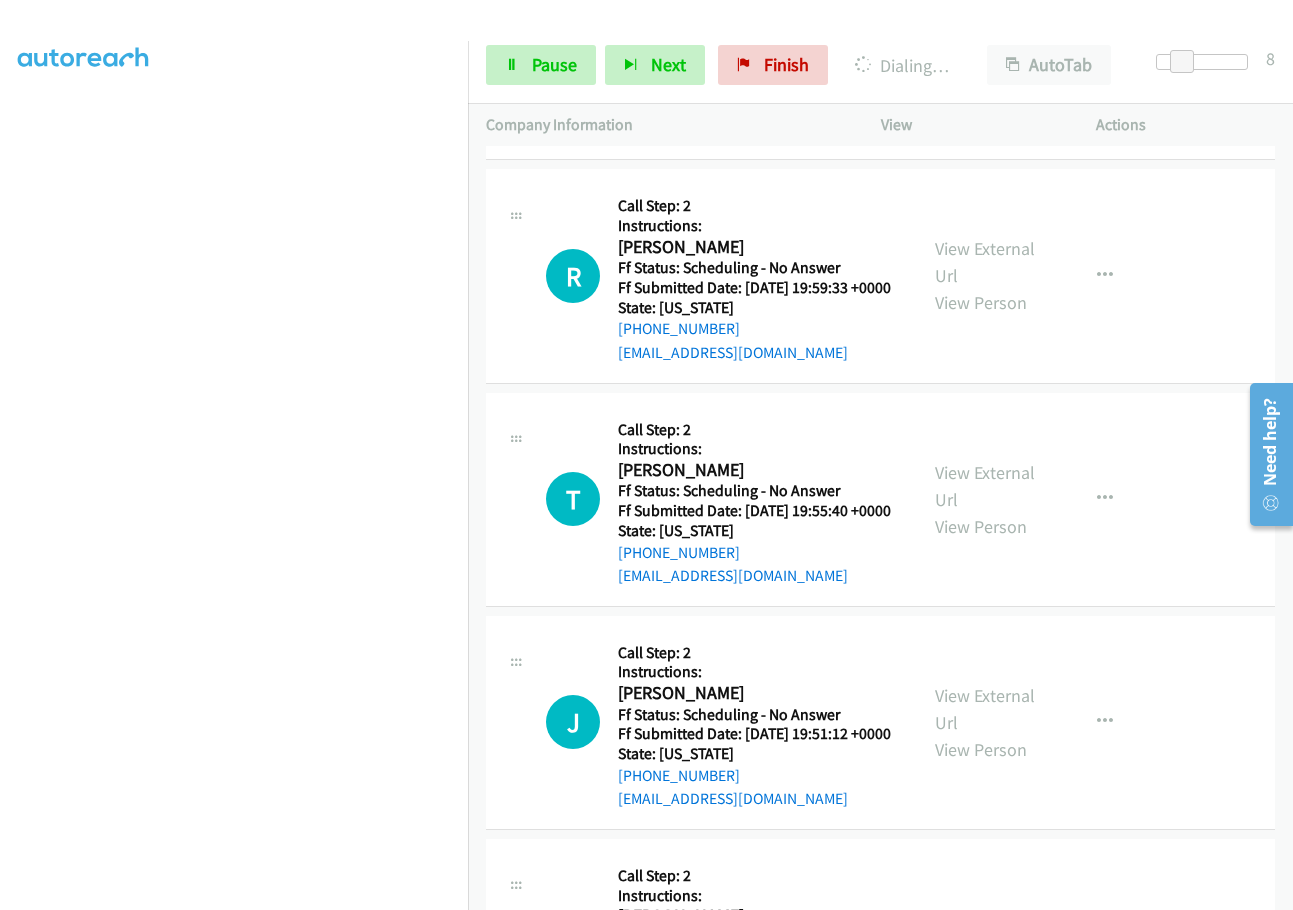 scroll, scrollTop: 7622, scrollLeft: 0, axis: vertical 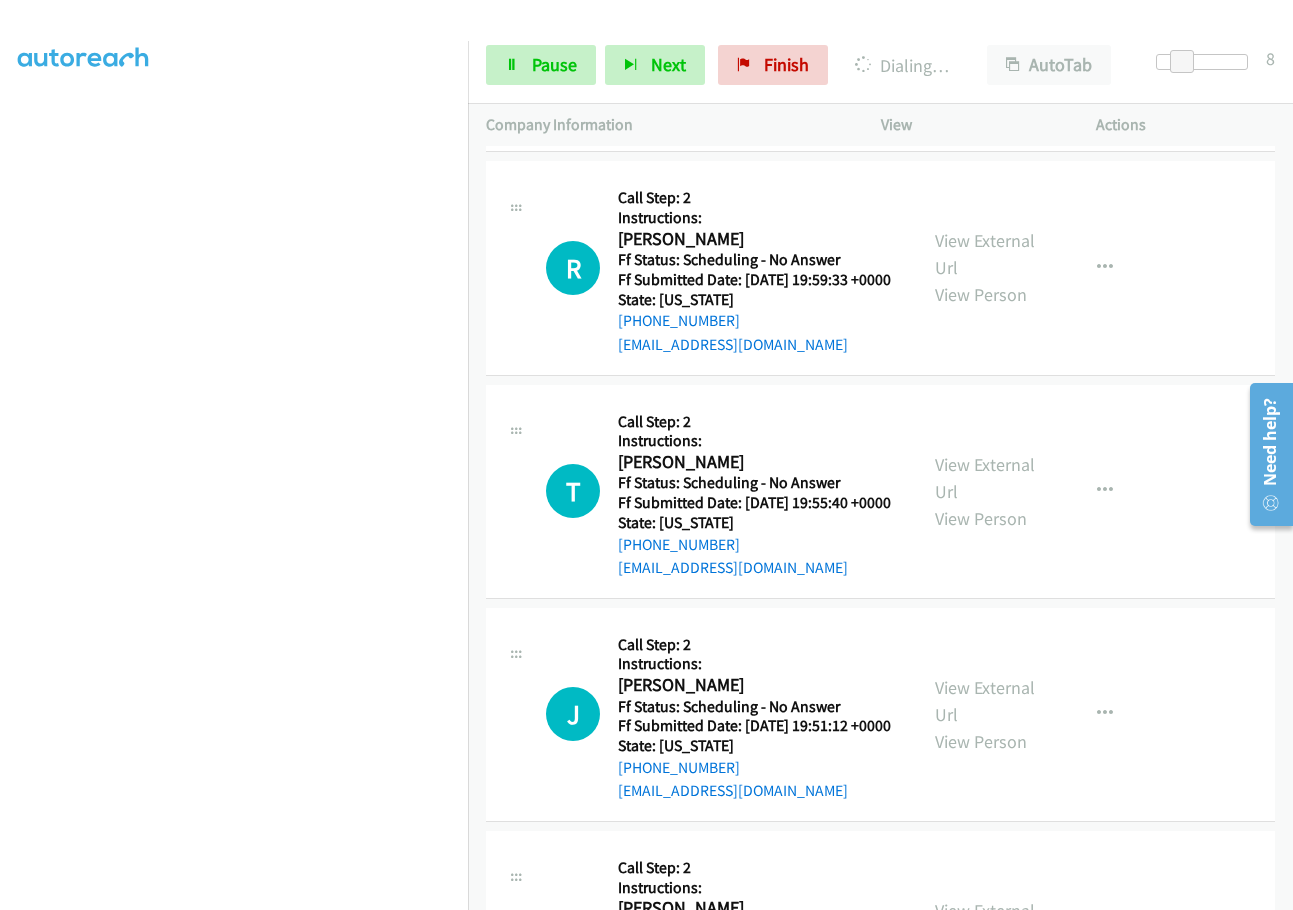 click on "View External Url" at bounding box center [985, -192] 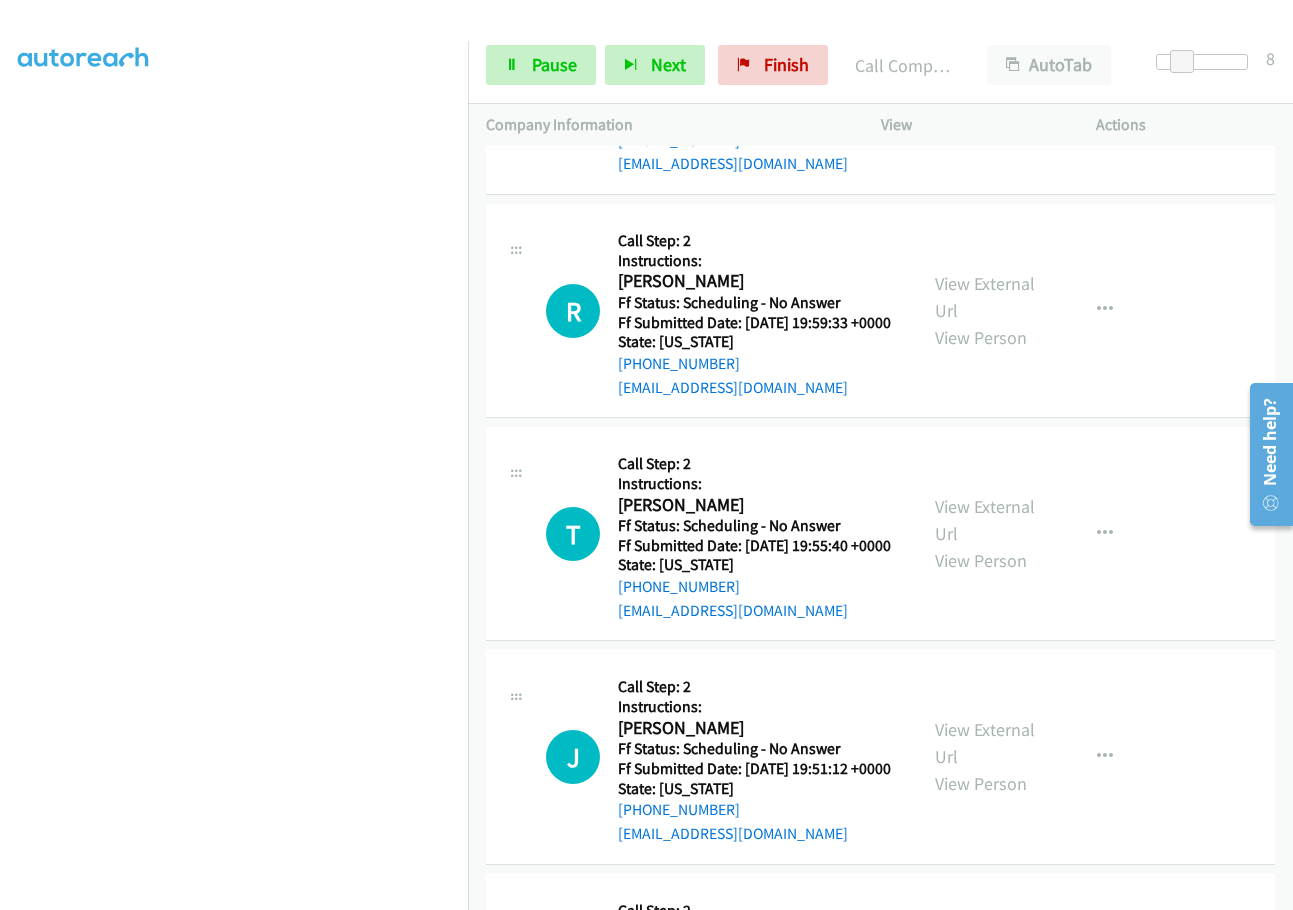 click on "Call was successful?" at bounding box center (685, -60) 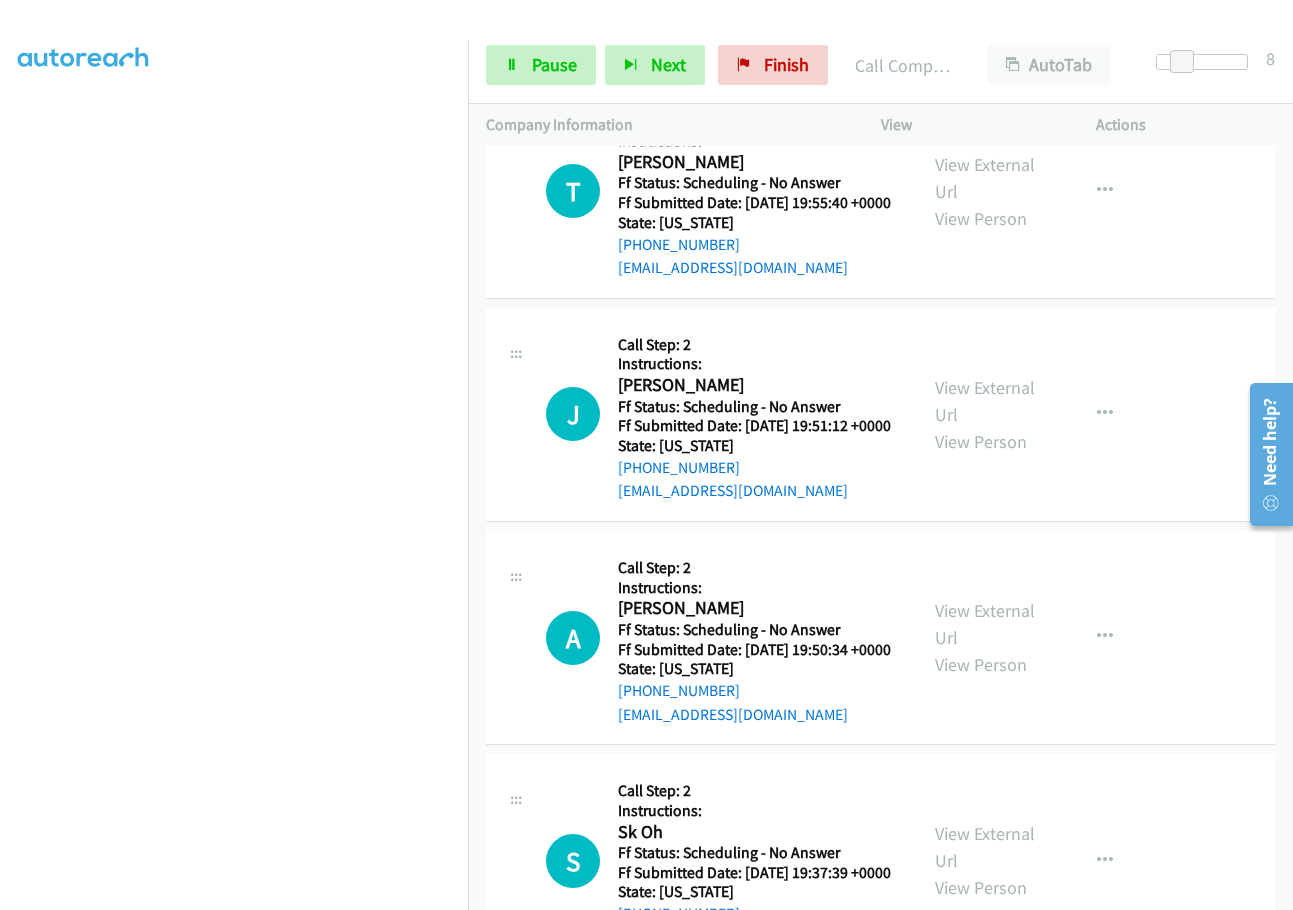 scroll, scrollTop: 8022, scrollLeft: 0, axis: vertical 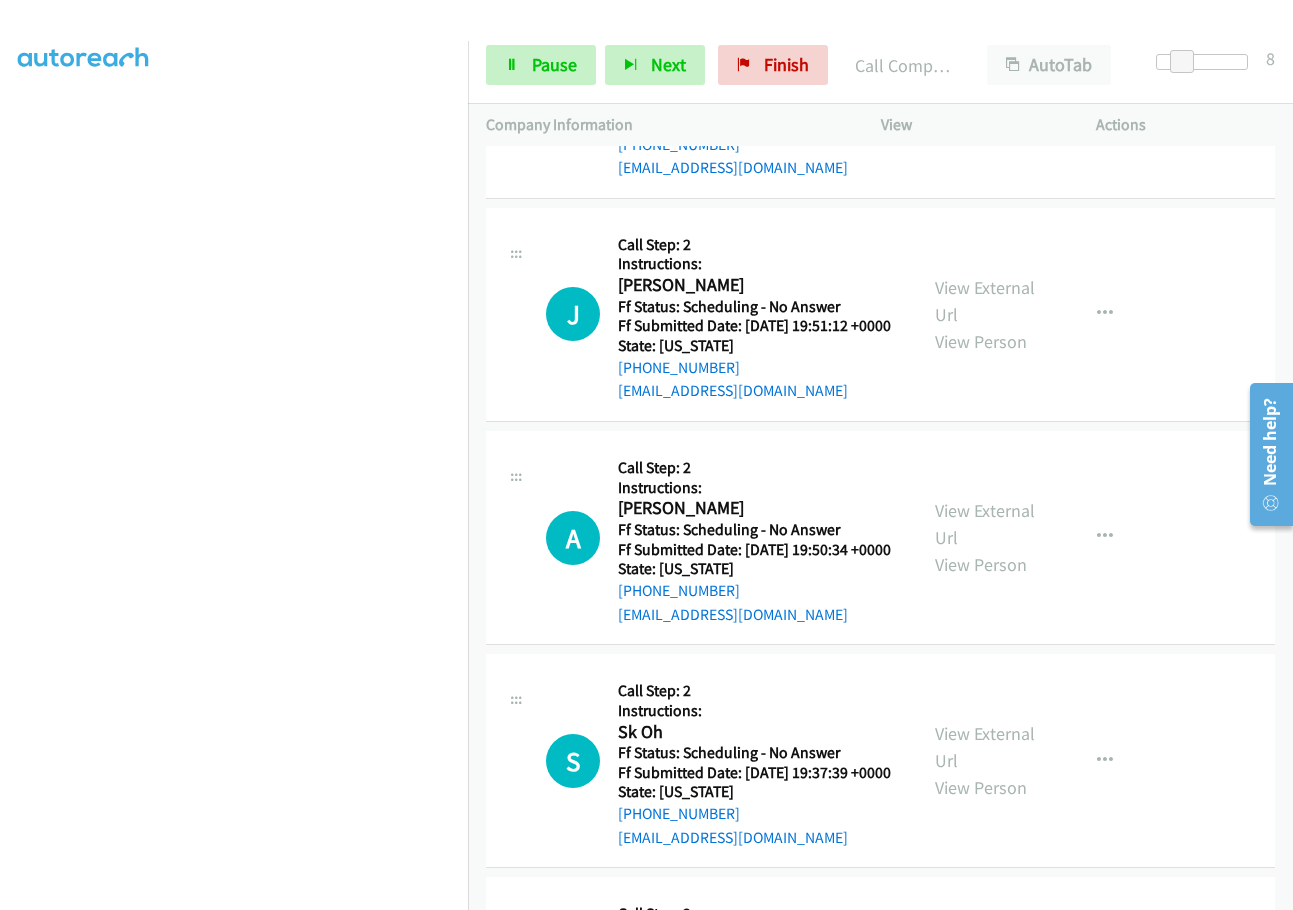 click on "View External Url" at bounding box center (985, -369) 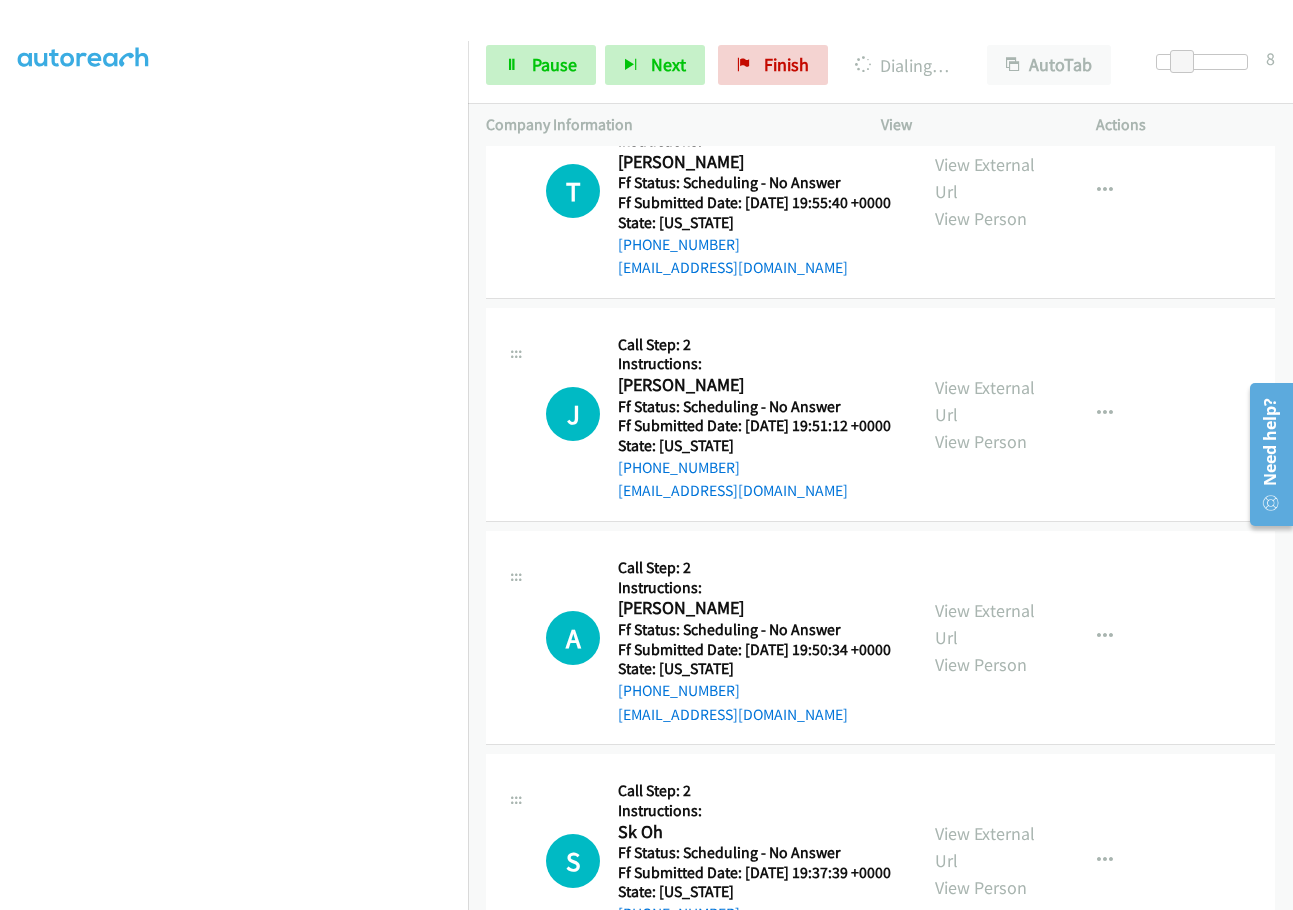 scroll, scrollTop: 8022, scrollLeft: 0, axis: vertical 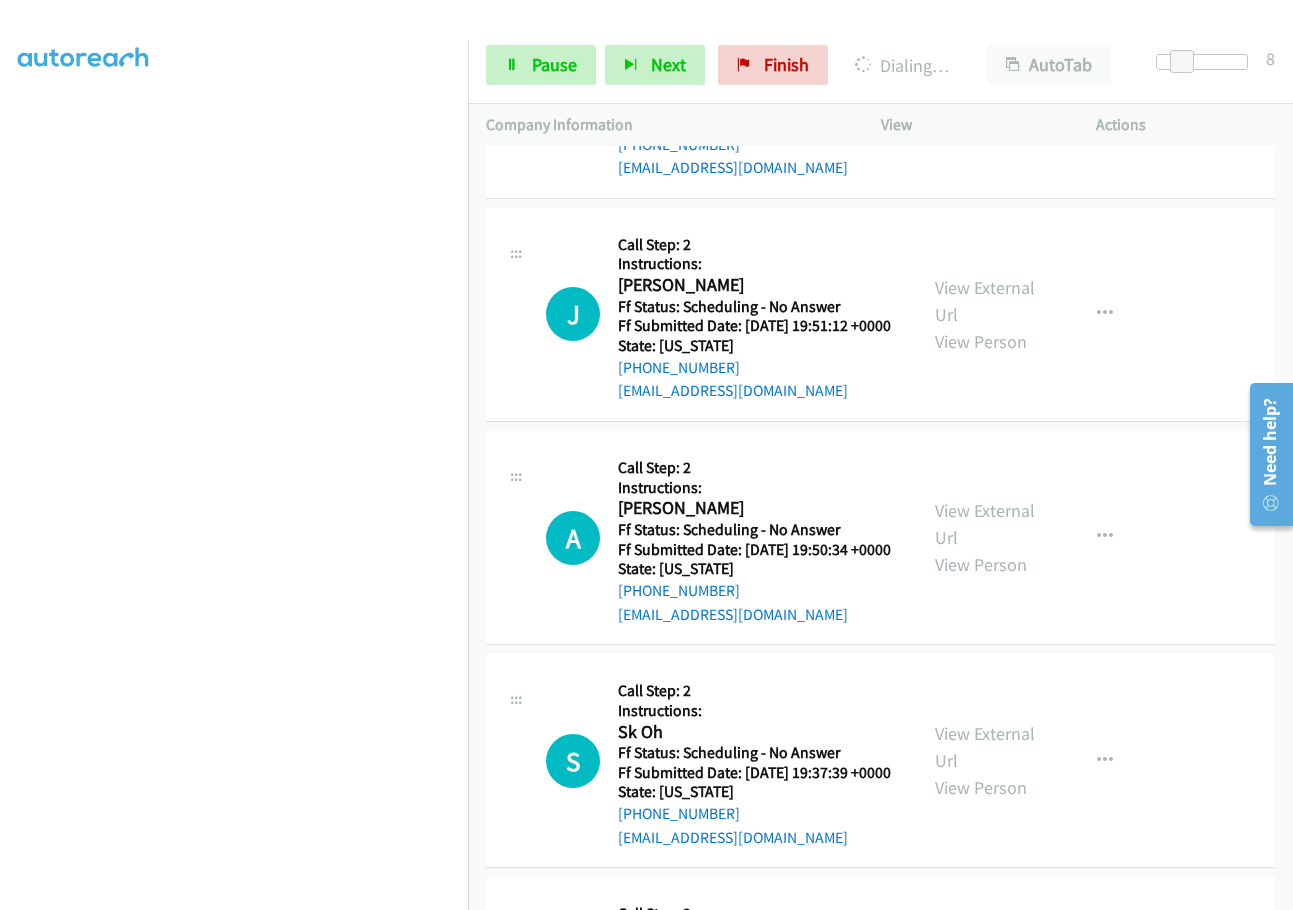 click on "View External Url" at bounding box center [985, -146] 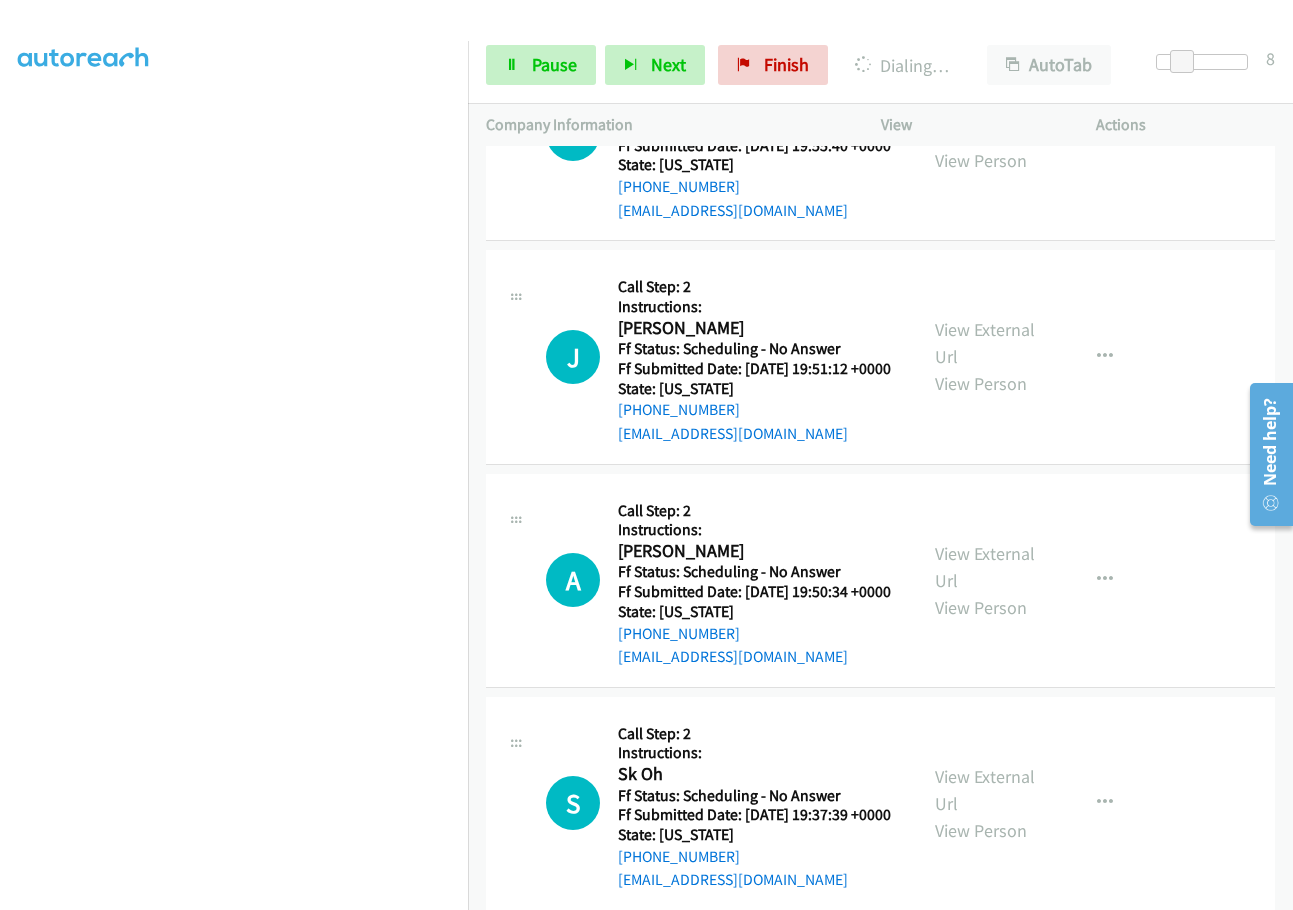 click on "Call was successful?" at bounding box center [685, -237] 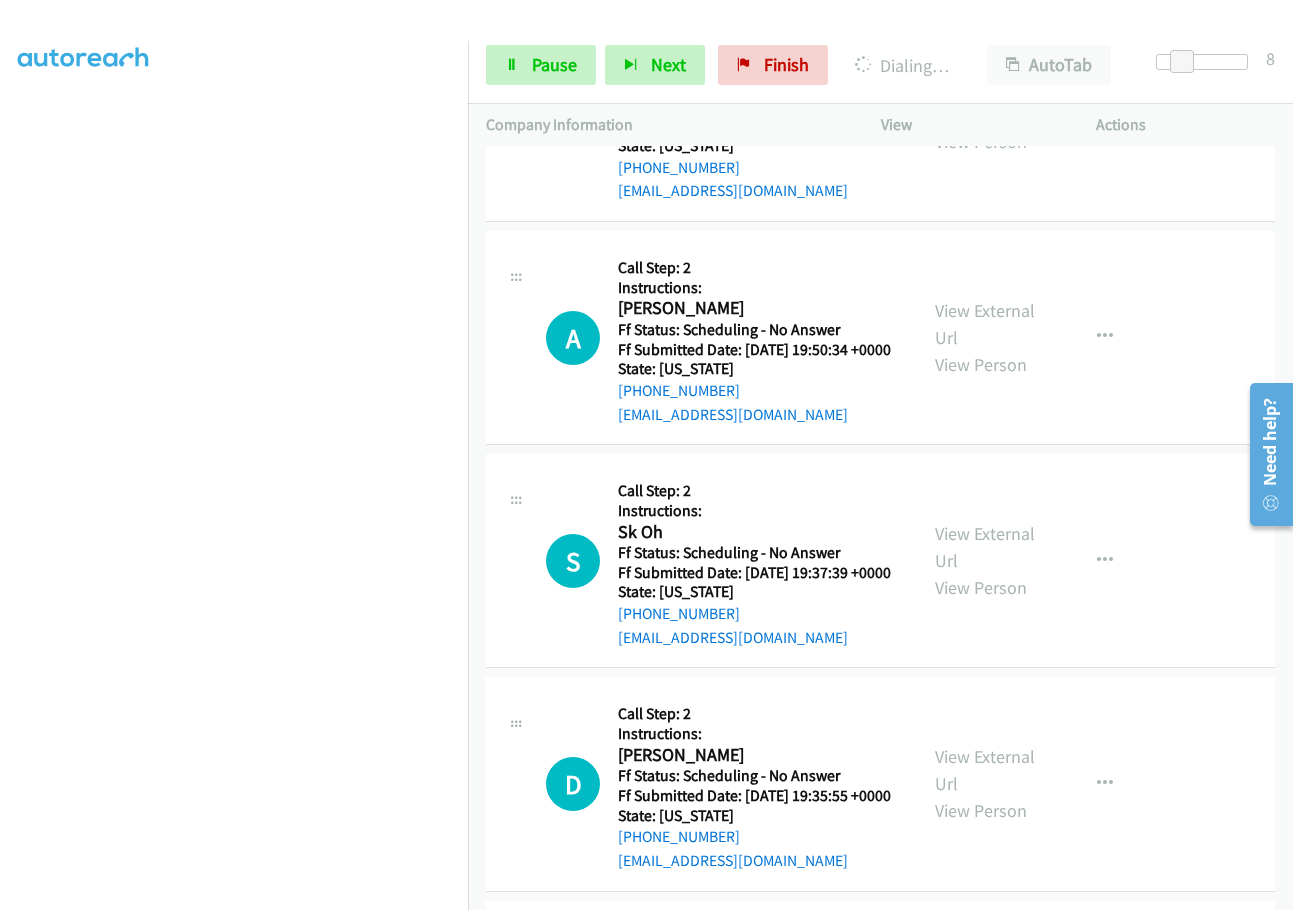 scroll, scrollTop: 8322, scrollLeft: 0, axis: vertical 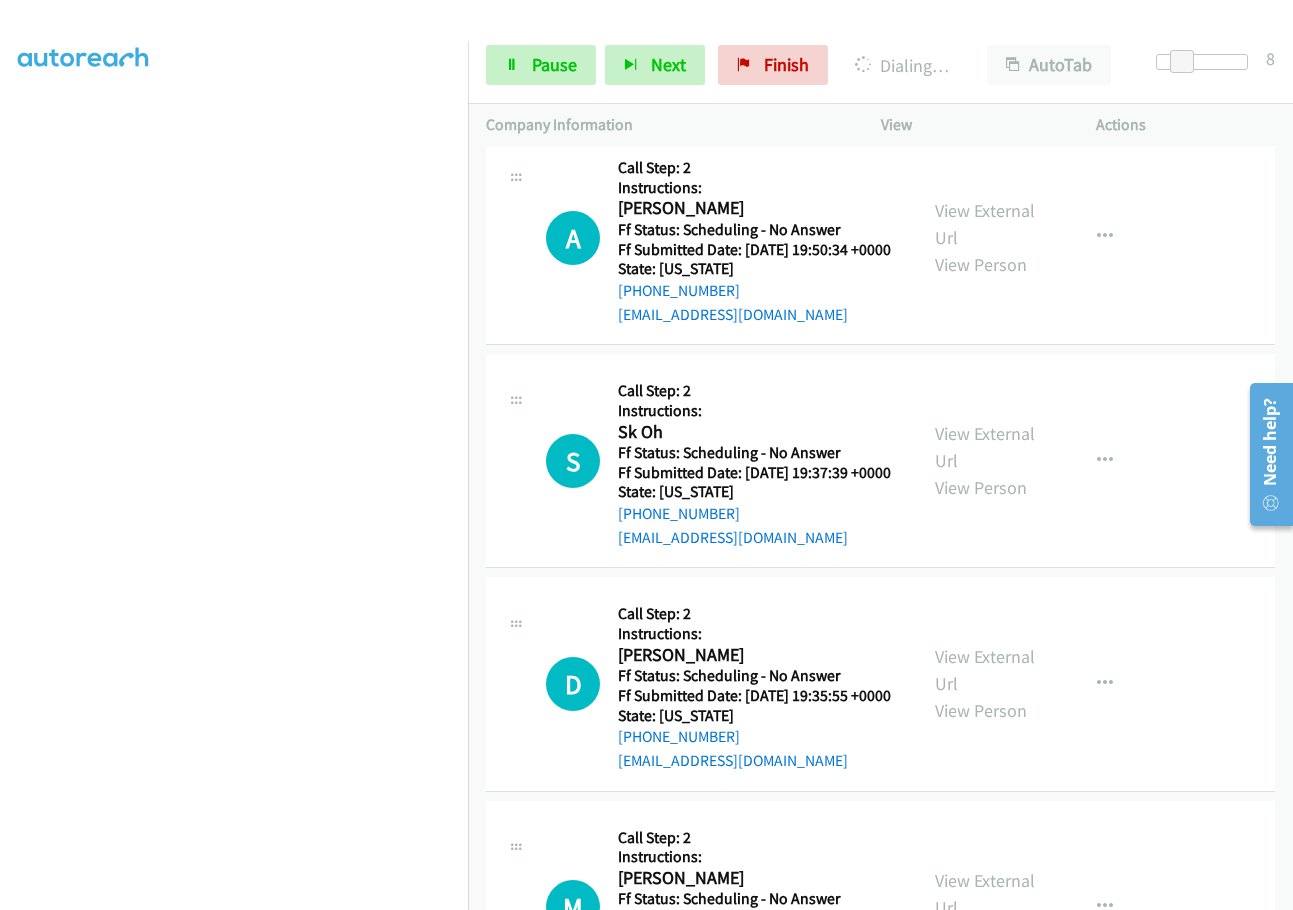 click on "View External Url" at bounding box center (985, -222) 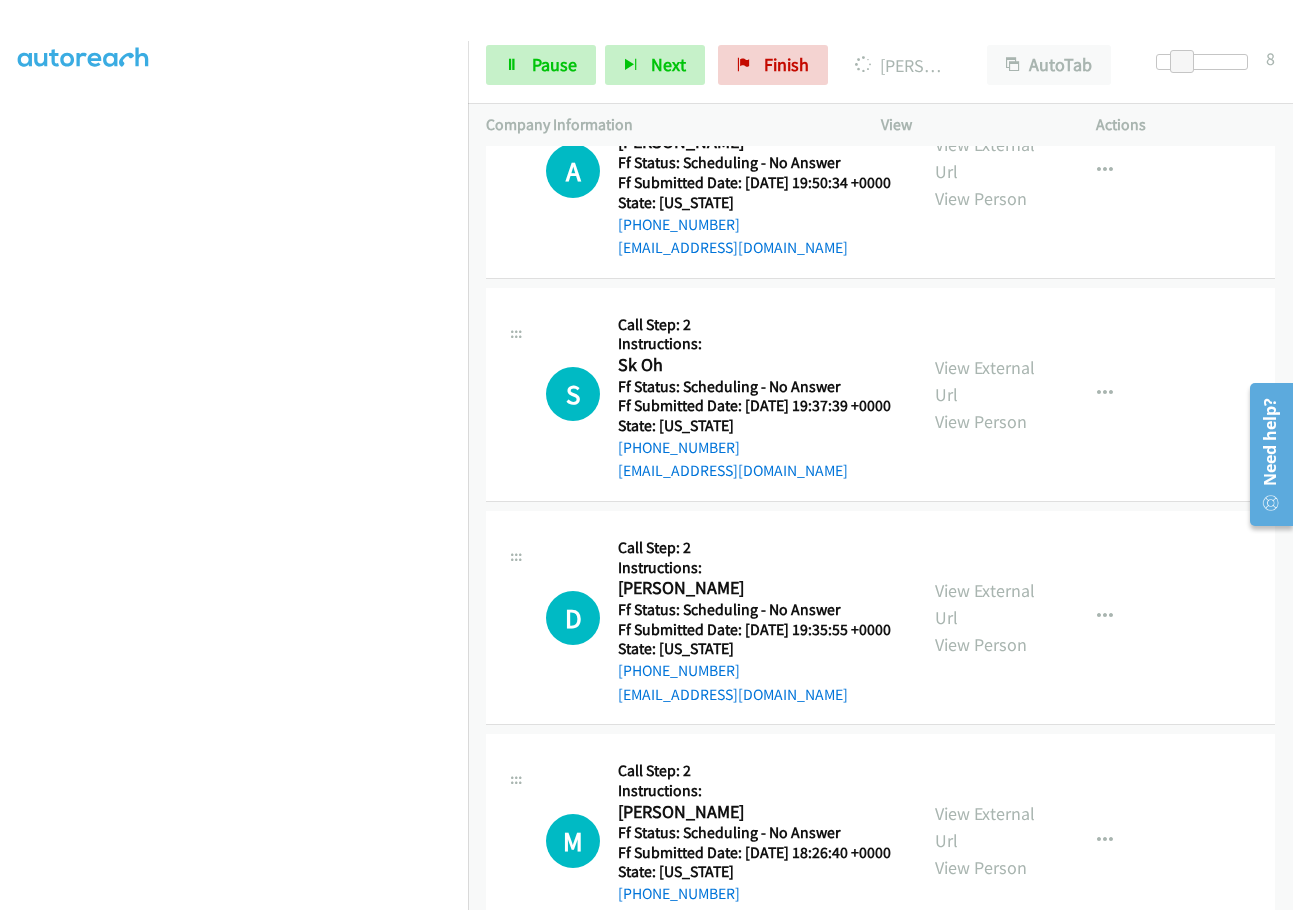 scroll, scrollTop: 8544, scrollLeft: 0, axis: vertical 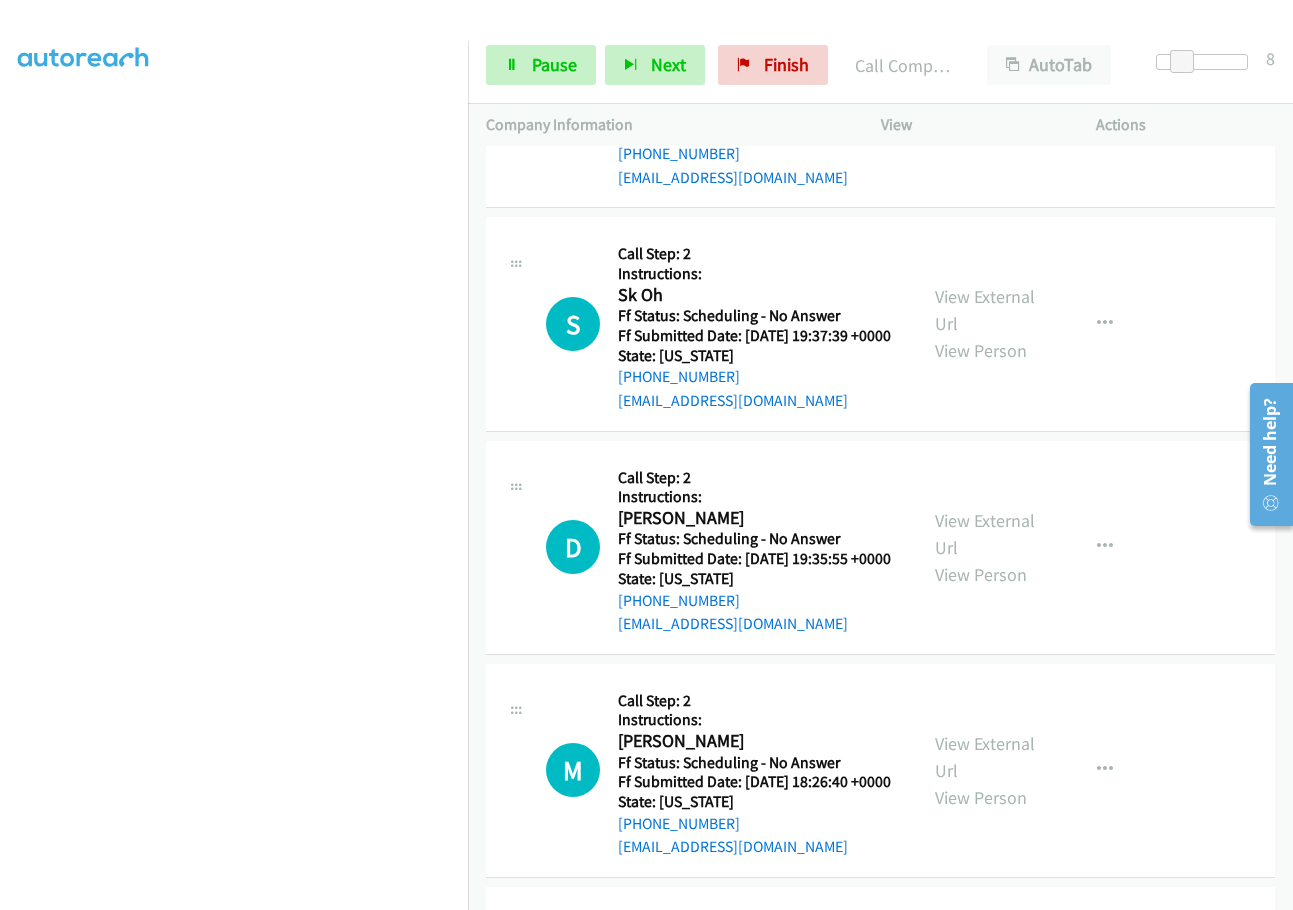 click on "Call was successful?" at bounding box center [685, -270] 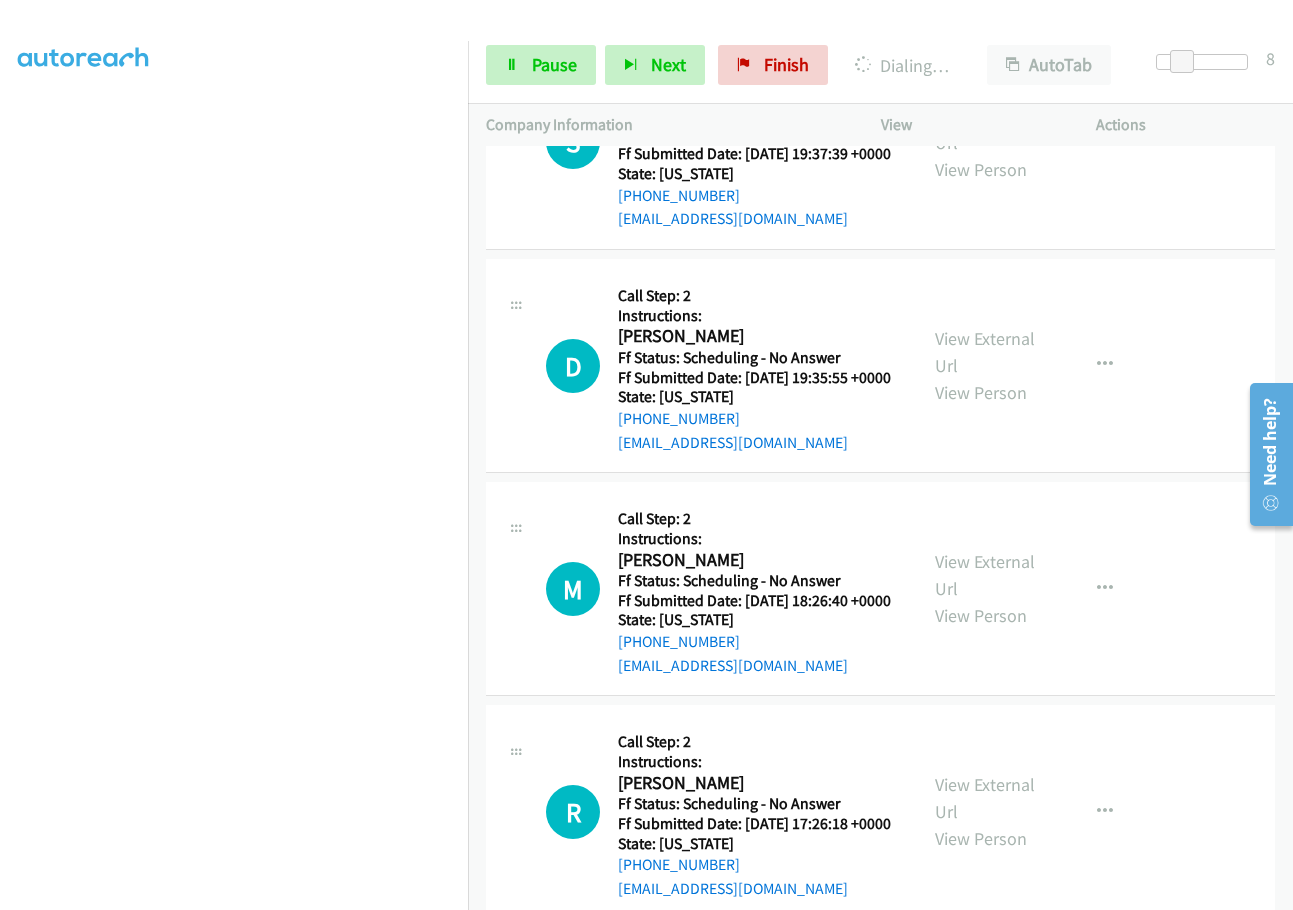scroll, scrollTop: 8744, scrollLeft: 0, axis: vertical 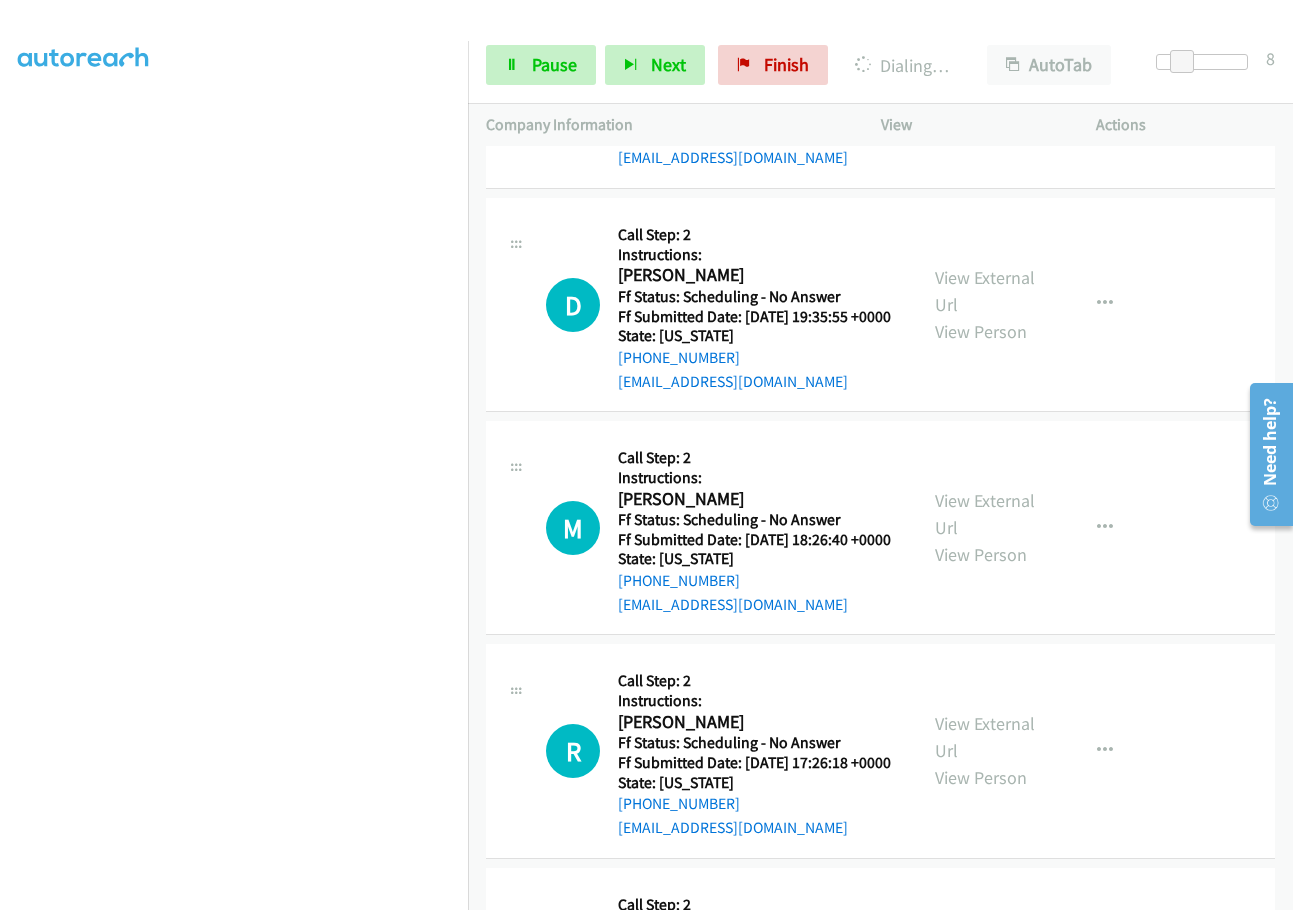 click on "View External Url" at bounding box center (985, -379) 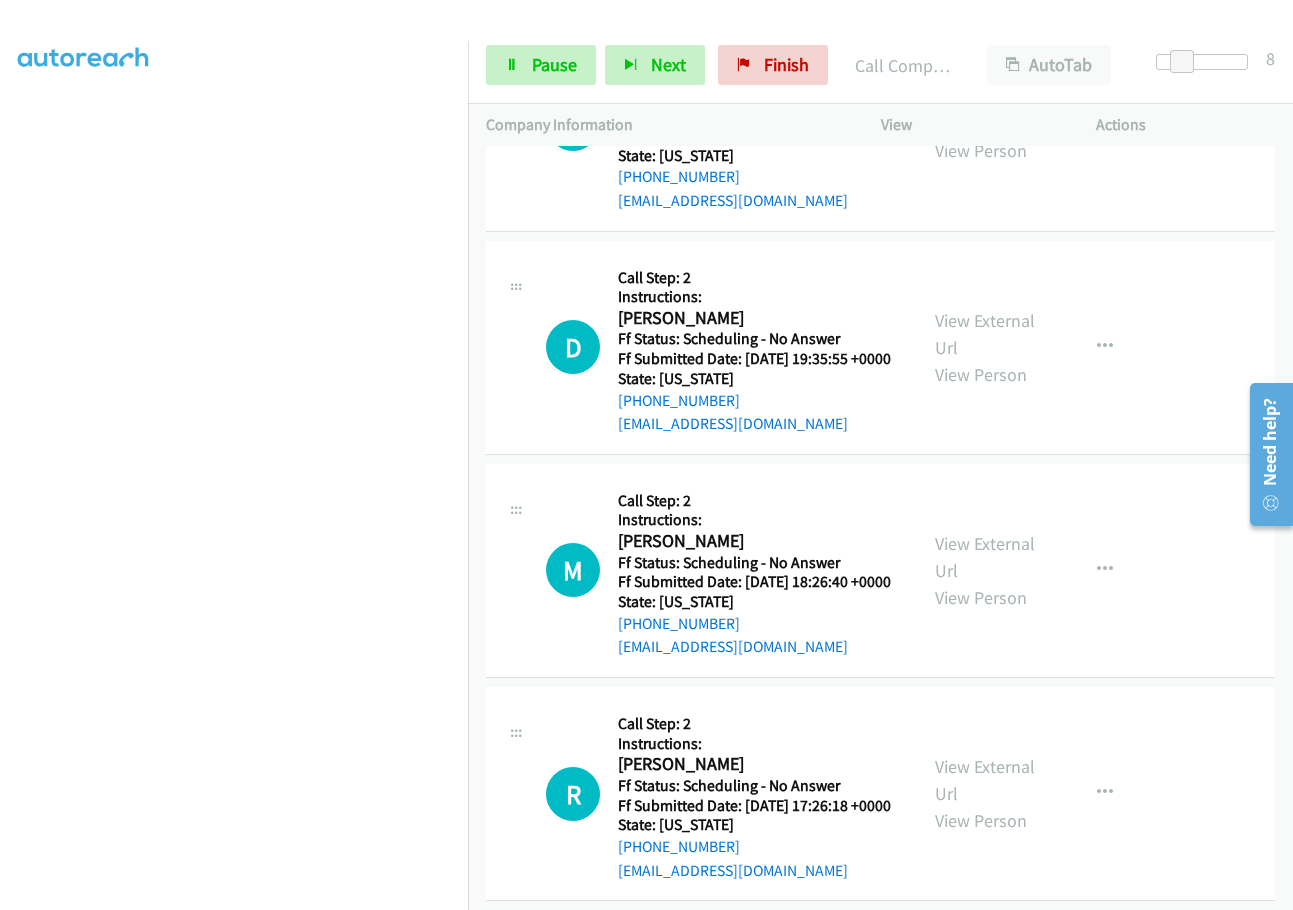 click on "Call was successful?" at bounding box center (685, -246) 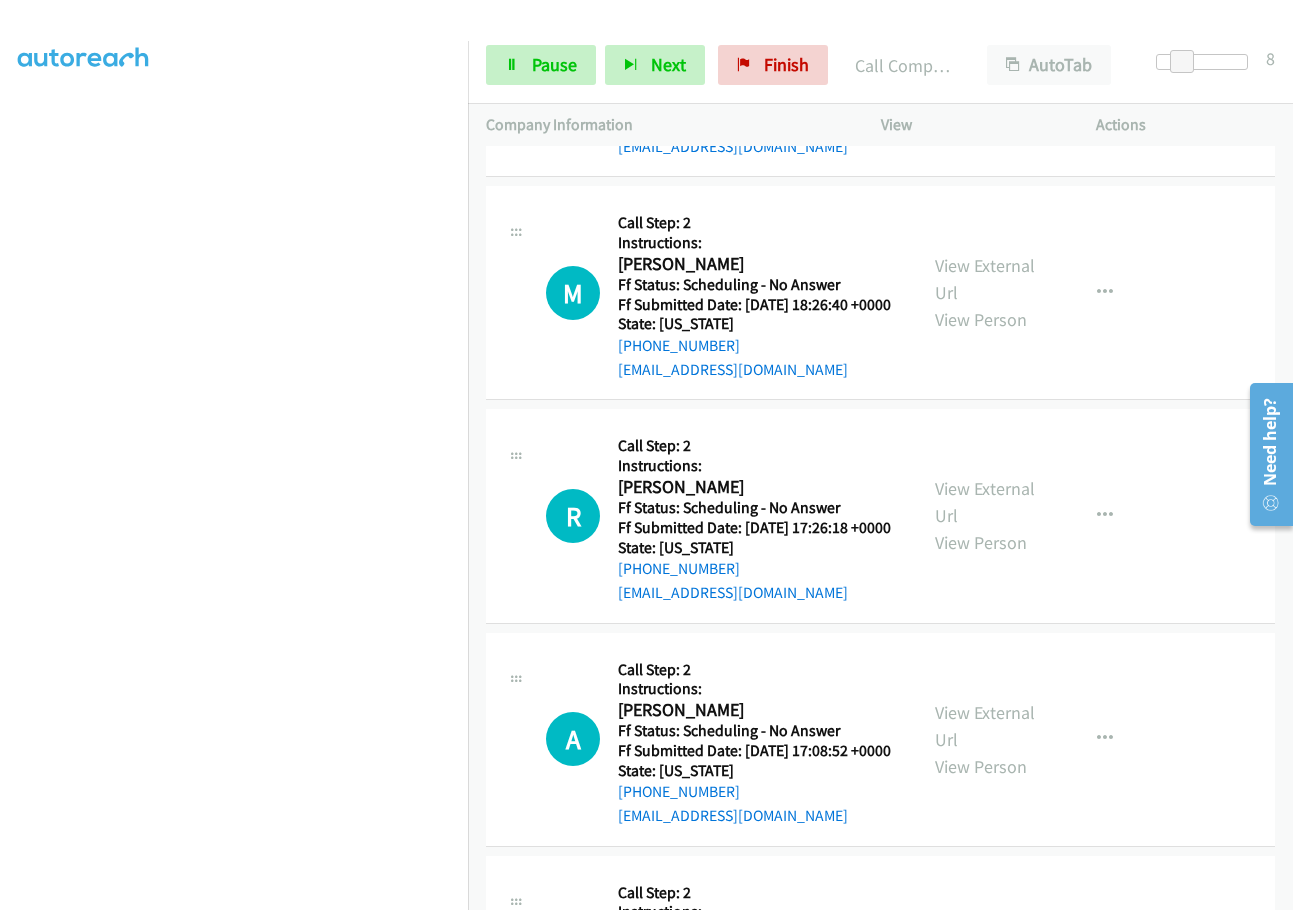 scroll, scrollTop: 9044, scrollLeft: 0, axis: vertical 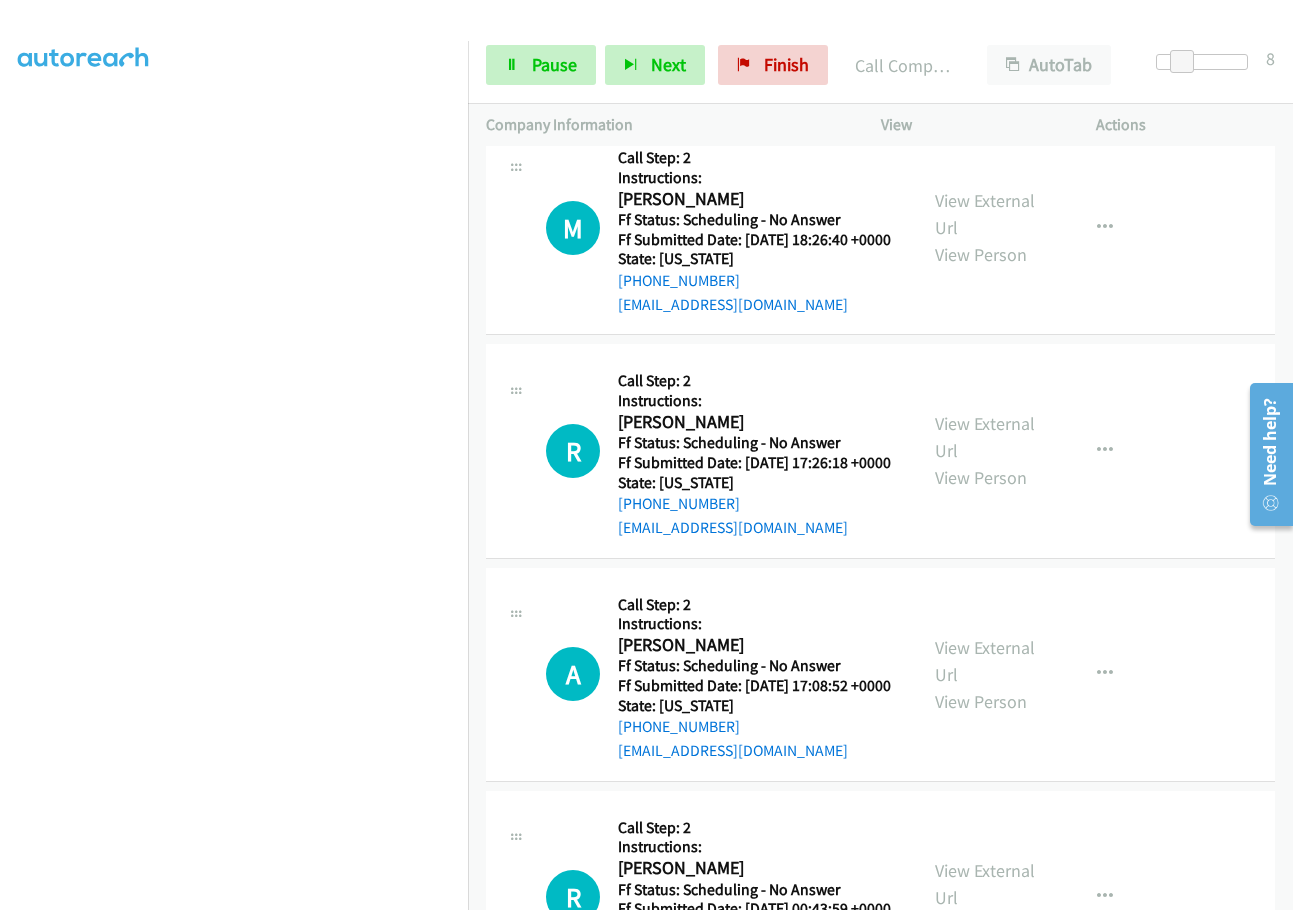click on "View External Url" at bounding box center [985, -455] 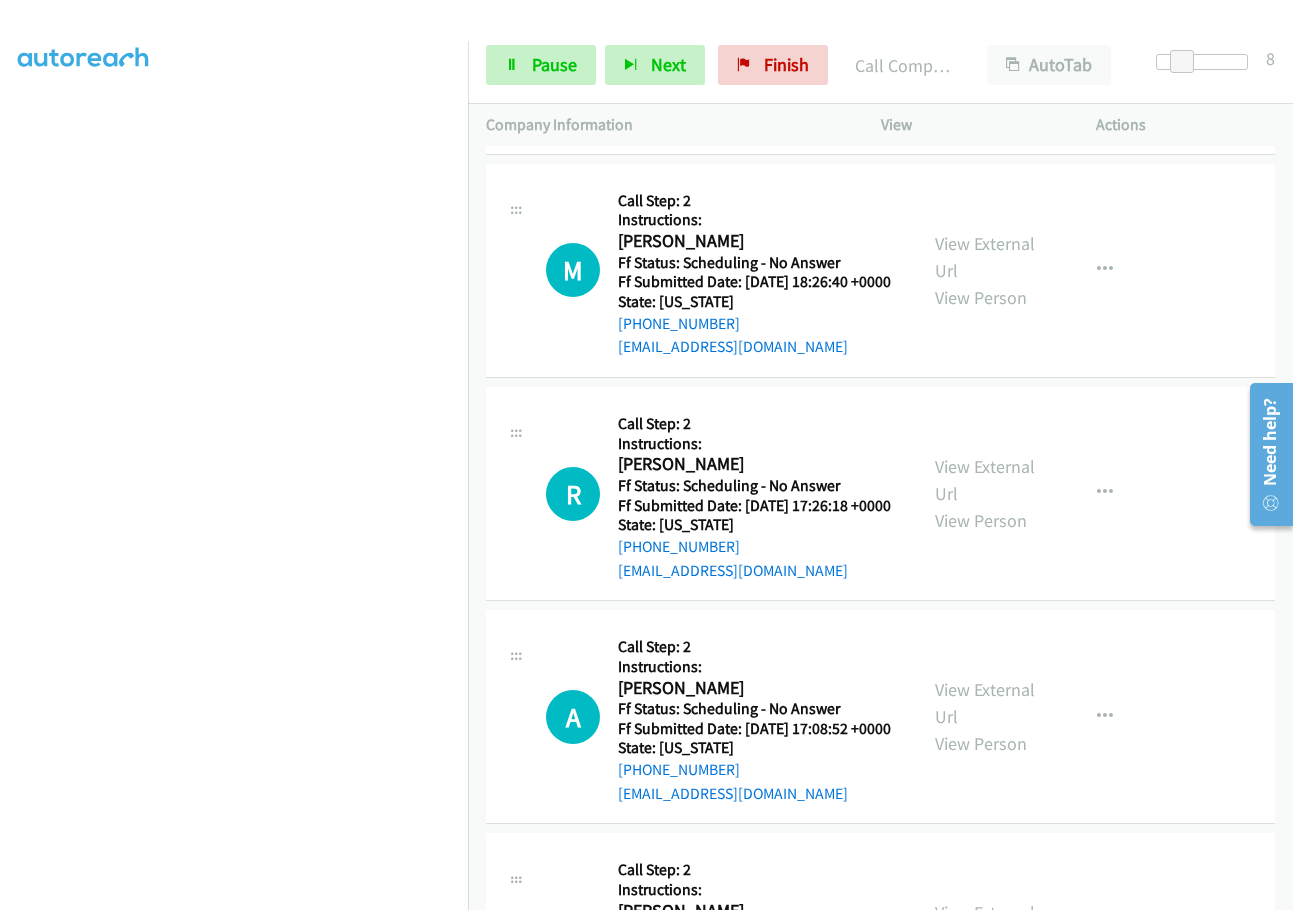 click on "Call was successful?" at bounding box center (685, -323) 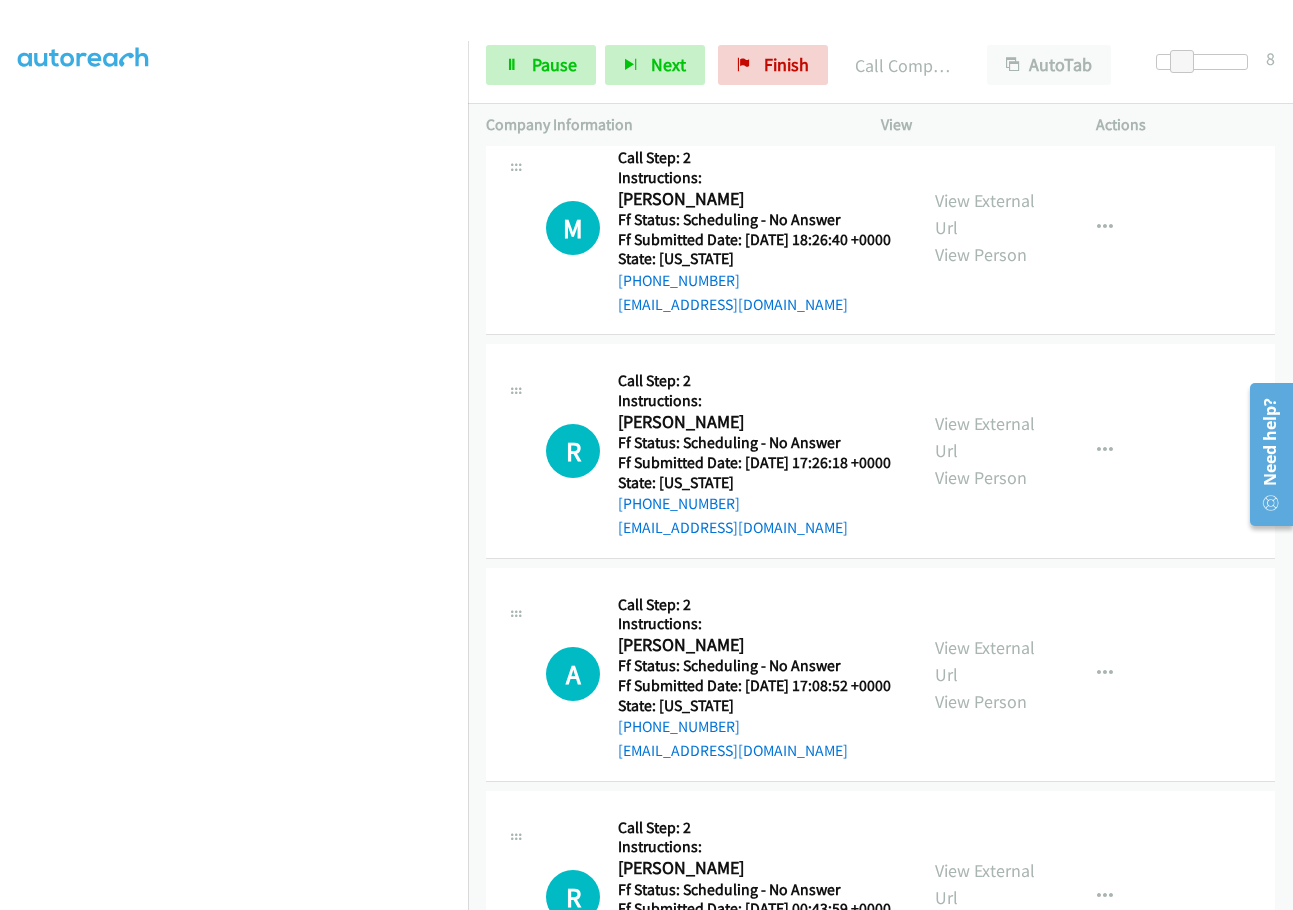click on "View External Url" at bounding box center (985, -232) 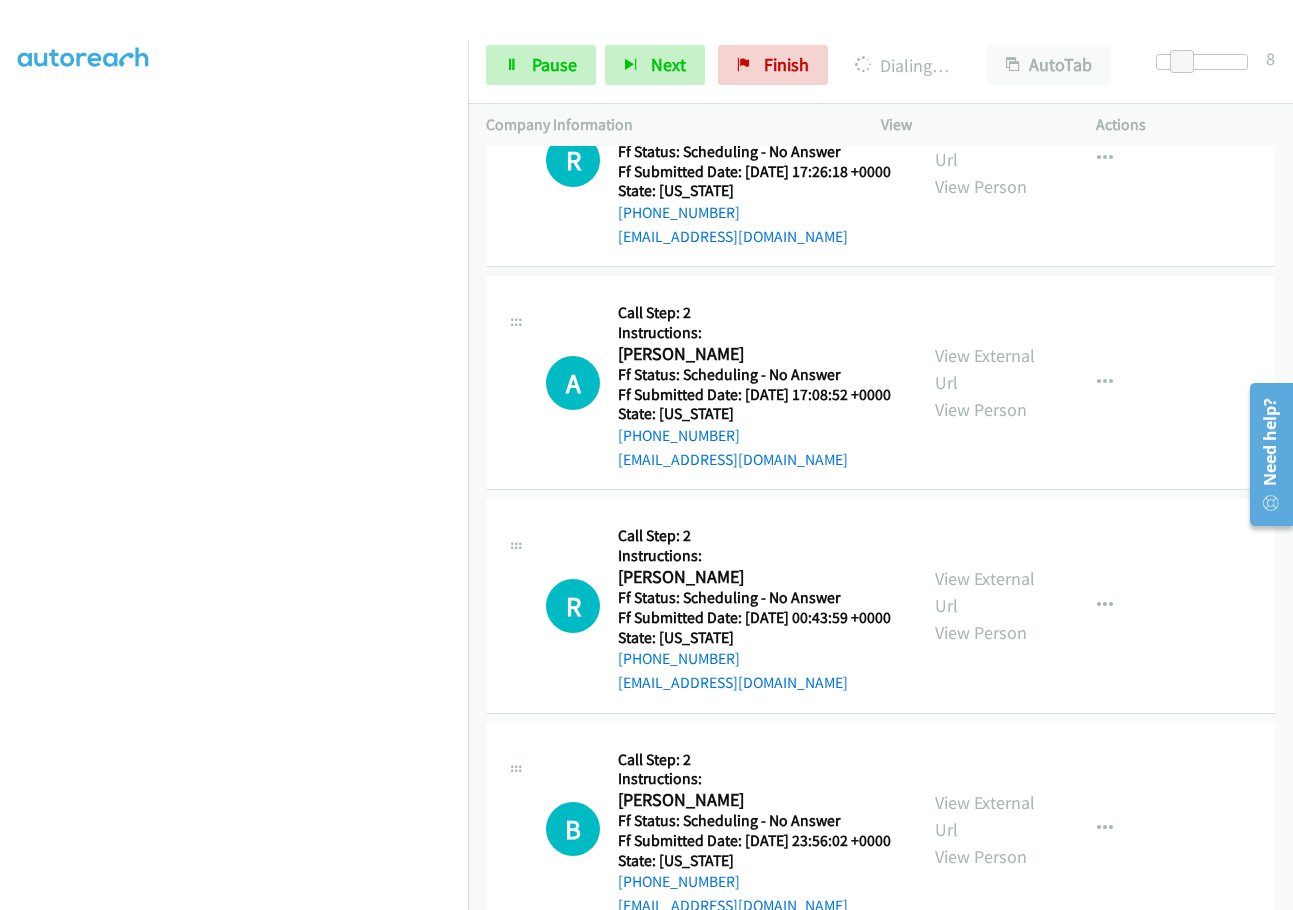 scroll, scrollTop: 9444, scrollLeft: 0, axis: vertical 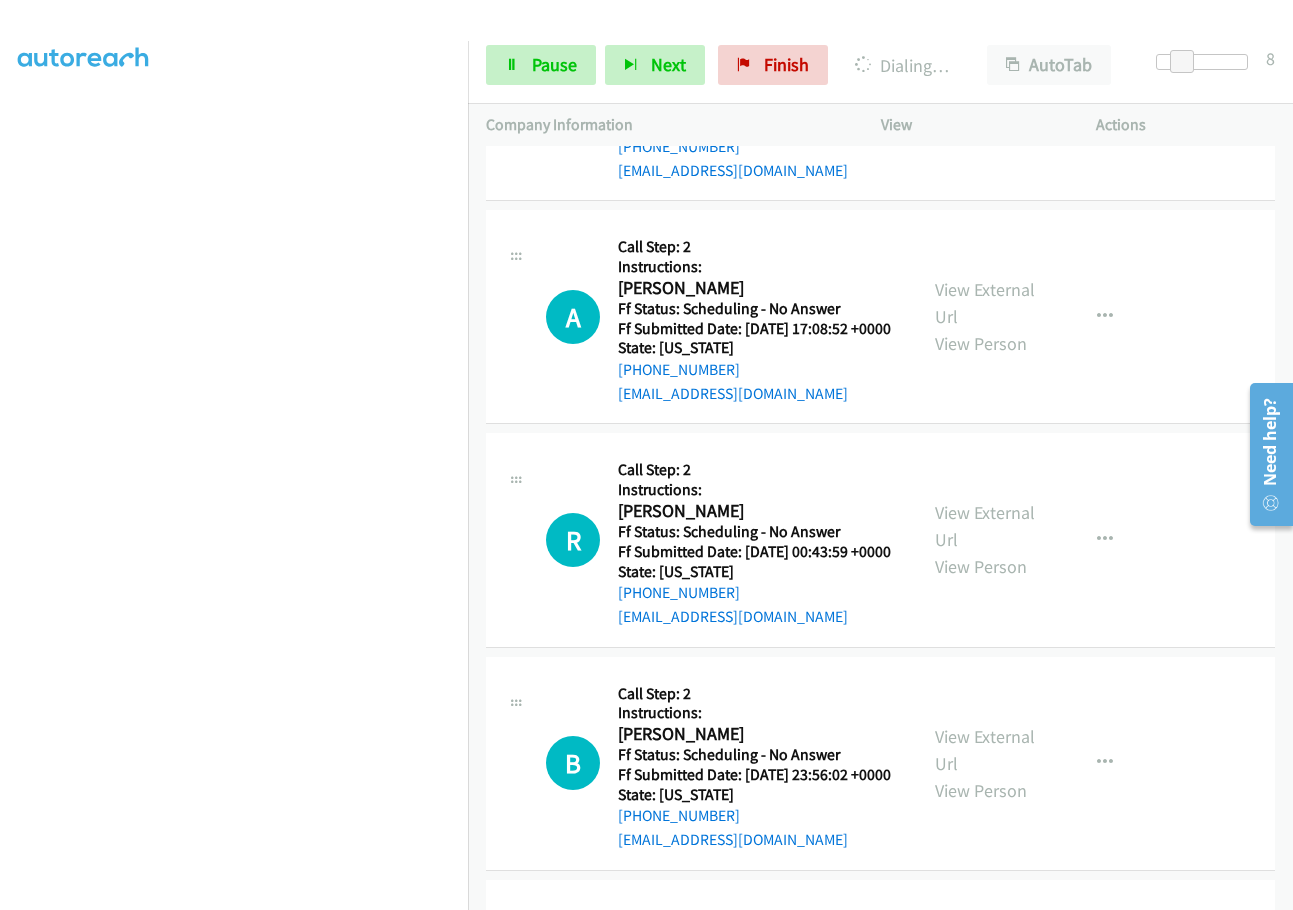 click on "View External Url" at bounding box center (985, -366) 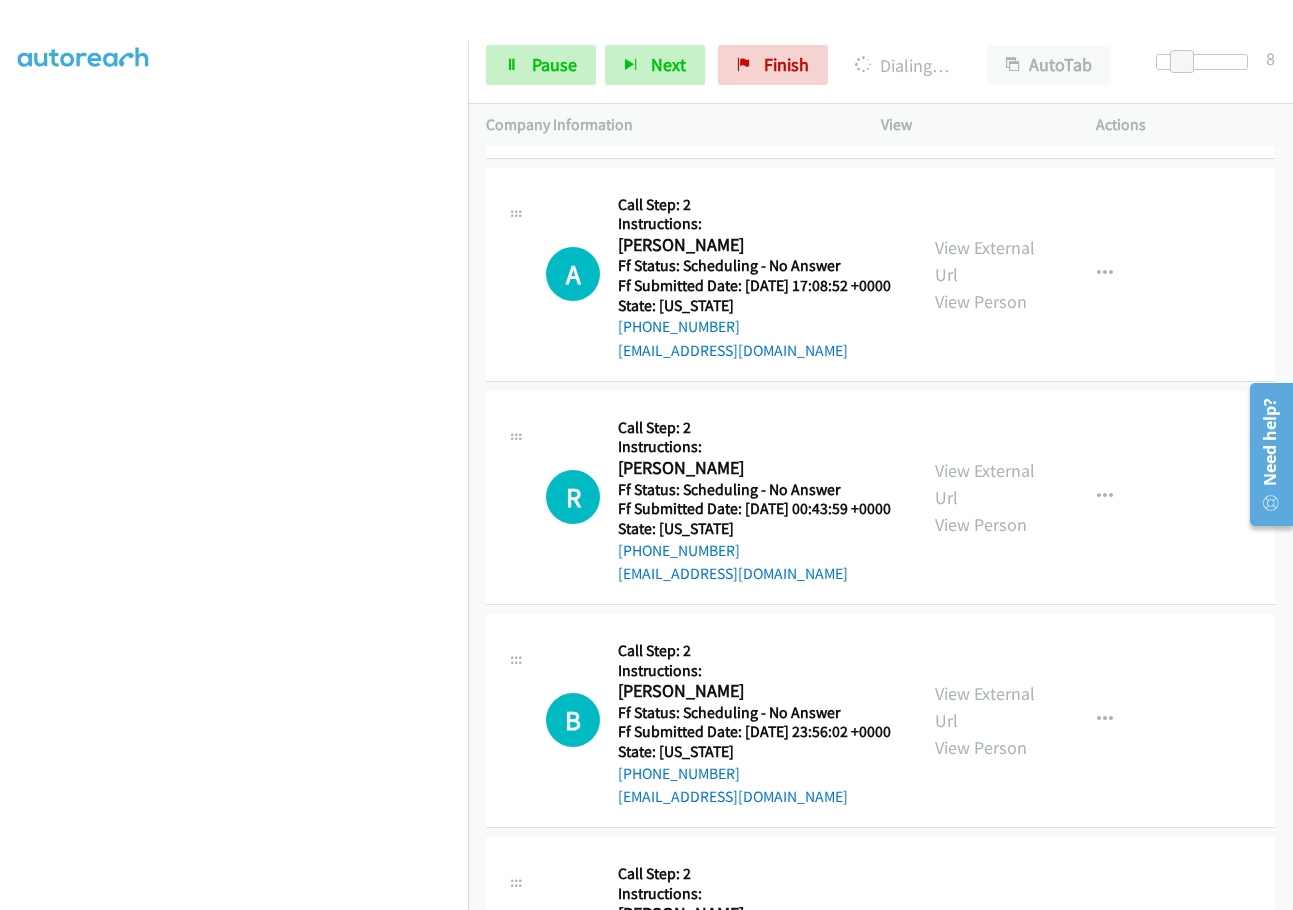 scroll, scrollTop: 9544, scrollLeft: 0, axis: vertical 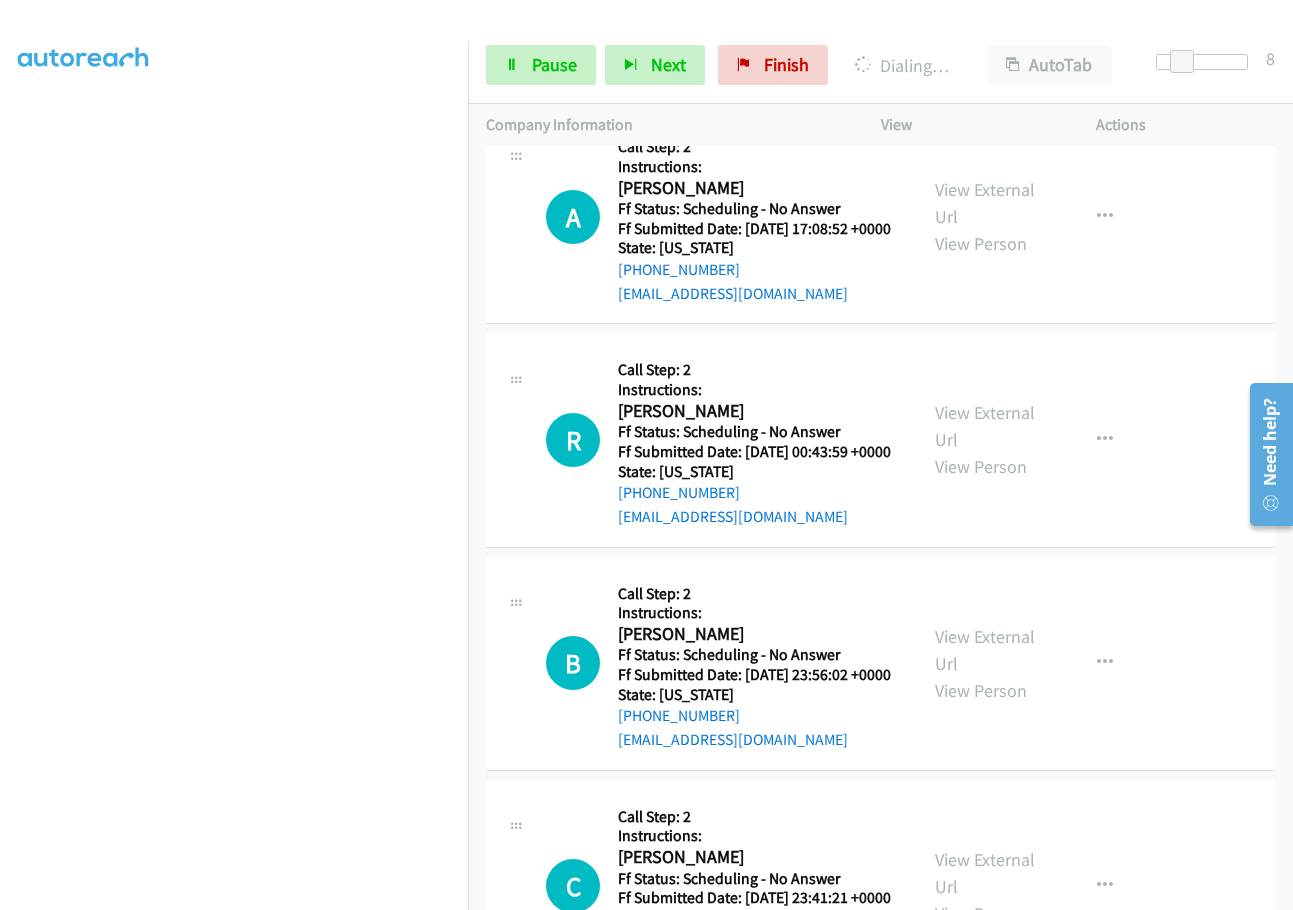 click on "Call was successful?" at bounding box center [685, -377] 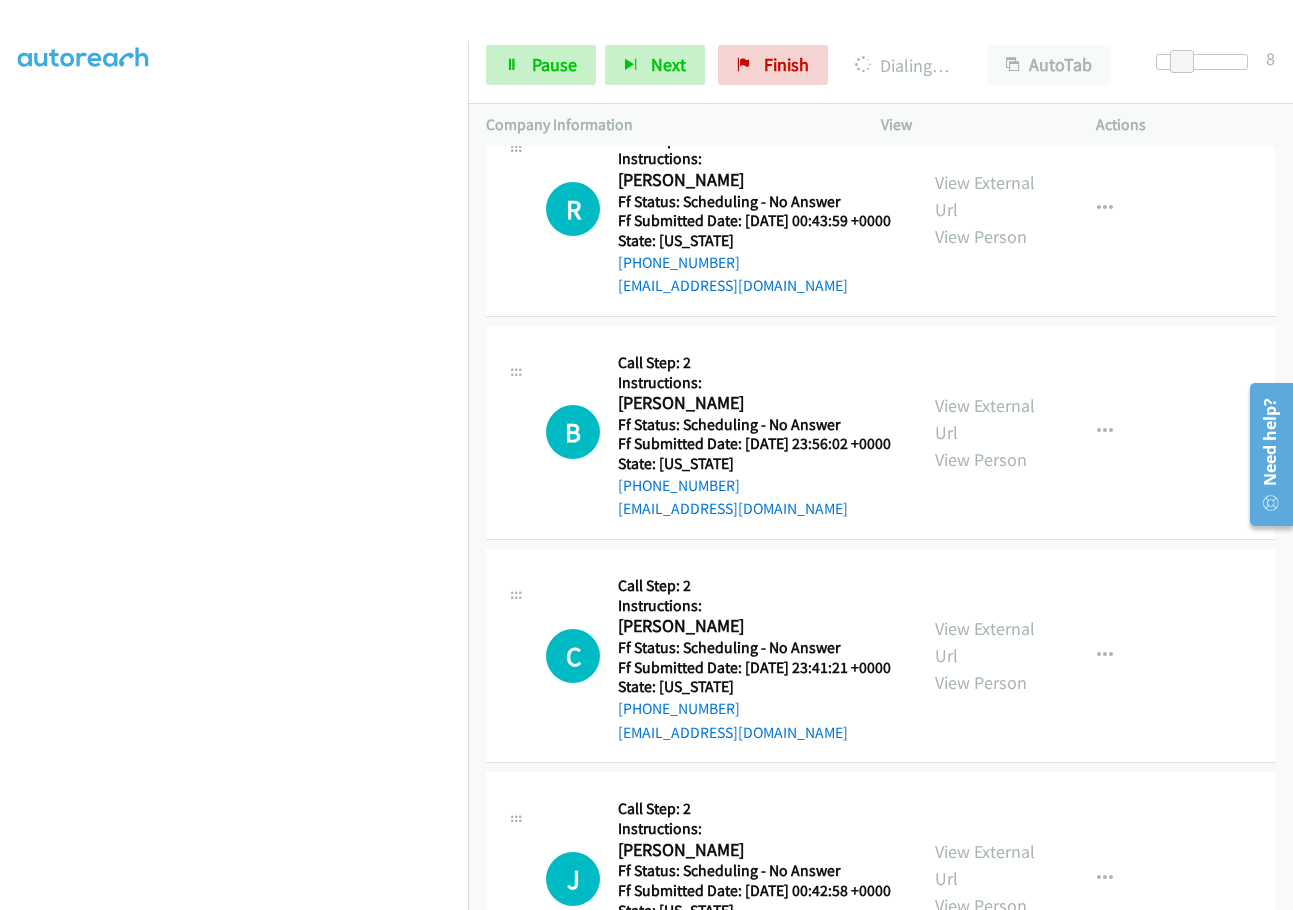 scroll, scrollTop: 9744, scrollLeft: 0, axis: vertical 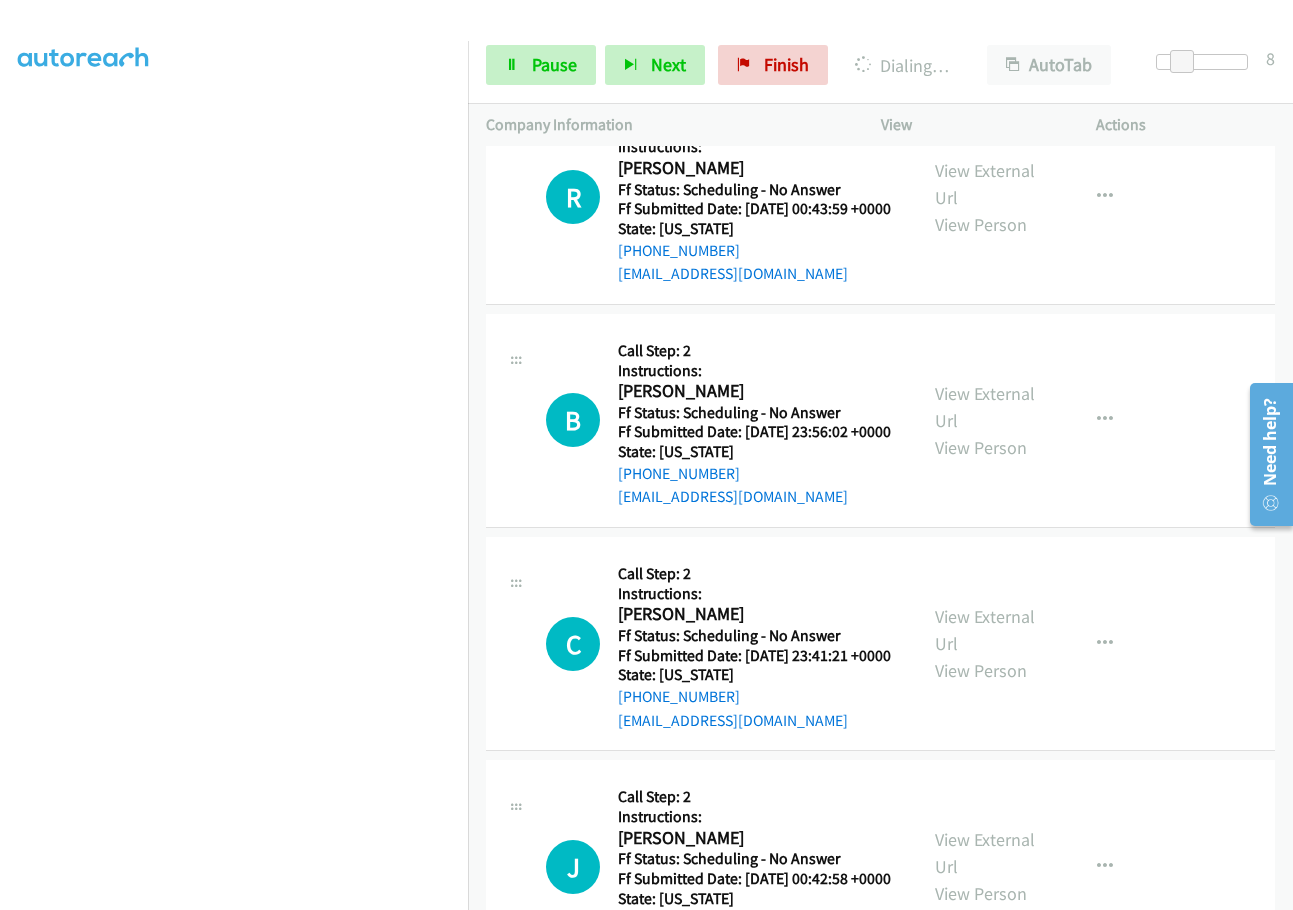 click on "View External Url" at bounding box center [985, -486] 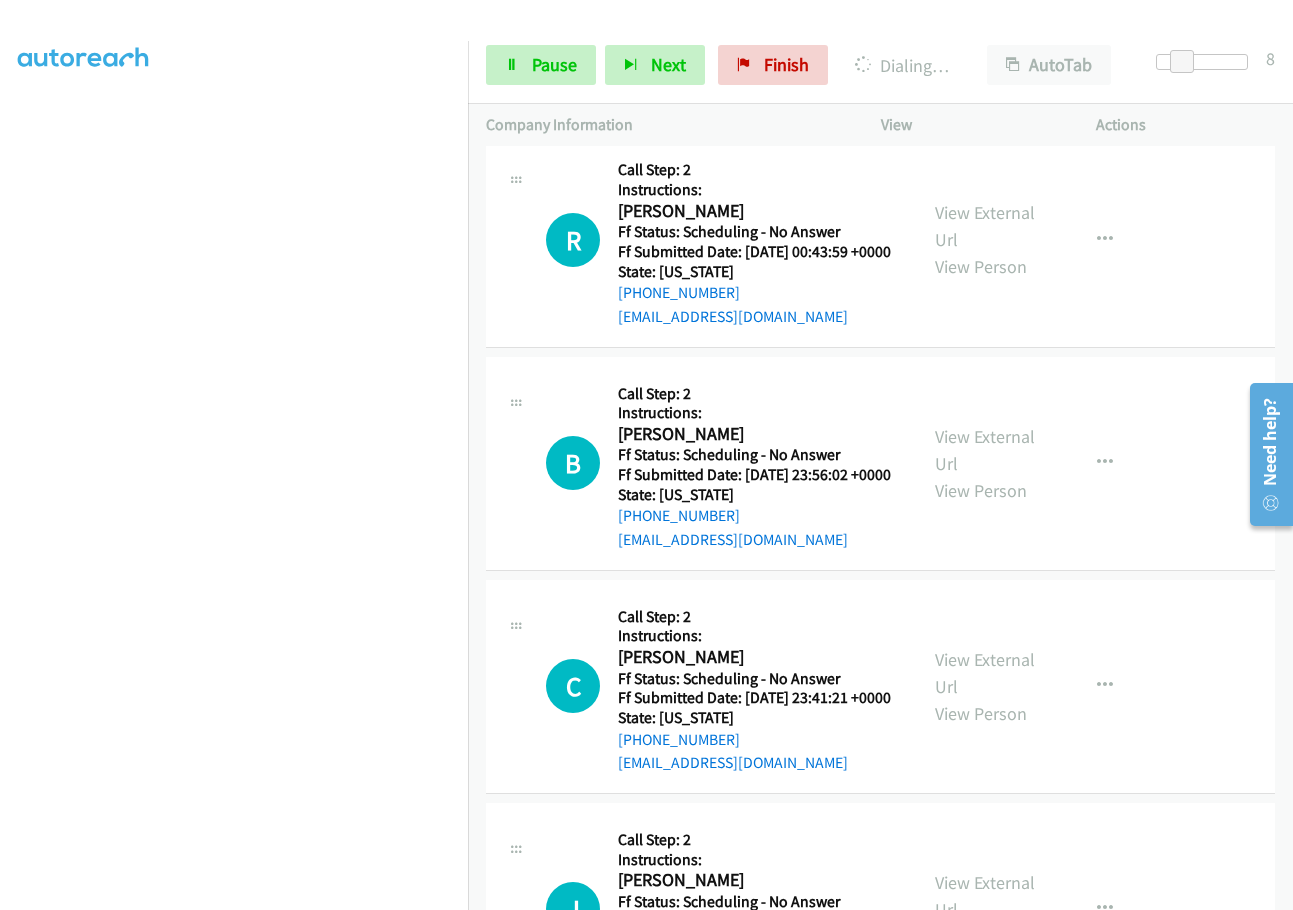 click on "Call was successful?" at bounding box center (685, -354) 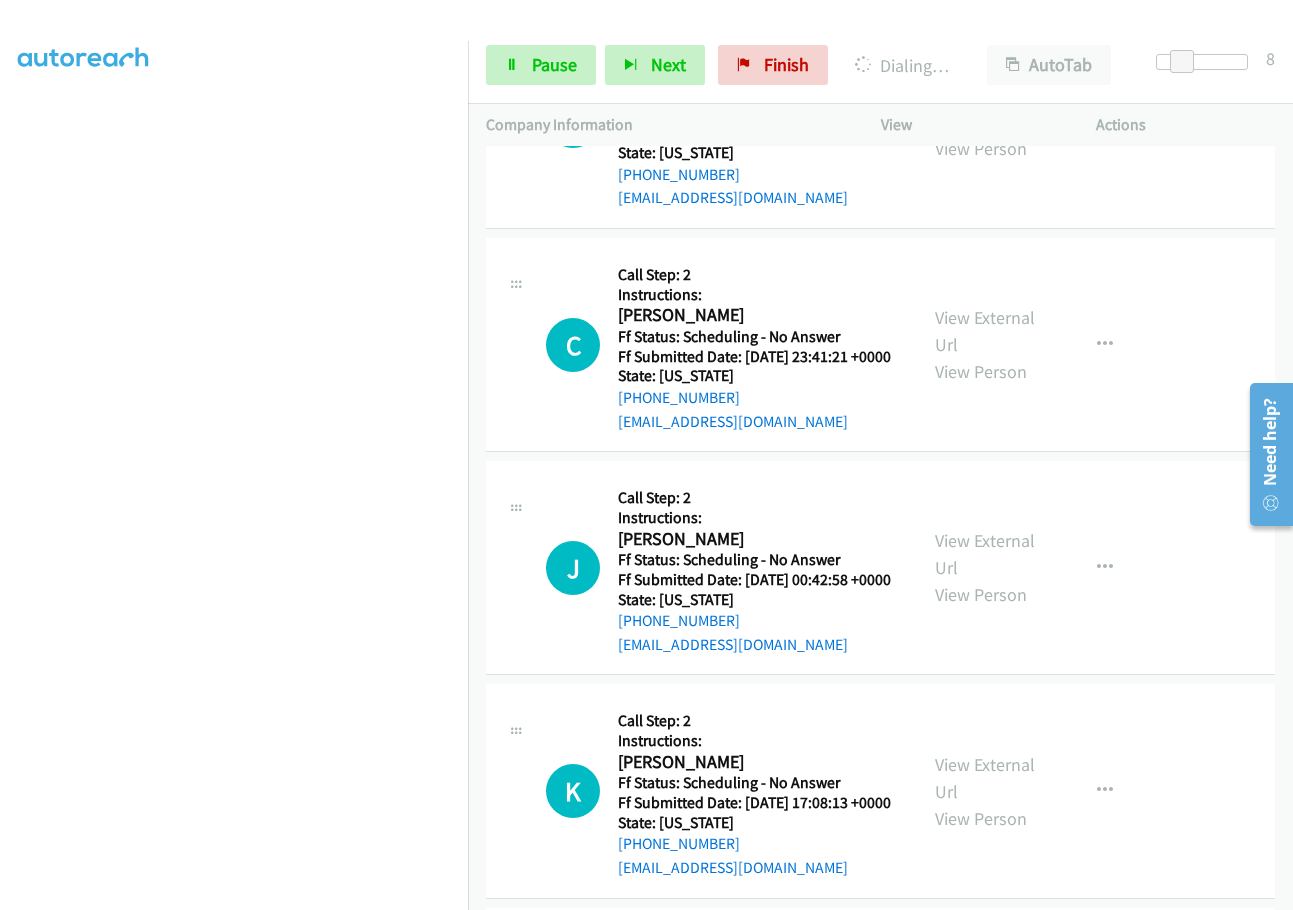 scroll, scrollTop: 10044, scrollLeft: 0, axis: vertical 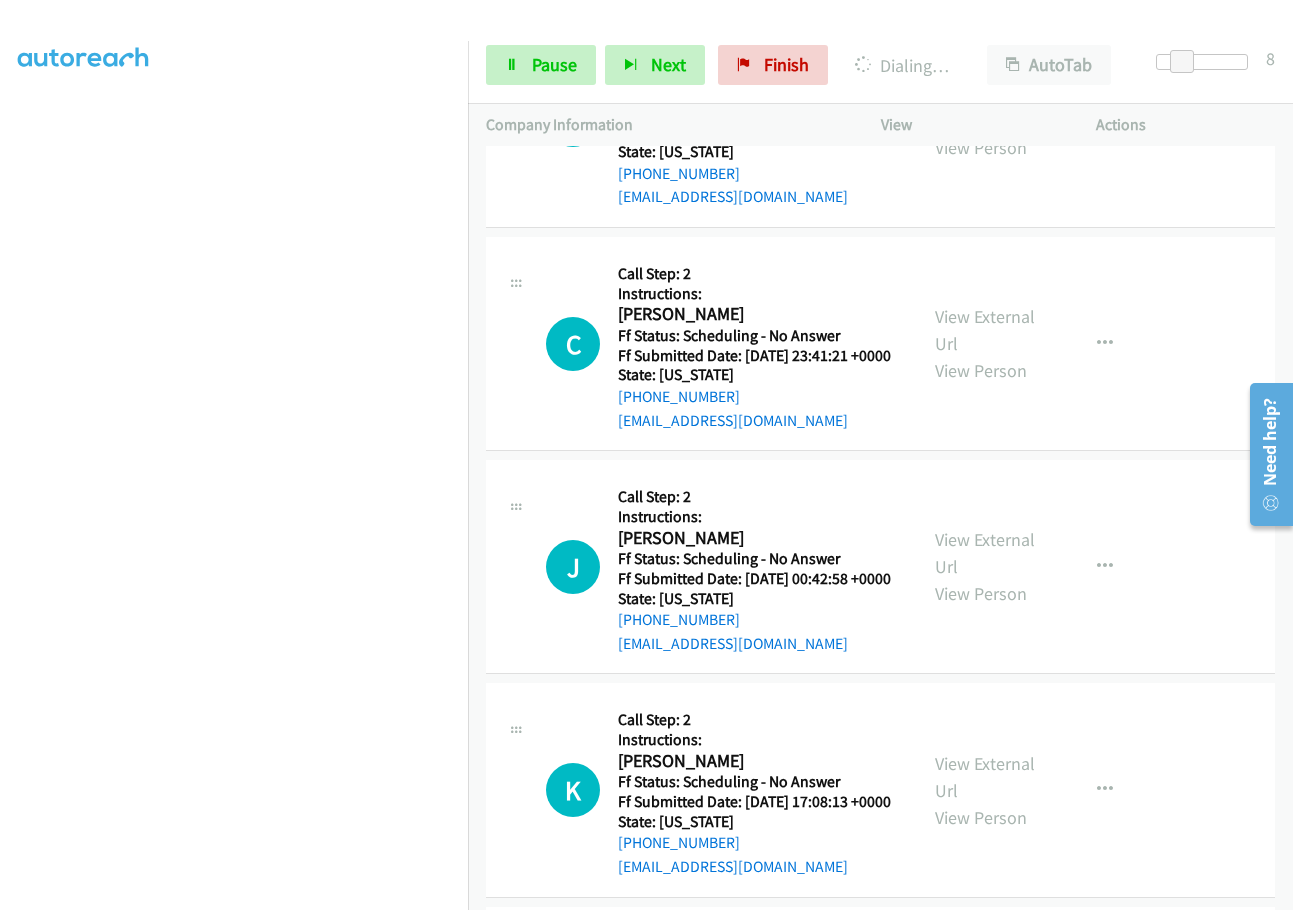 click on "View External Url" at bounding box center (985, -563) 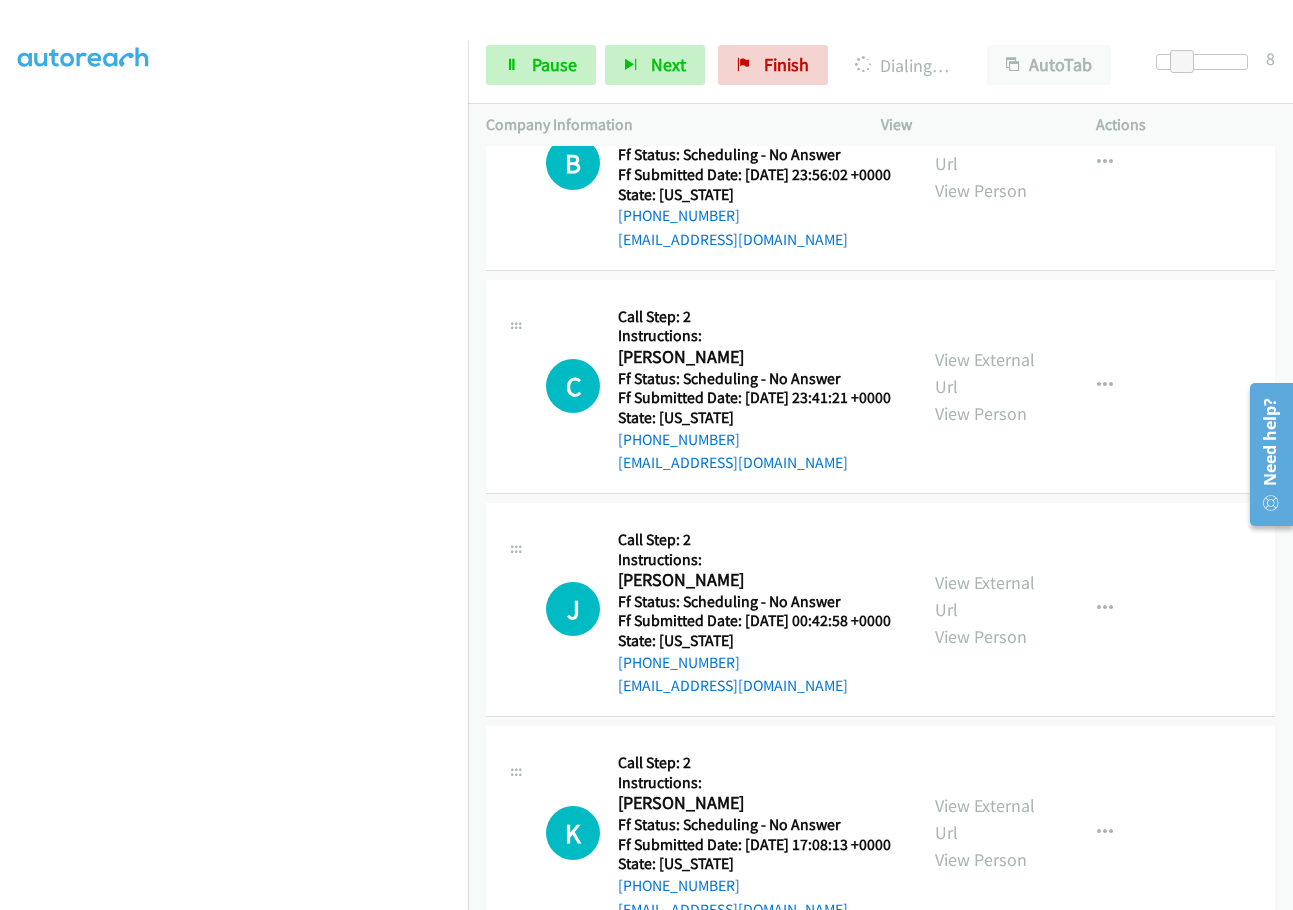 click on "Call was successful?" at bounding box center (685, -430) 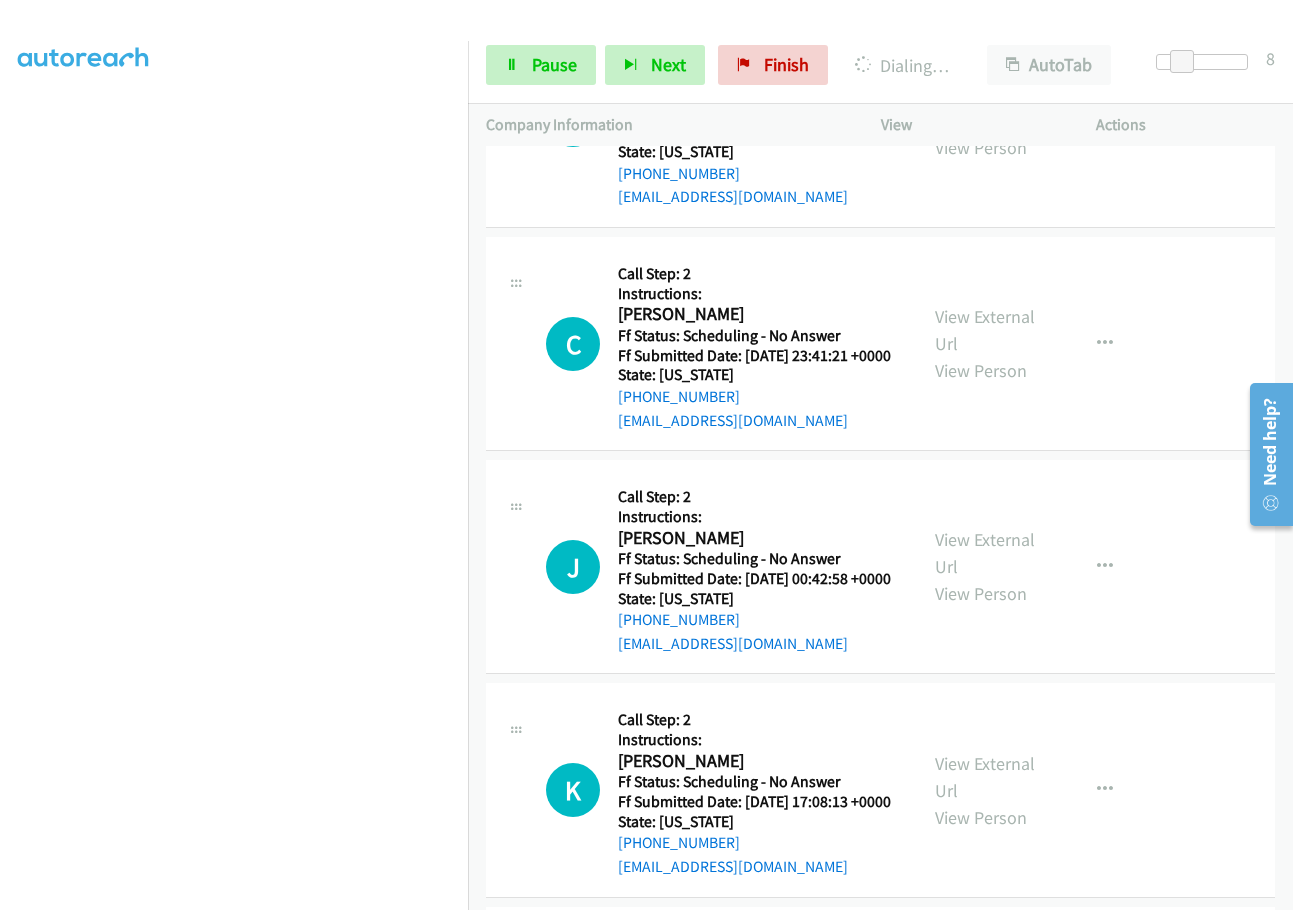 click on "View External Url" at bounding box center [985, -339] 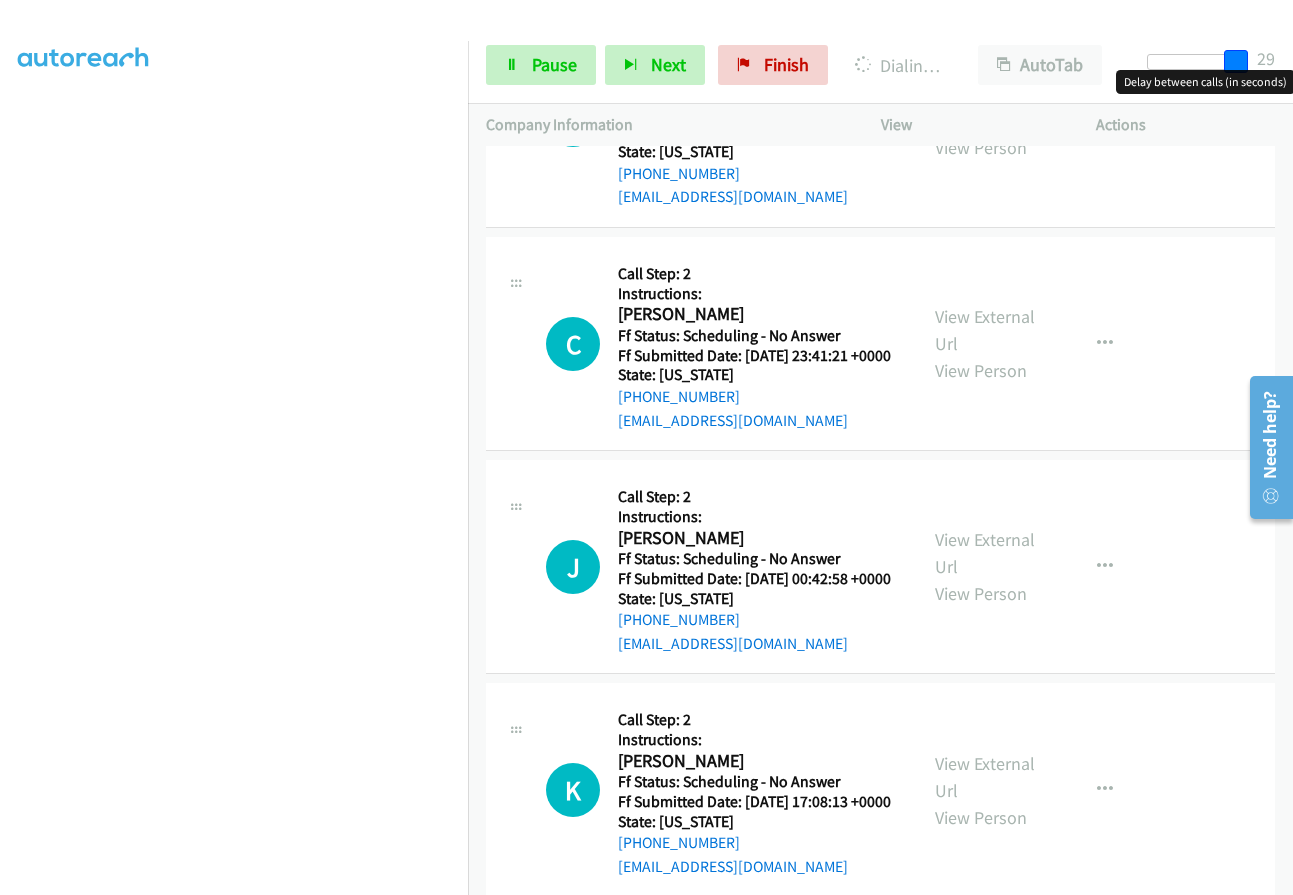 drag, startPoint x: 1186, startPoint y: 56, endPoint x: 1249, endPoint y: 55, distance: 63.007935 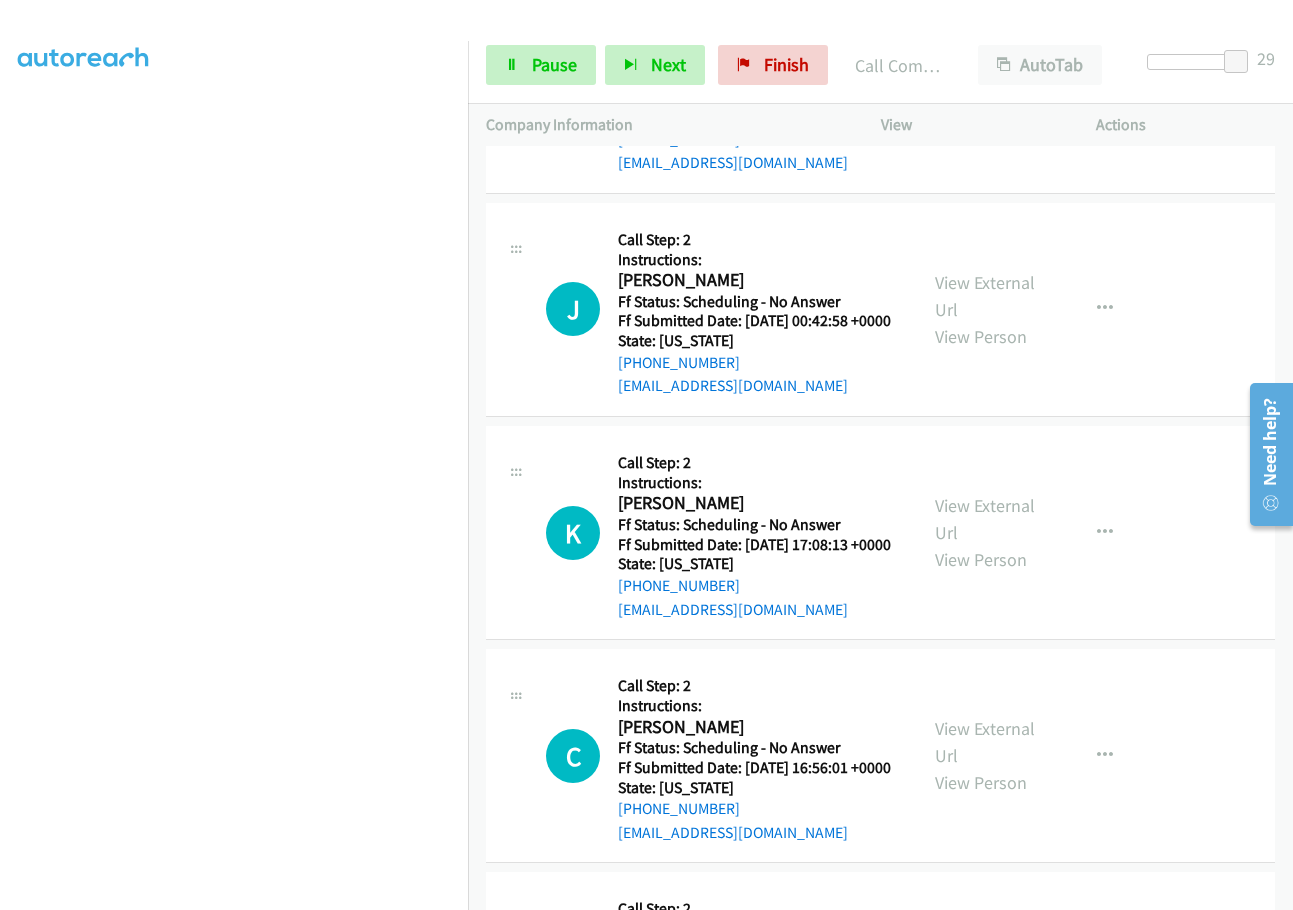 click on "Call was successful?" at bounding box center [685, -507] 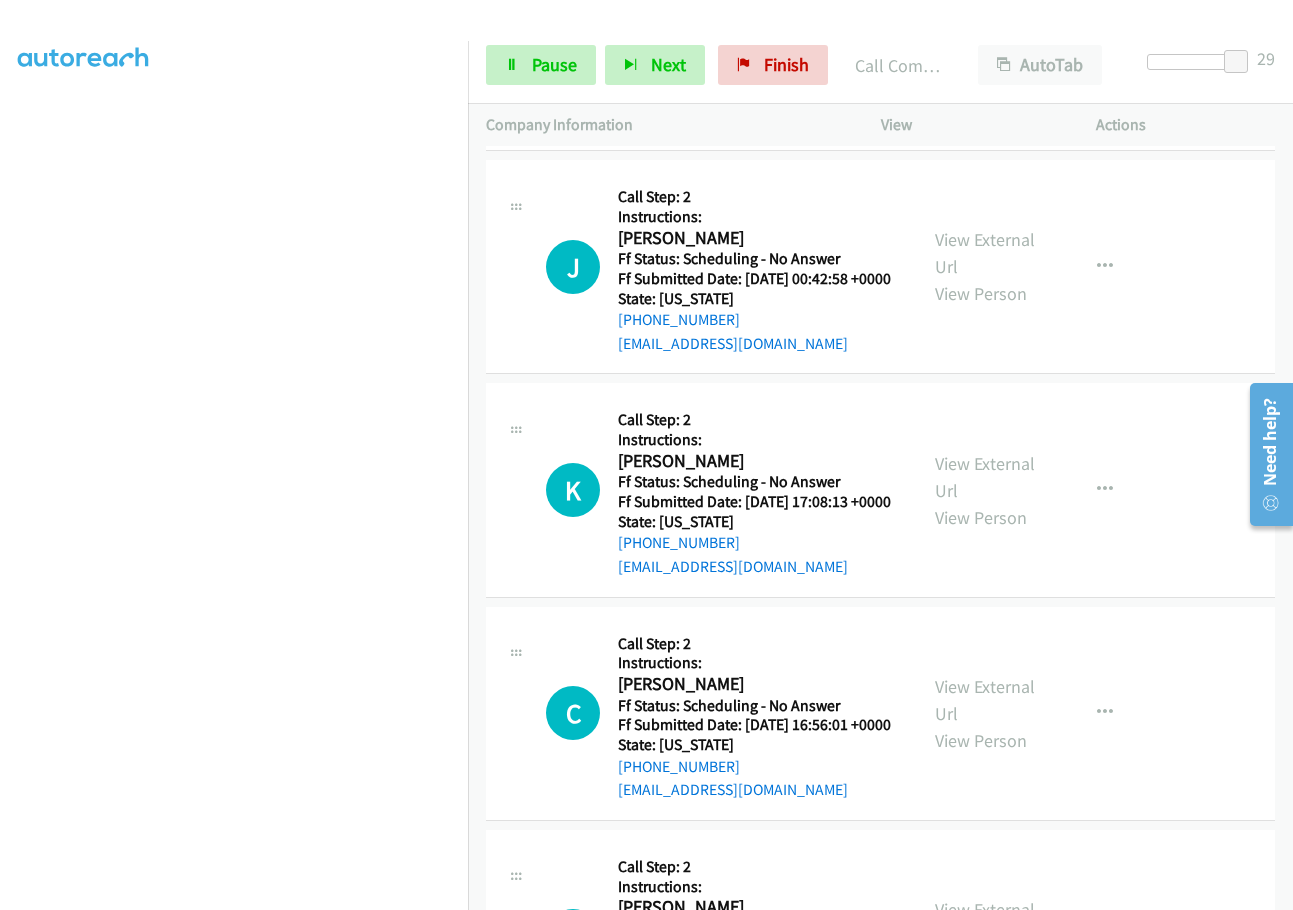 scroll, scrollTop: 10323, scrollLeft: 0, axis: vertical 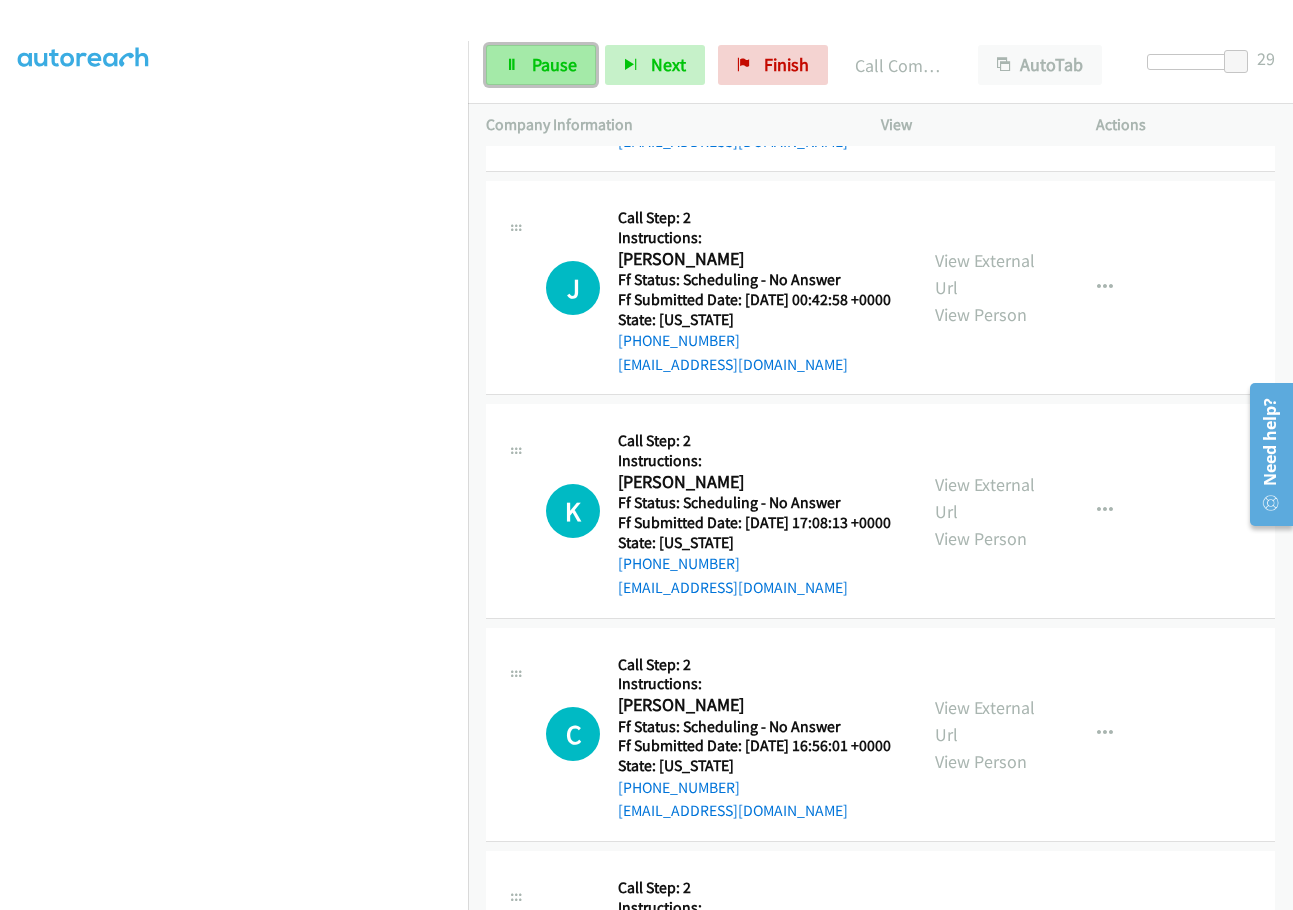 click on "Pause" at bounding box center (554, 64) 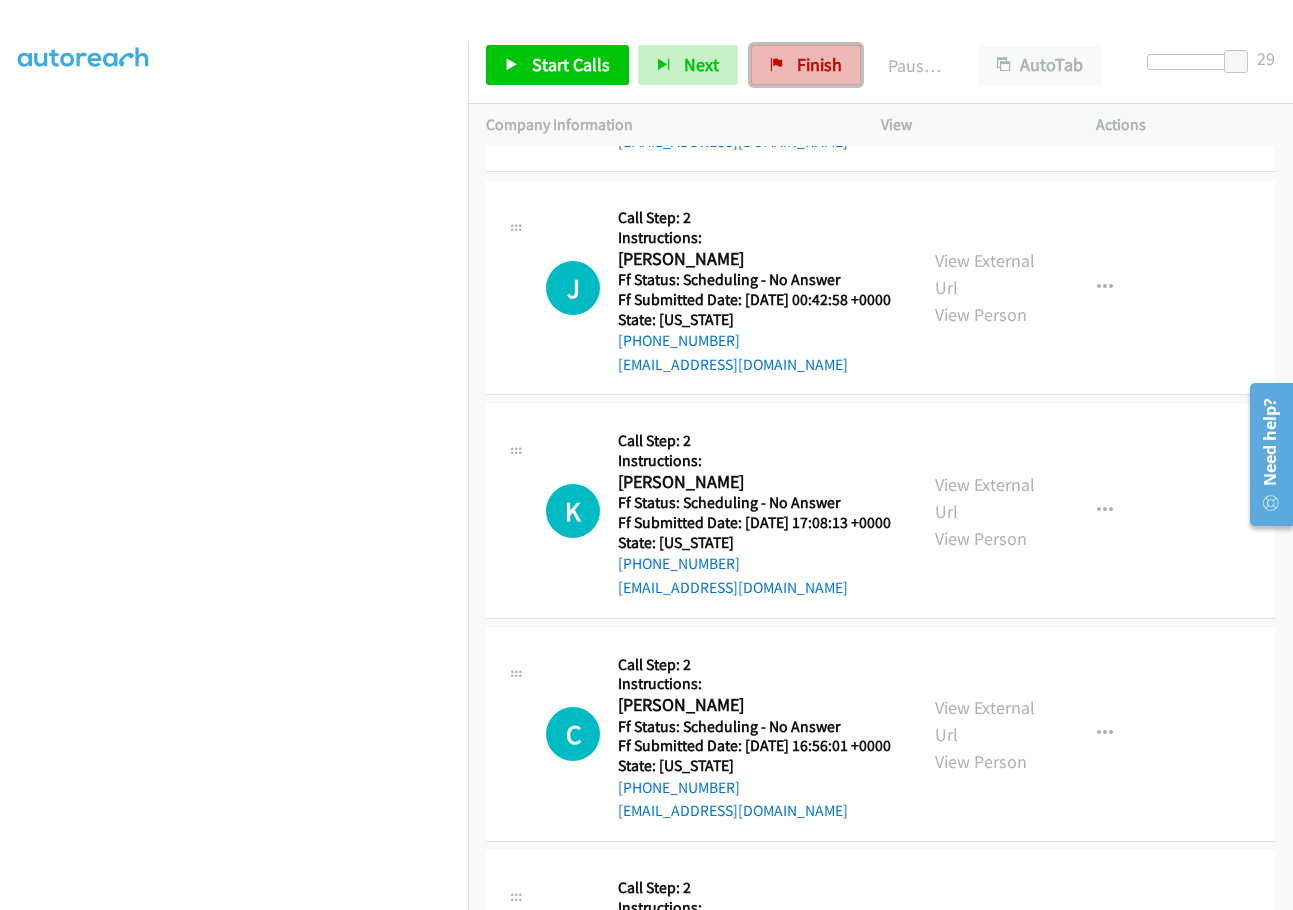 click on "Finish" at bounding box center (819, 64) 